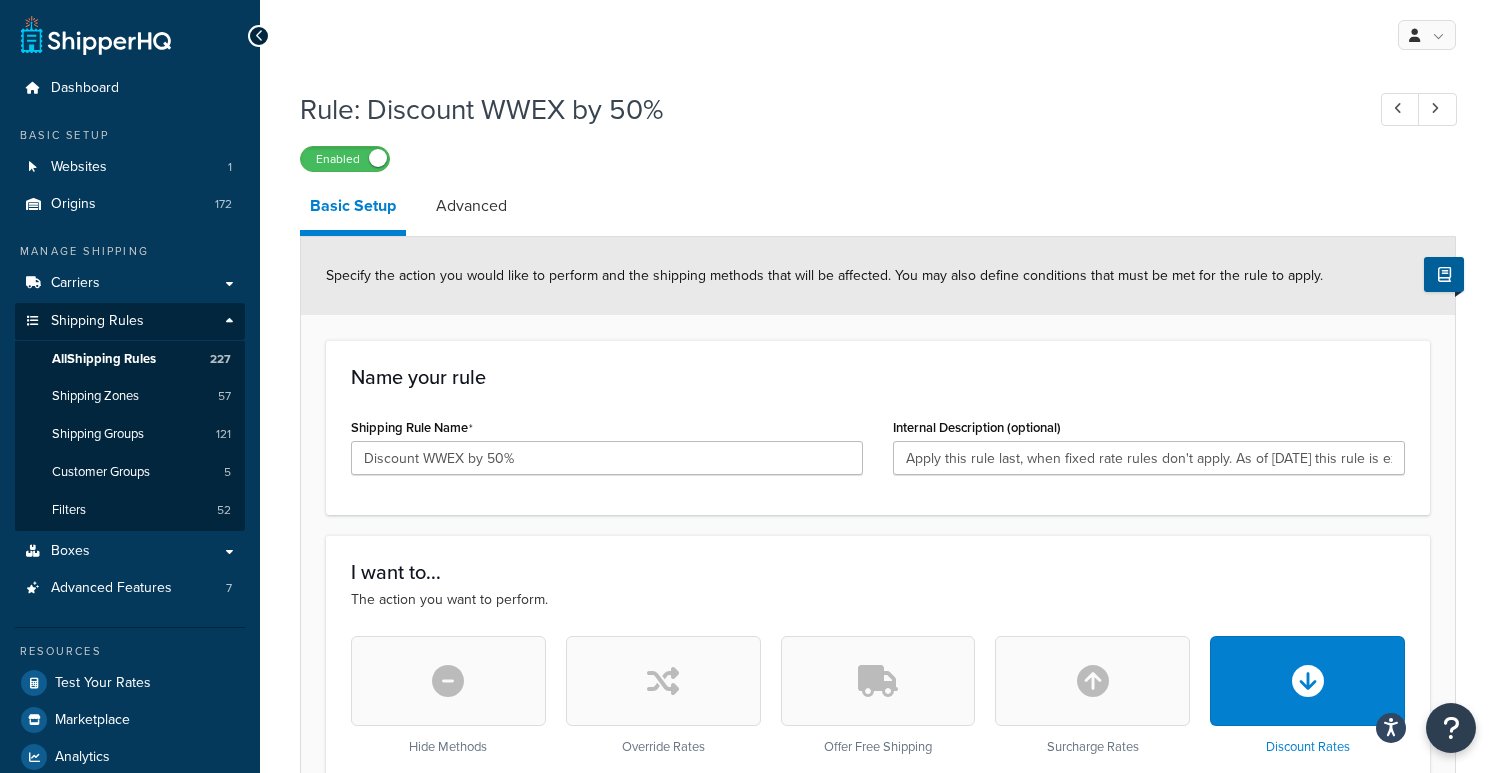 select on "PERCENTAGE" 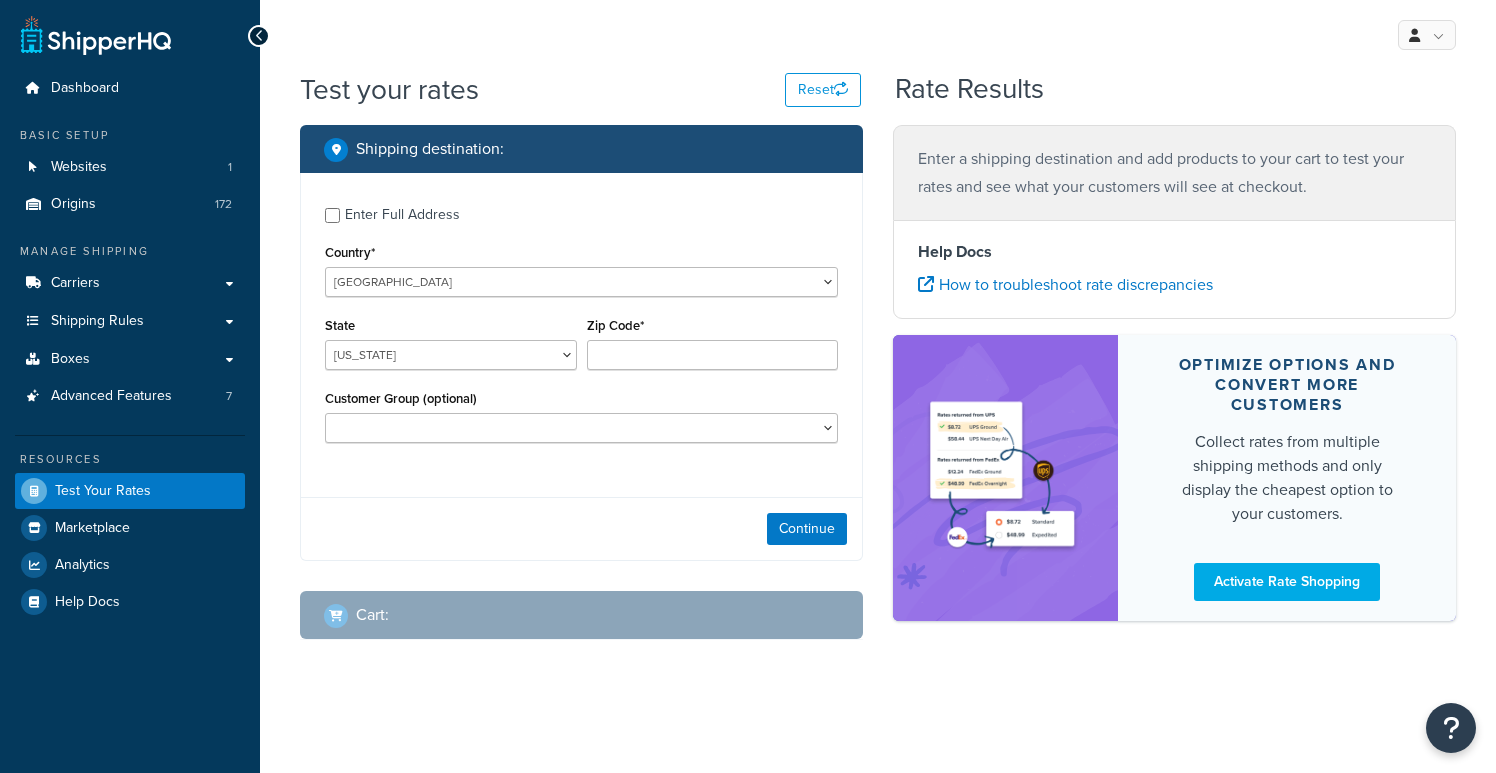 scroll, scrollTop: 0, scrollLeft: 0, axis: both 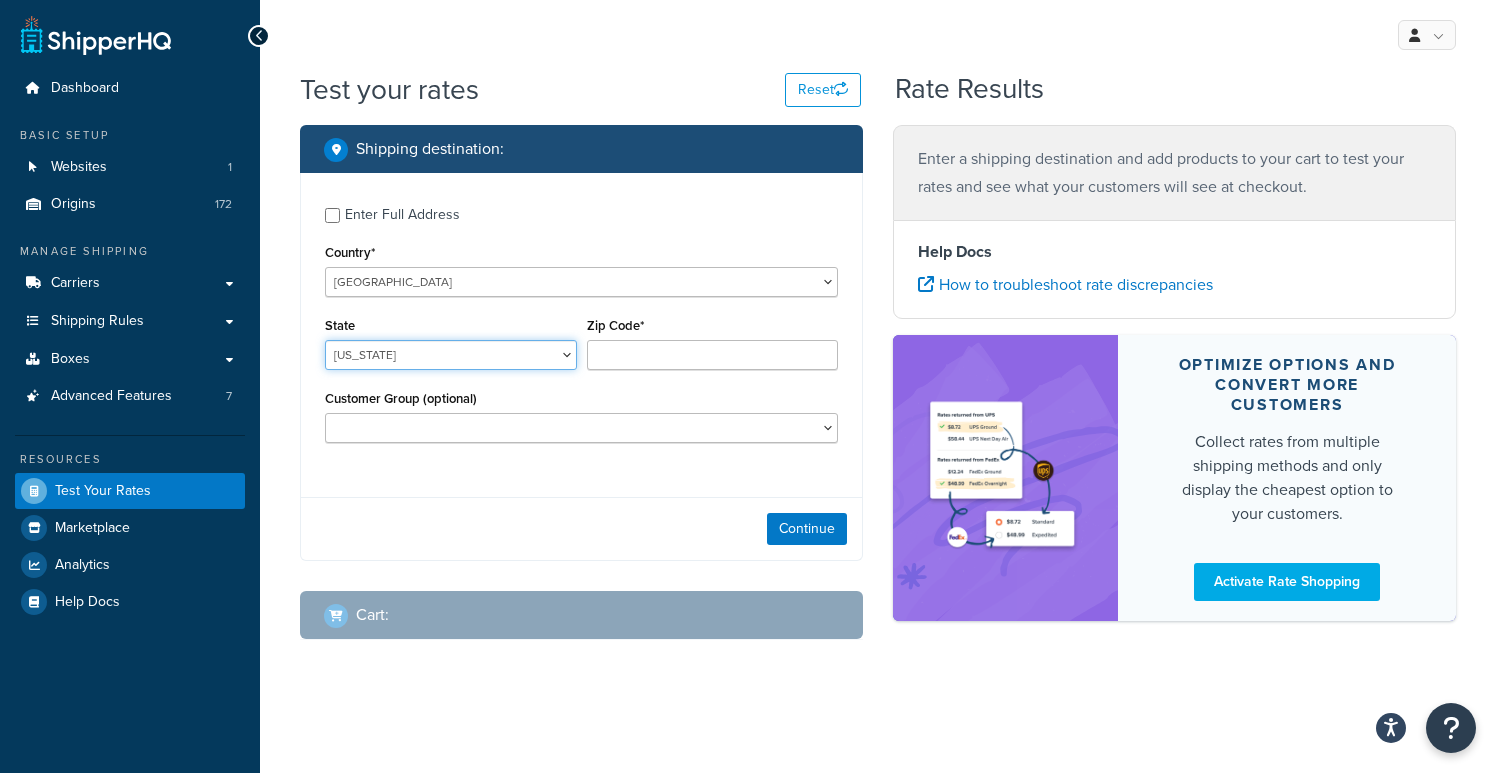 click on "Alabama  Alaska  American Samoa  Arizona  Arkansas  Armed Forces Americas  Armed Forces Europe, Middle East, Africa, Canada  Armed Forces Pacific  California  Colorado  Connecticut  Delaware  District of Columbia  Federated States of Micronesia  Florida  Georgia  Guam  Hawaii  Idaho  Illinois  Indiana  Iowa  Kansas  Kentucky  Louisiana  Maine  Marshall Islands  Maryland  Massachusetts  Michigan  Minnesota  Mississippi  Missouri  Montana  Nebraska  Nevada  New Hampshire  New Jersey  New Mexico  New York  North Carolina  North Dakota  Northern Mariana Islands  Ohio  Oklahoma  Oregon  Palau  Pennsylvania  Puerto Rico  Rhode Island  South Carolina  South Dakota  Tennessee  Texas  United States Minor Outlying Islands  Utah  Vermont  Virgin Islands  Virginia  Washington  West Virginia  Wisconsin  Wyoming" at bounding box center (451, 355) 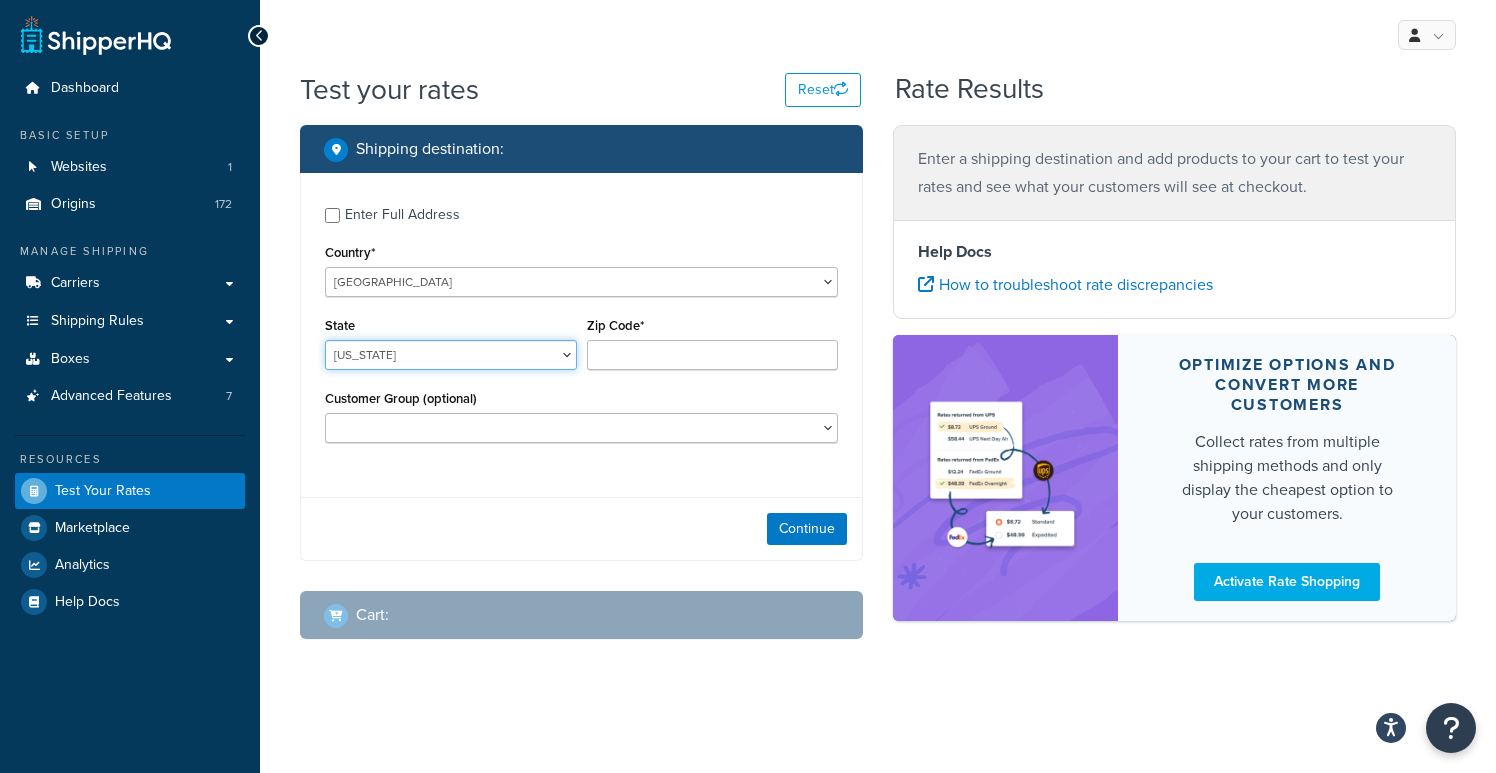 select on "IL" 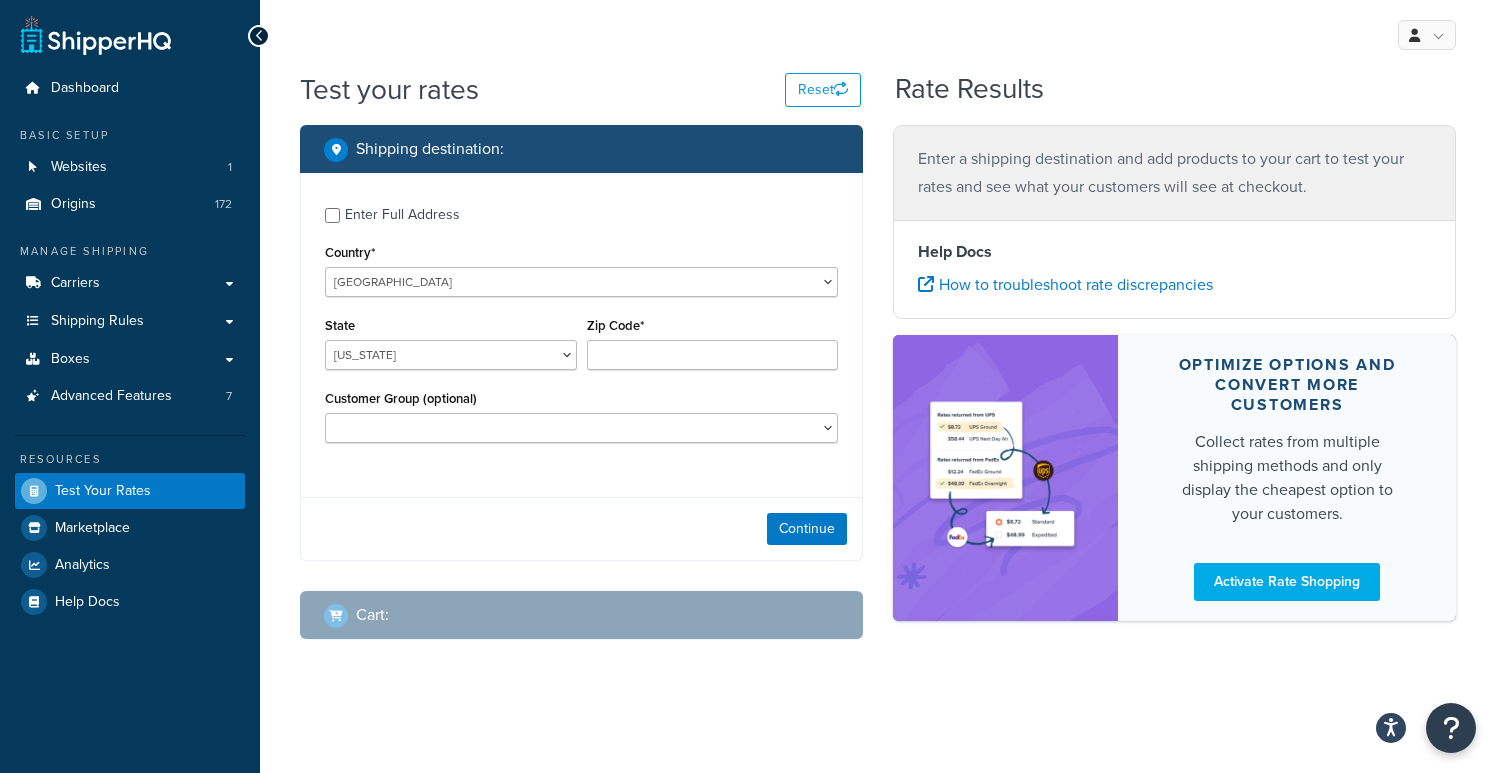 click on "Zip Code*" at bounding box center [713, 341] 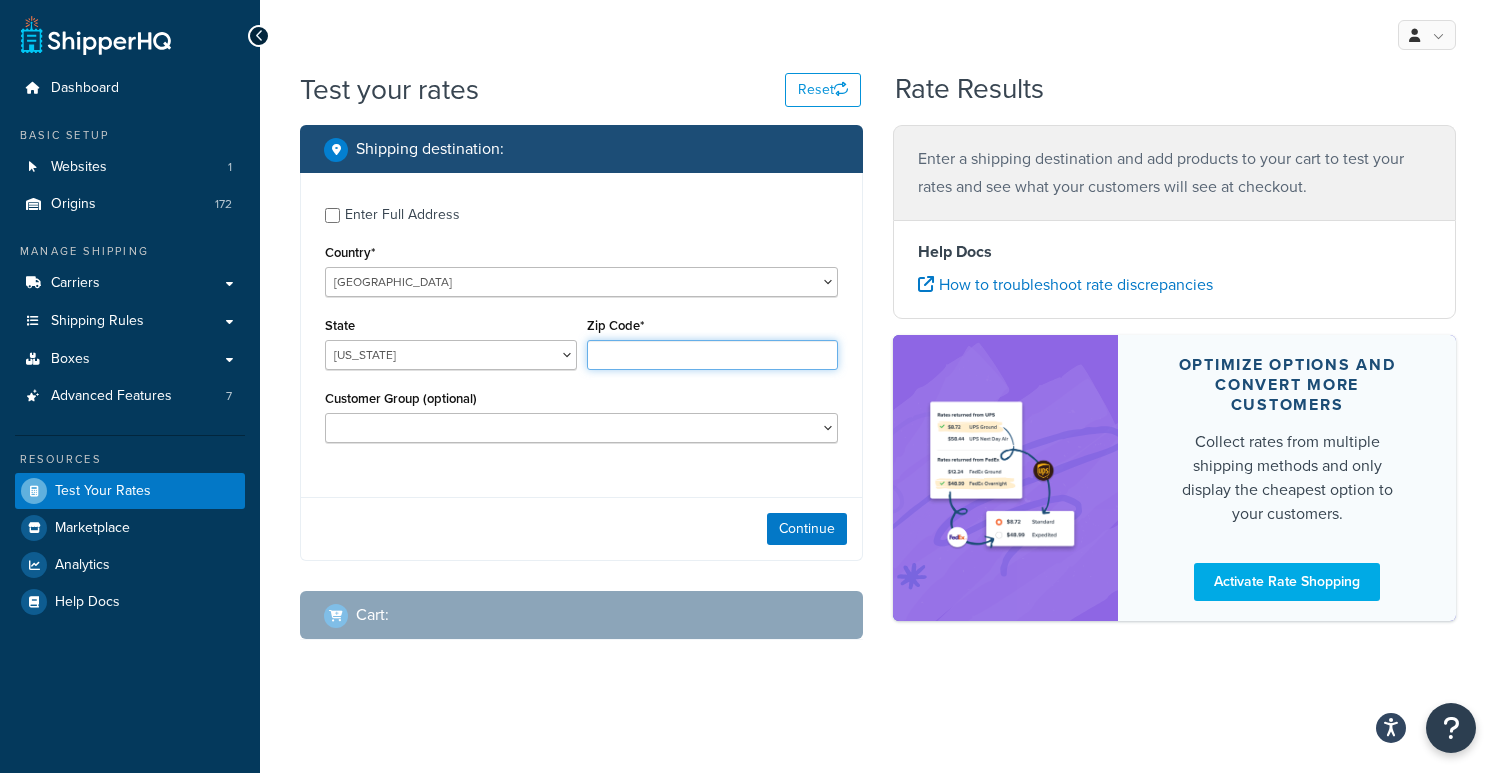 click on "Zip Code*" at bounding box center (713, 355) 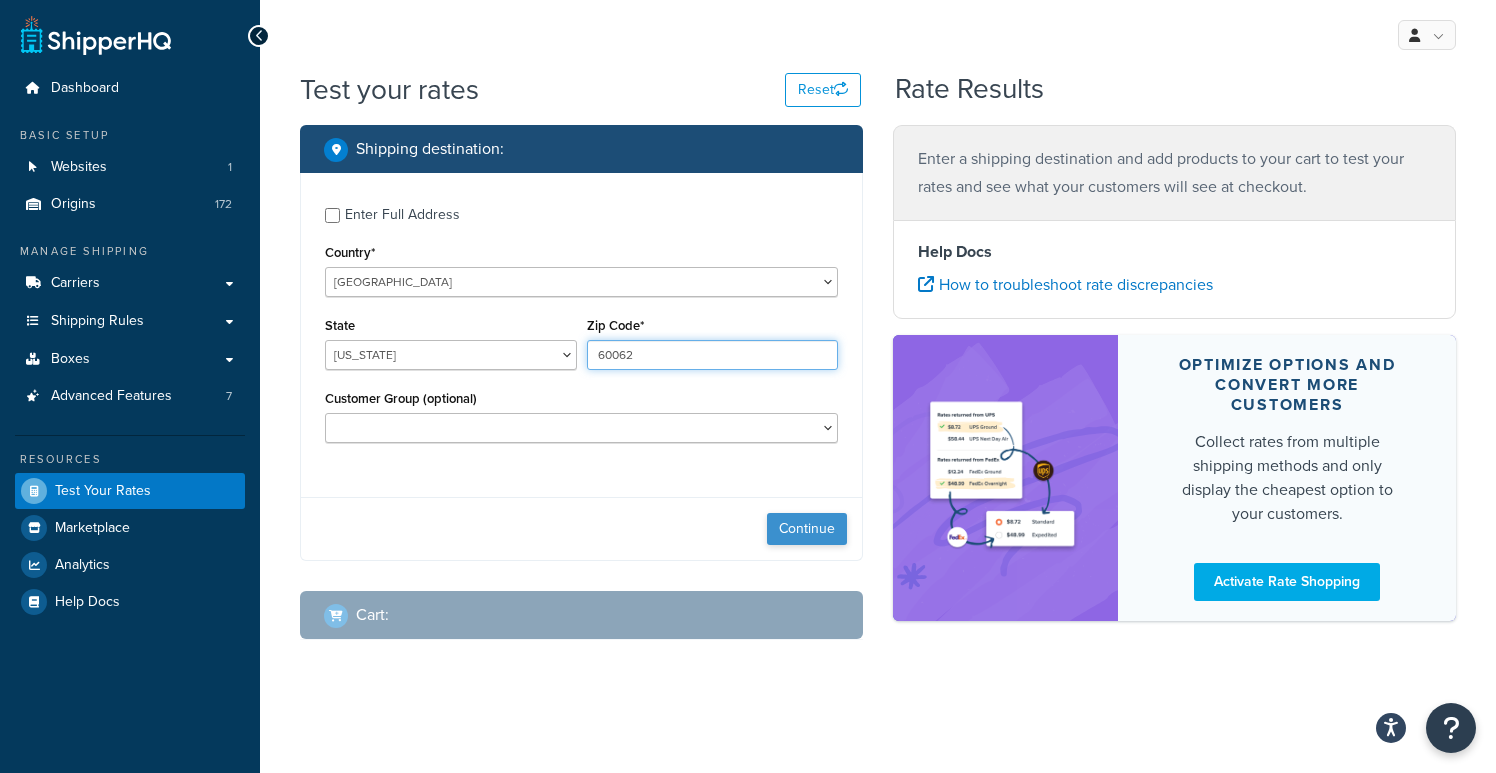 type on "60062" 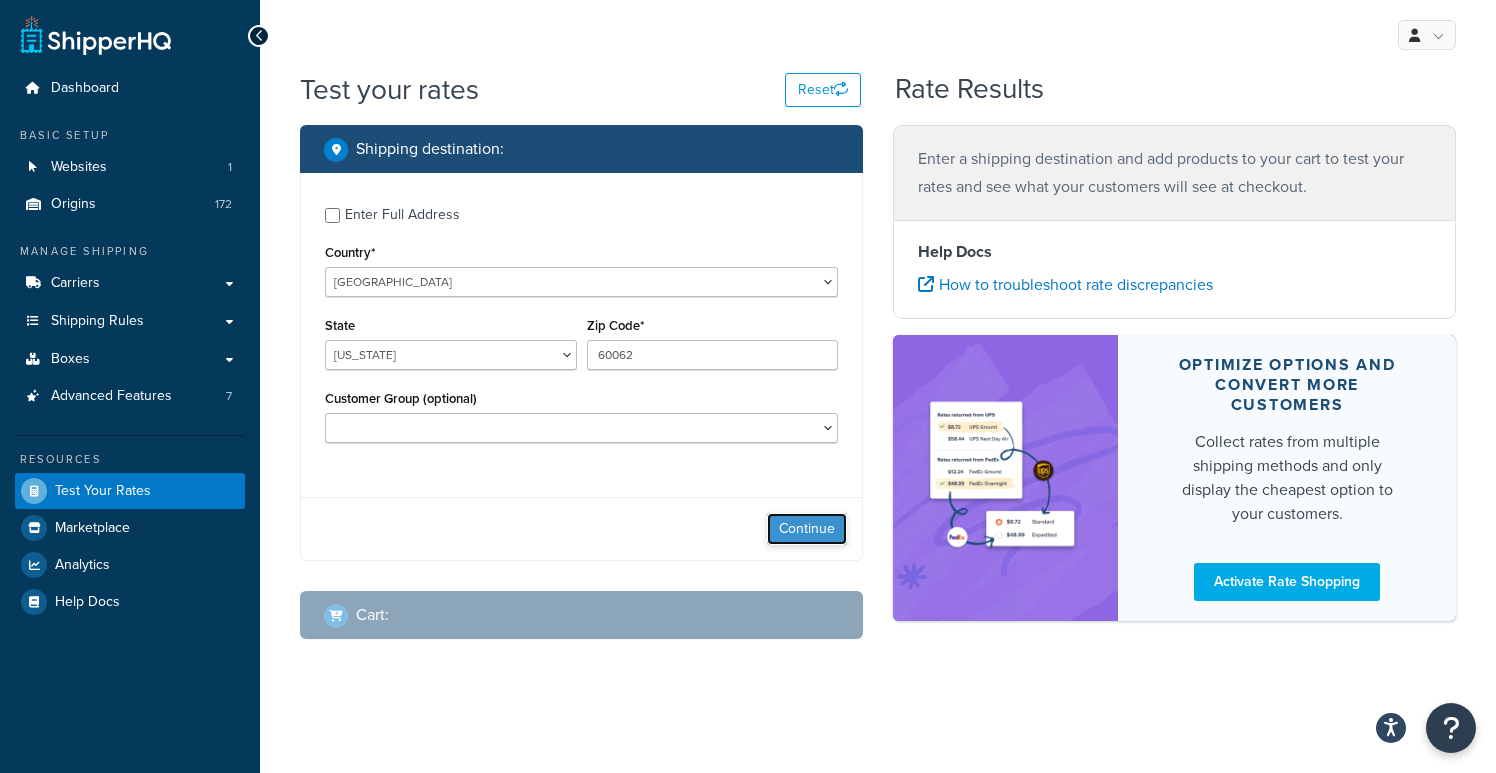 click on "Continue" at bounding box center [807, 529] 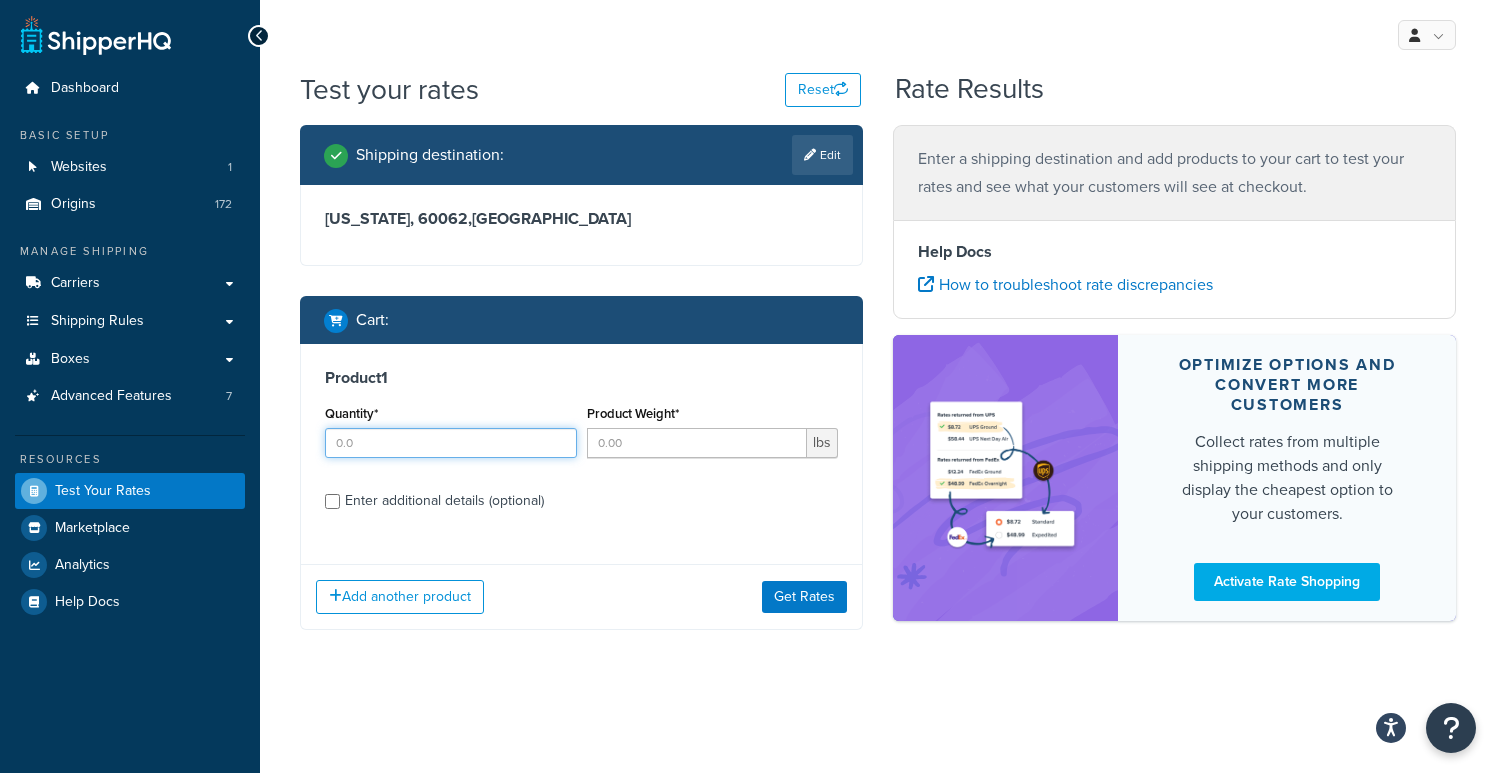 click on "Quantity*" at bounding box center (451, 443) 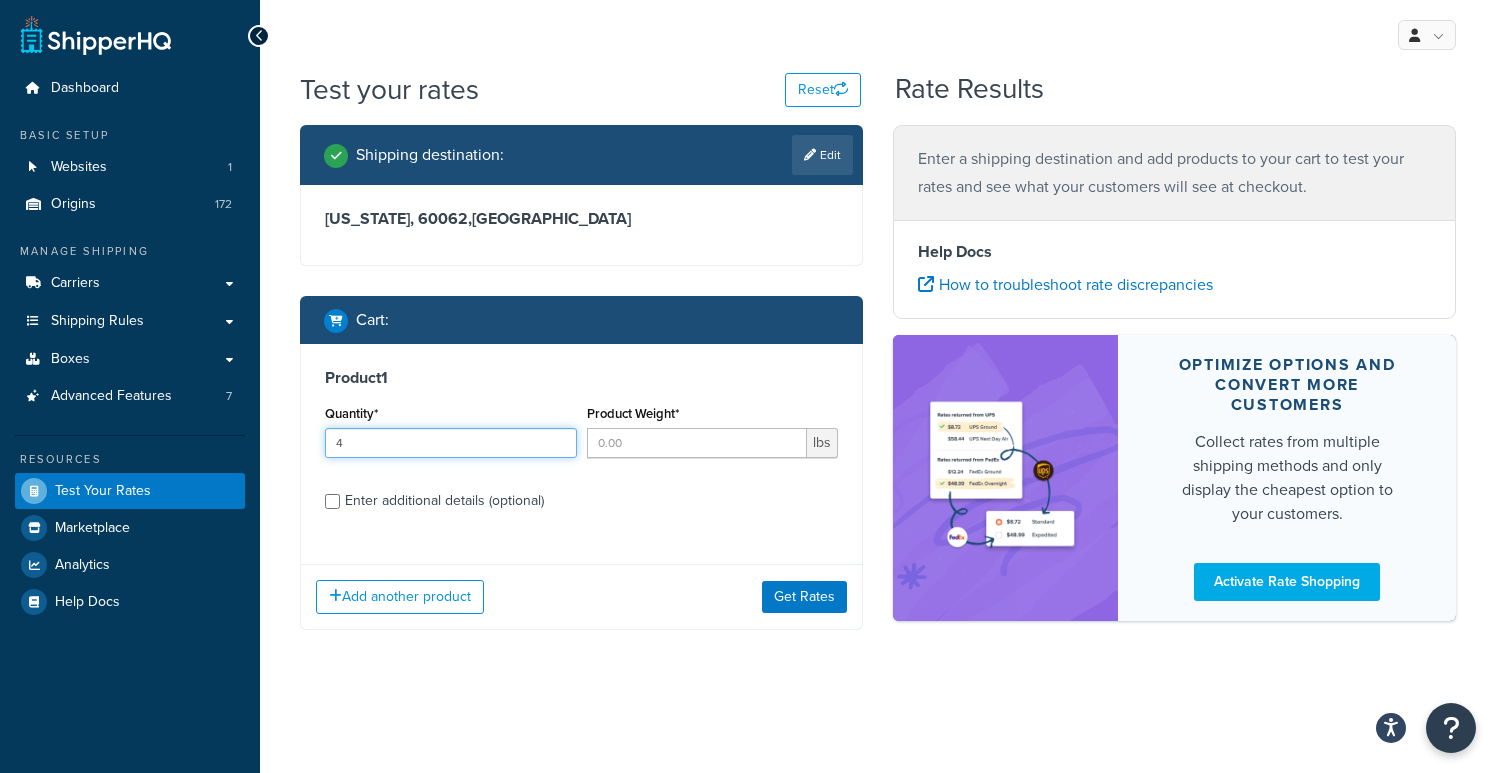 type on "4" 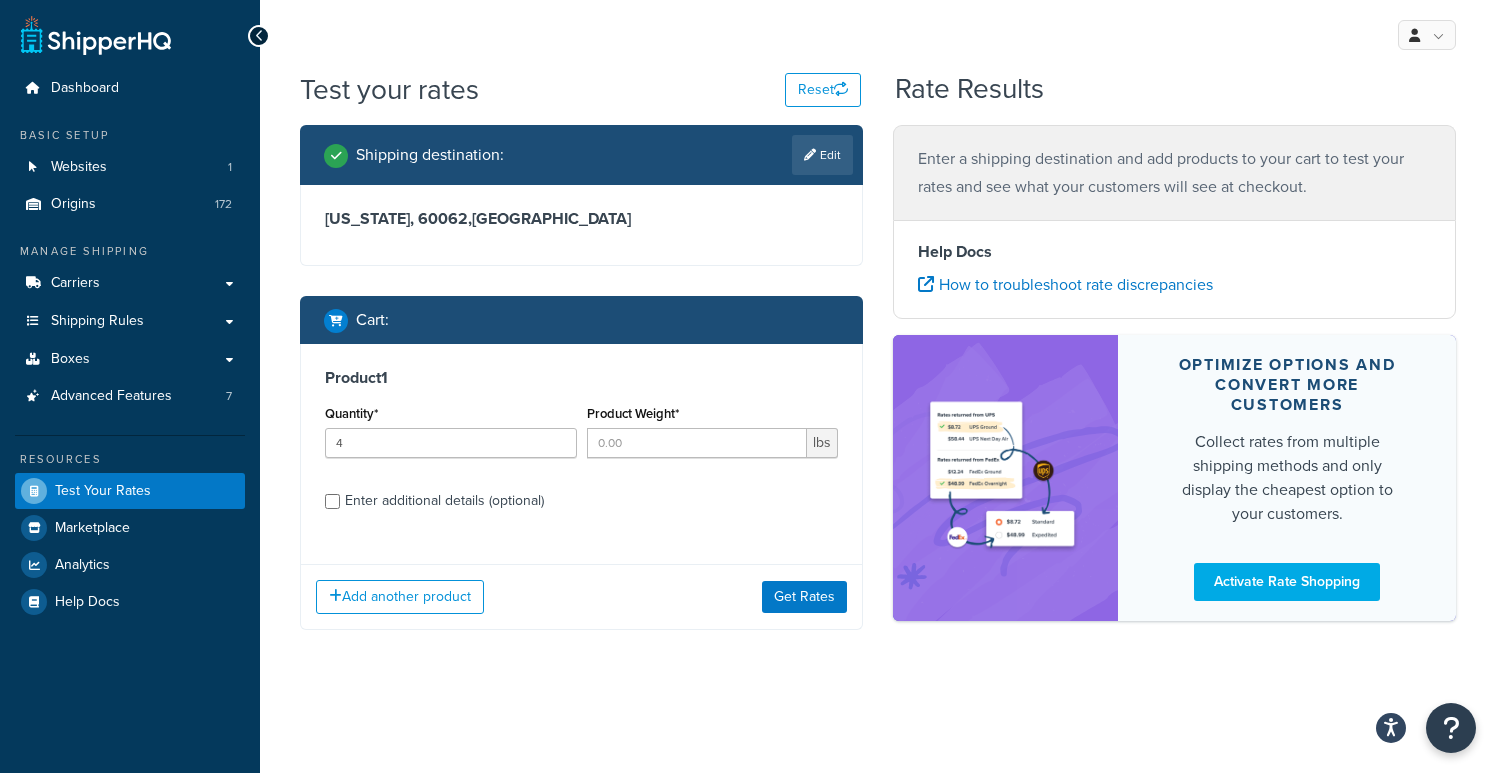 click on "Enter additional details (optional)" at bounding box center [444, 501] 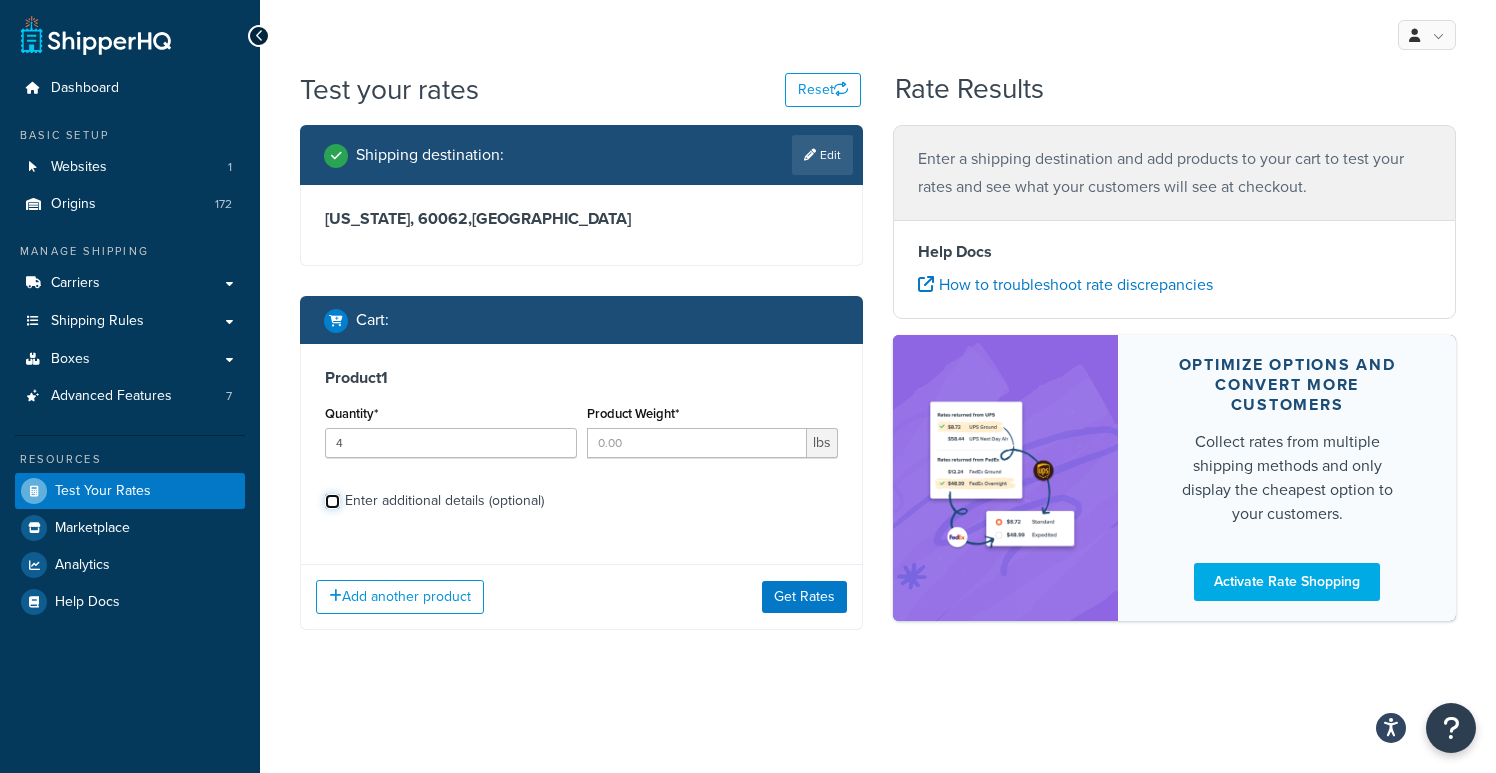 click on "Enter additional details (optional)" at bounding box center [332, 501] 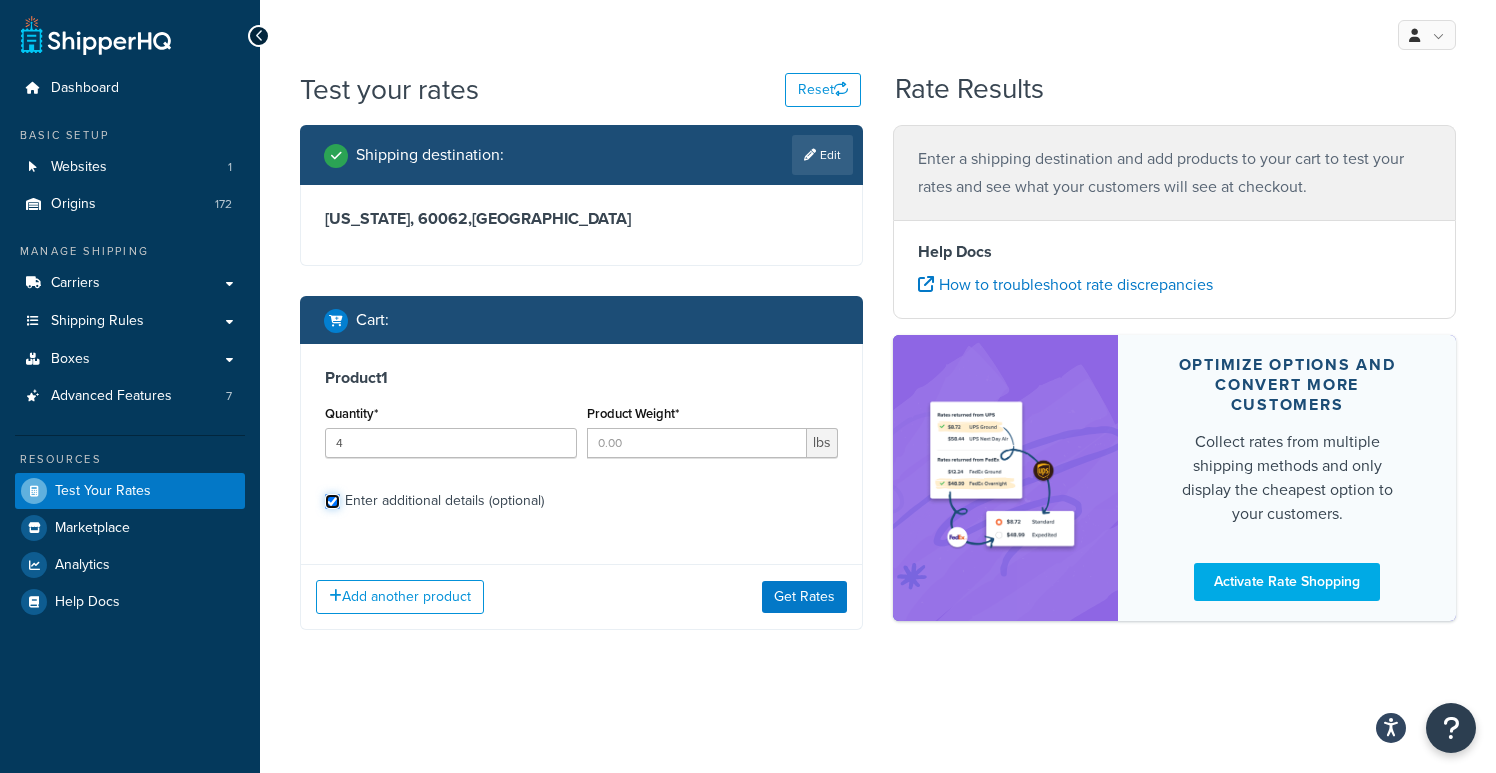 checkbox on "true" 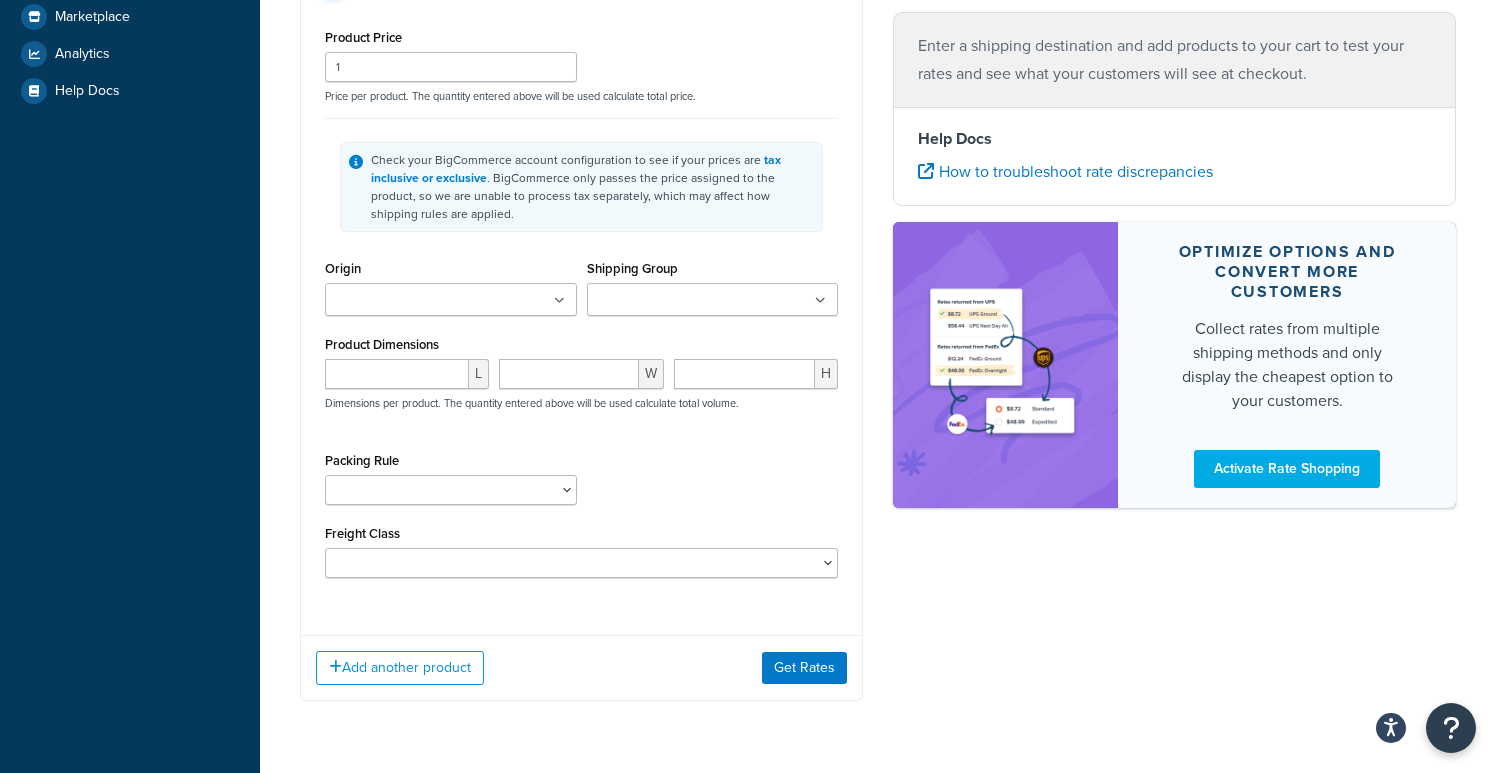 scroll, scrollTop: 517, scrollLeft: 0, axis: vertical 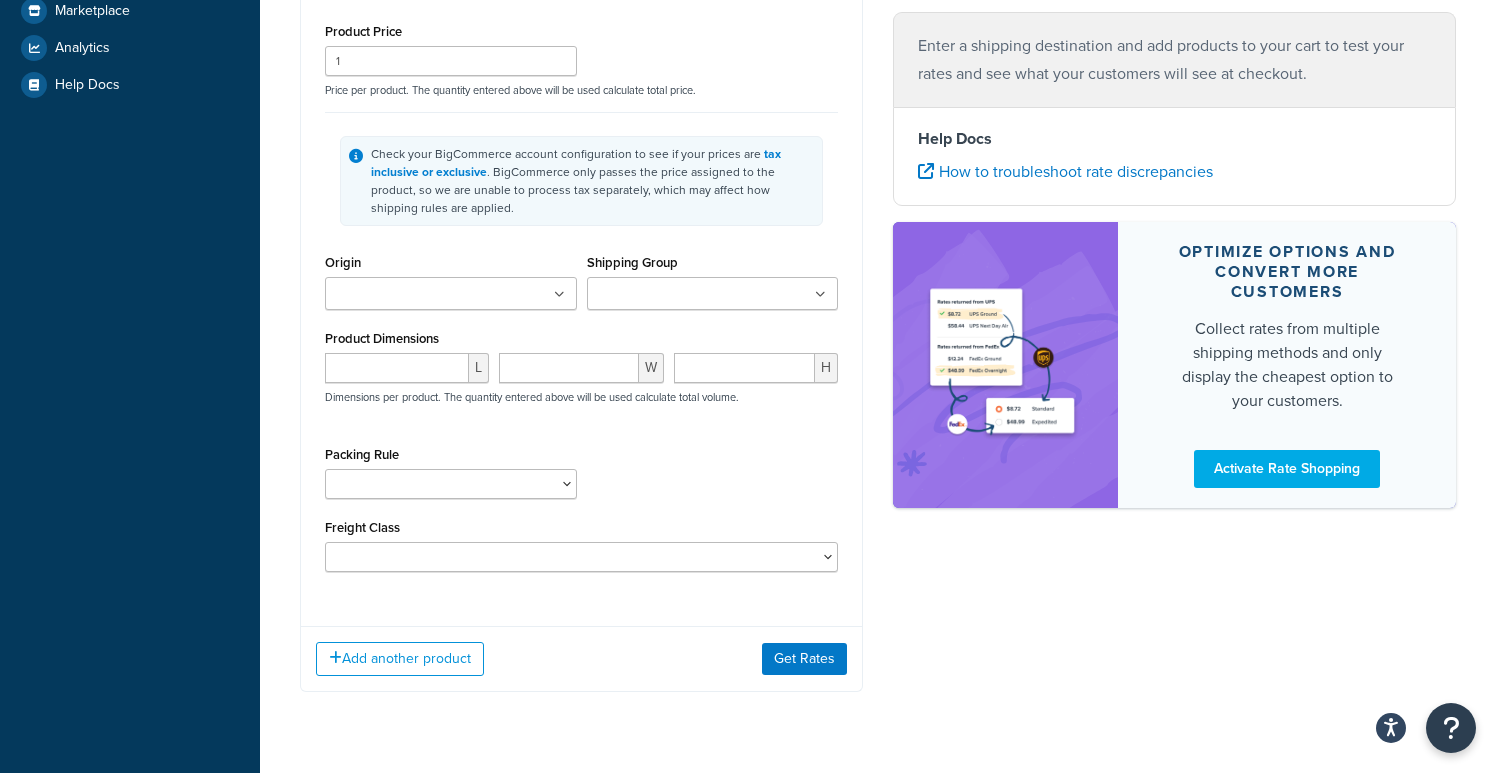 click on "Origin" at bounding box center [419, 295] 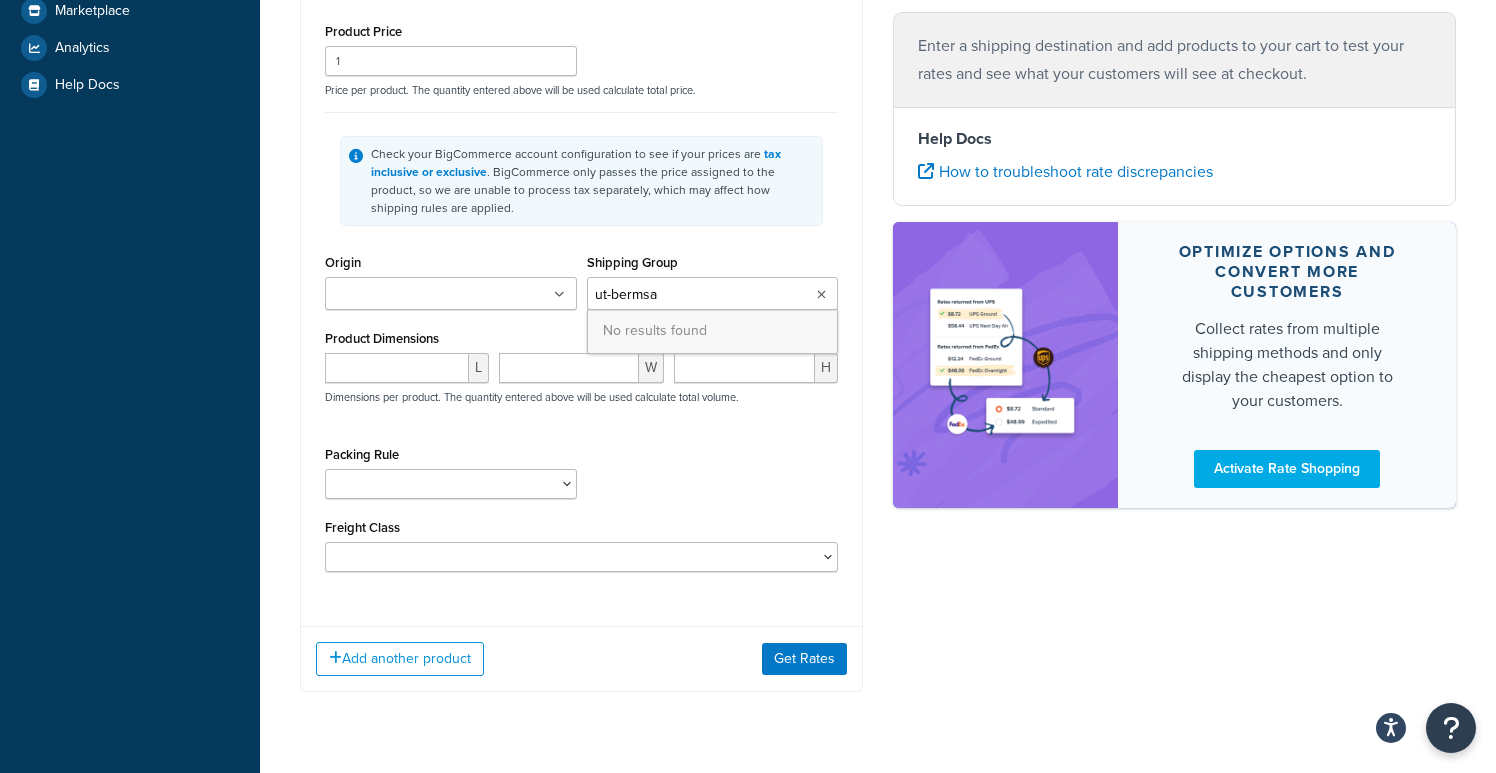 type on "ut-berms" 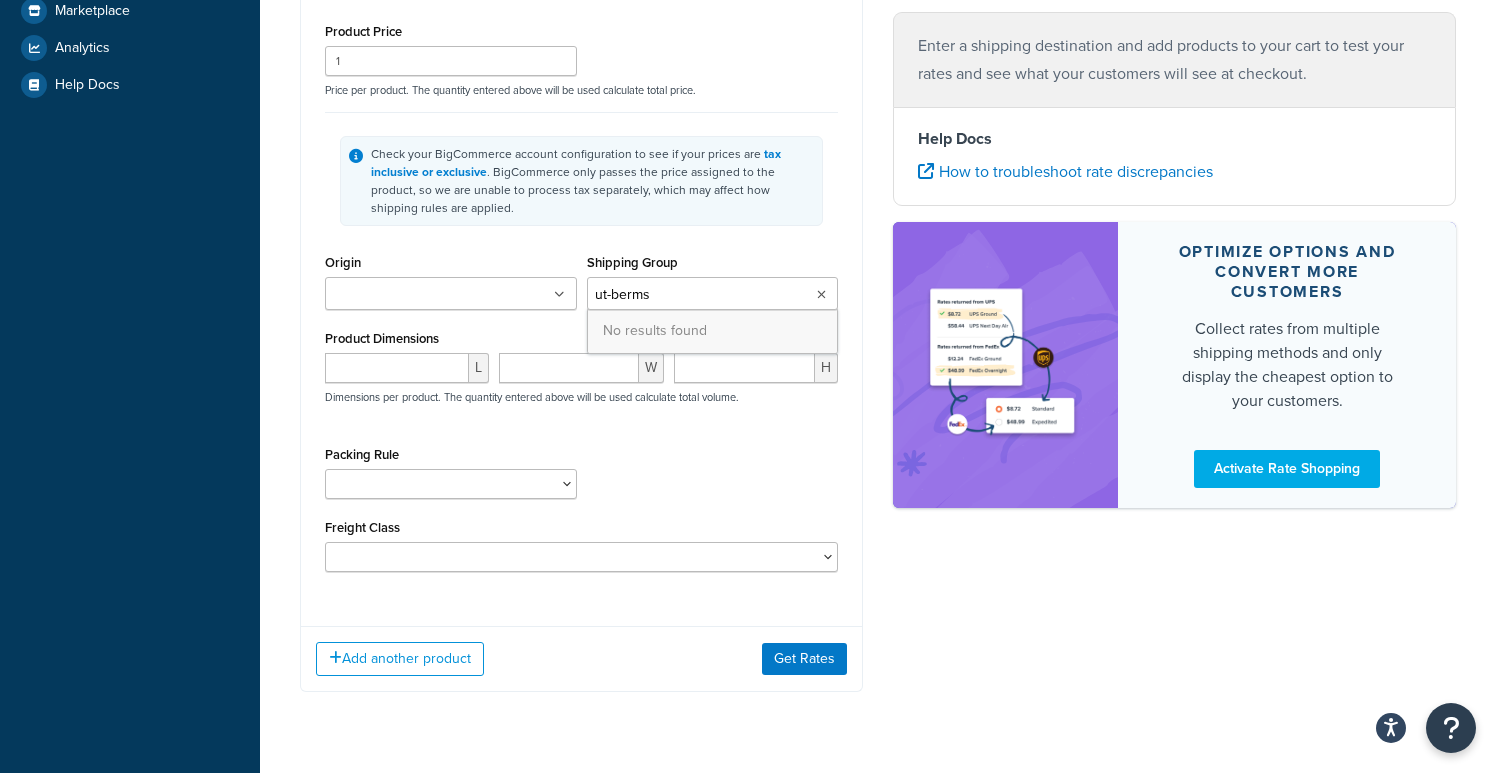 type 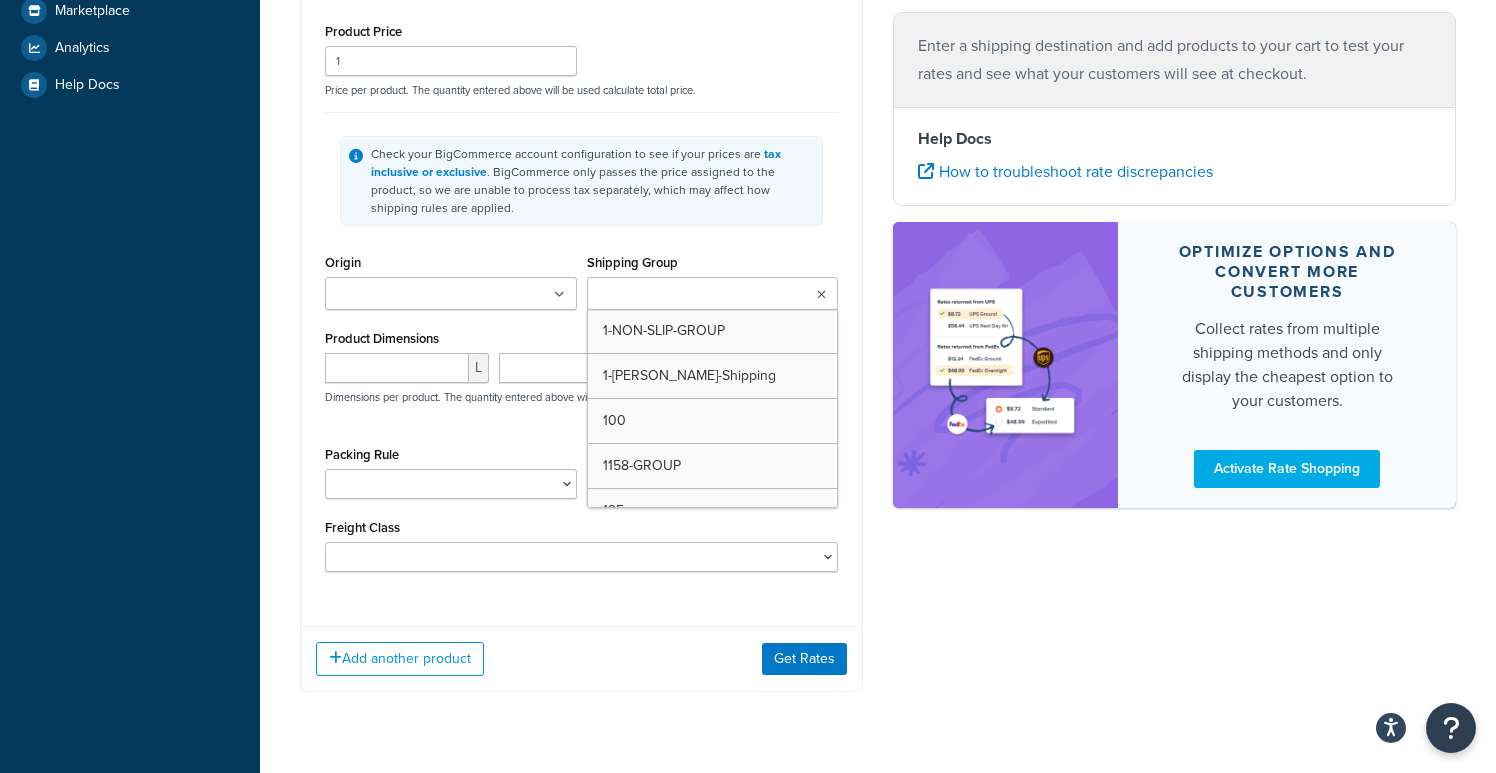 click at bounding box center [451, 293] 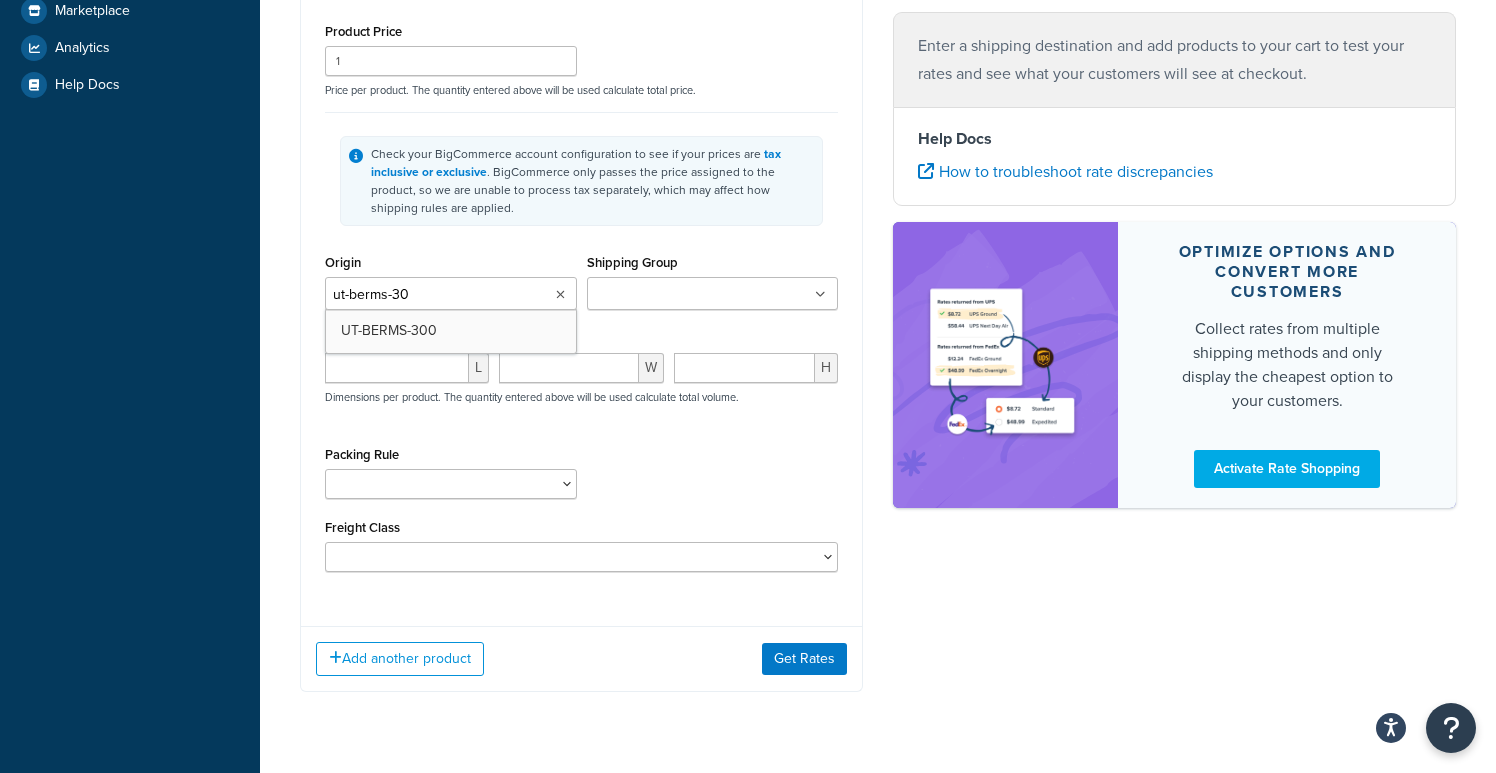 type on "ut-berms-300" 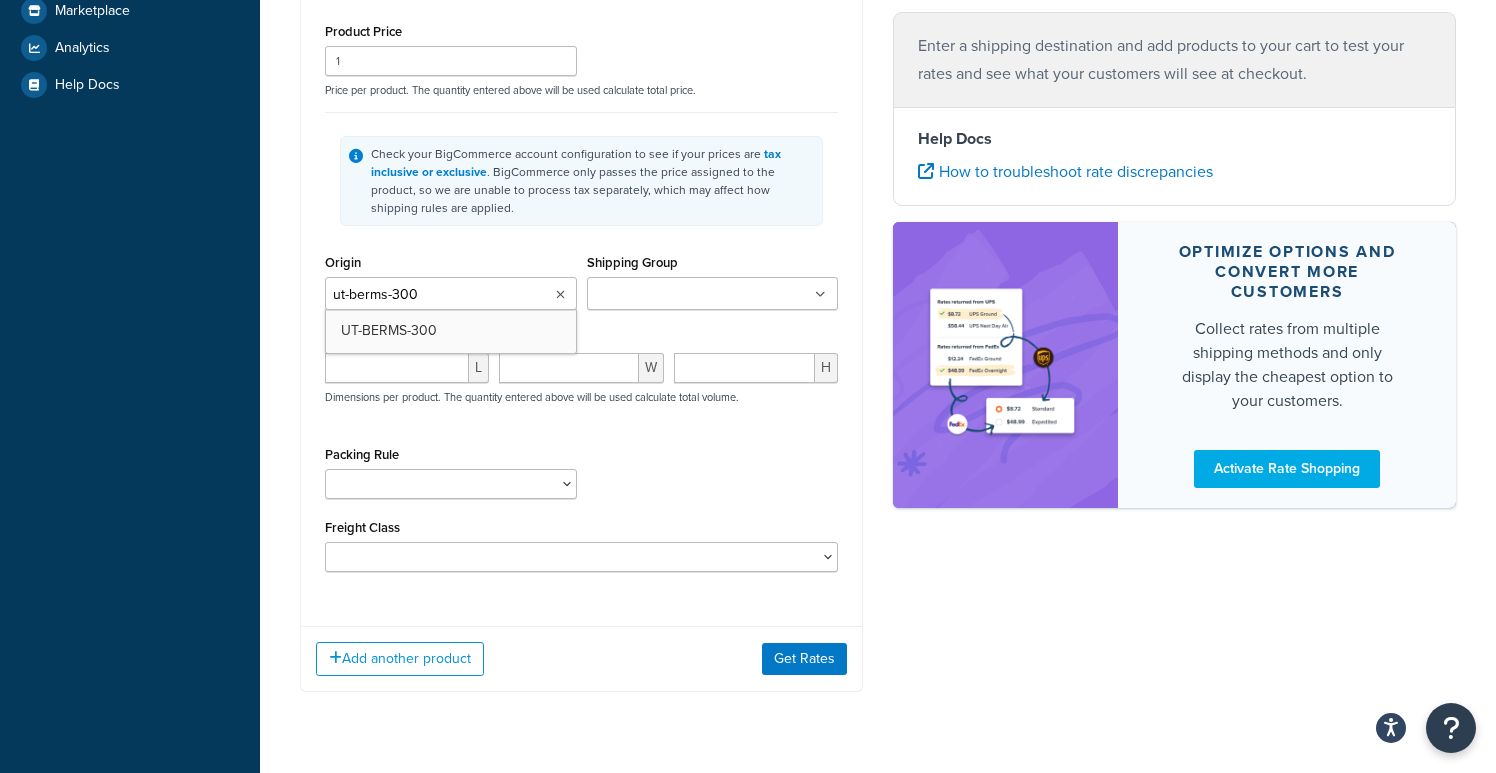 type 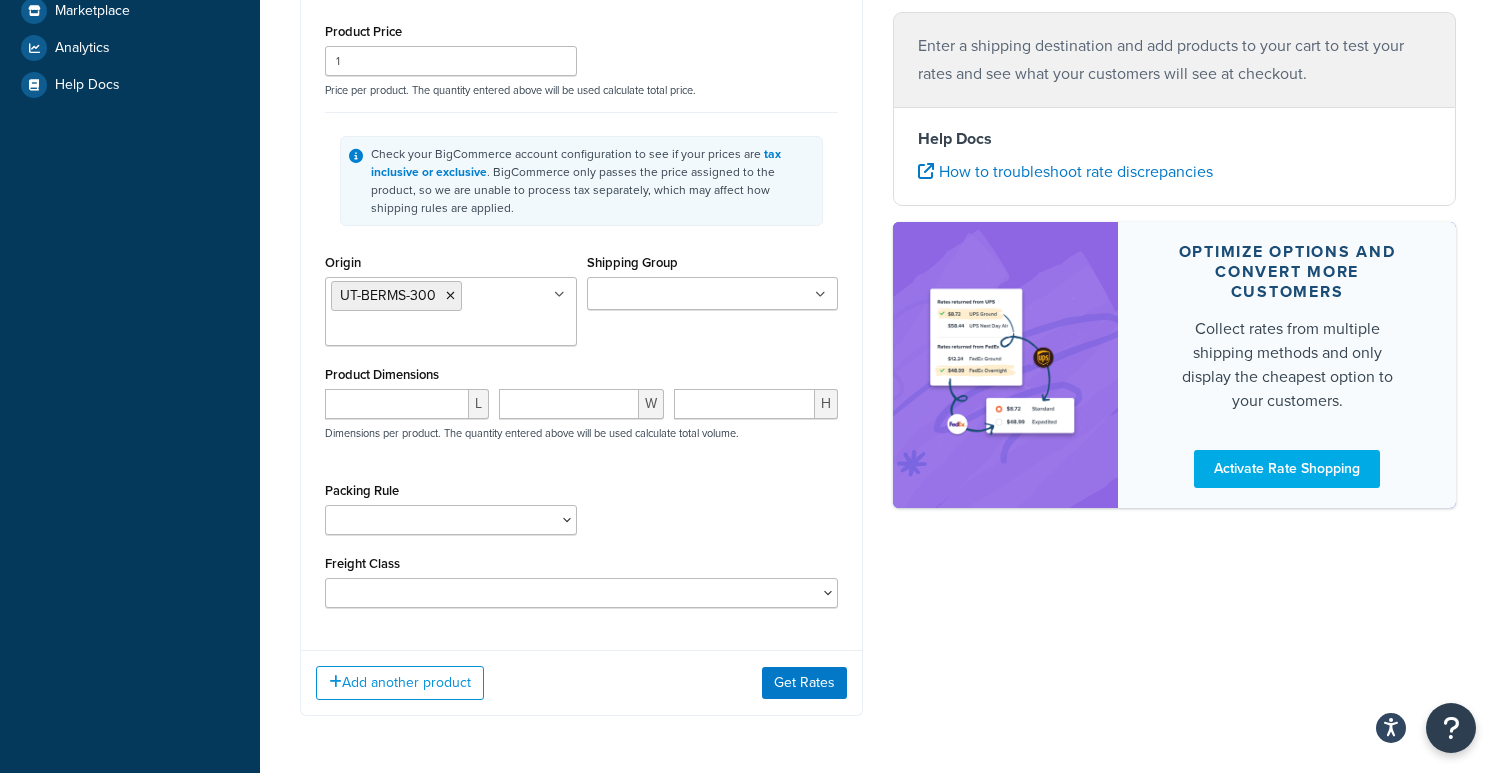 click on "Freight Class     50  55  60  65  70  77.5  85  92.5  100  110  125  150  175  200  250  300  400  500" at bounding box center (581, 579) 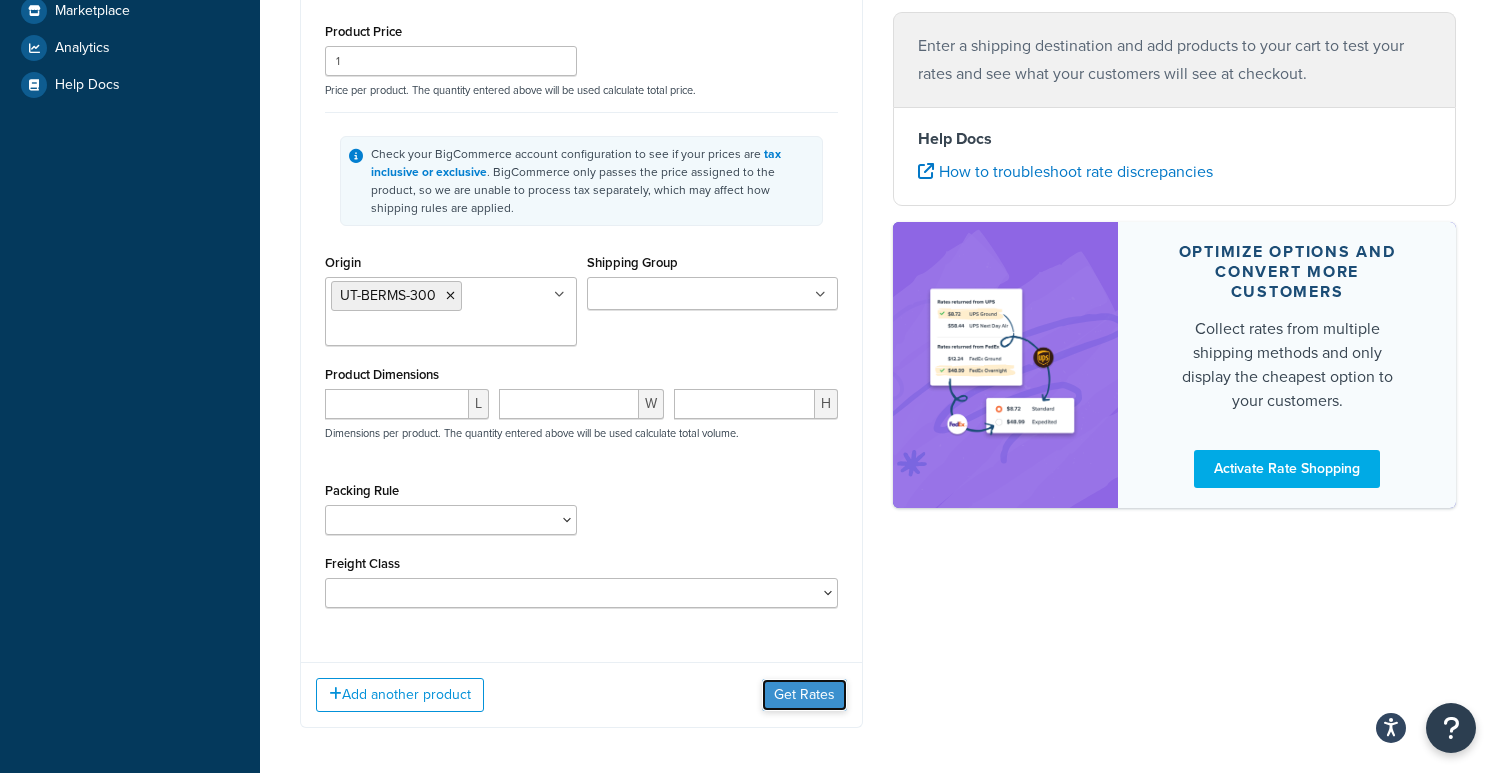 click on "Get Rates" at bounding box center (804, 695) 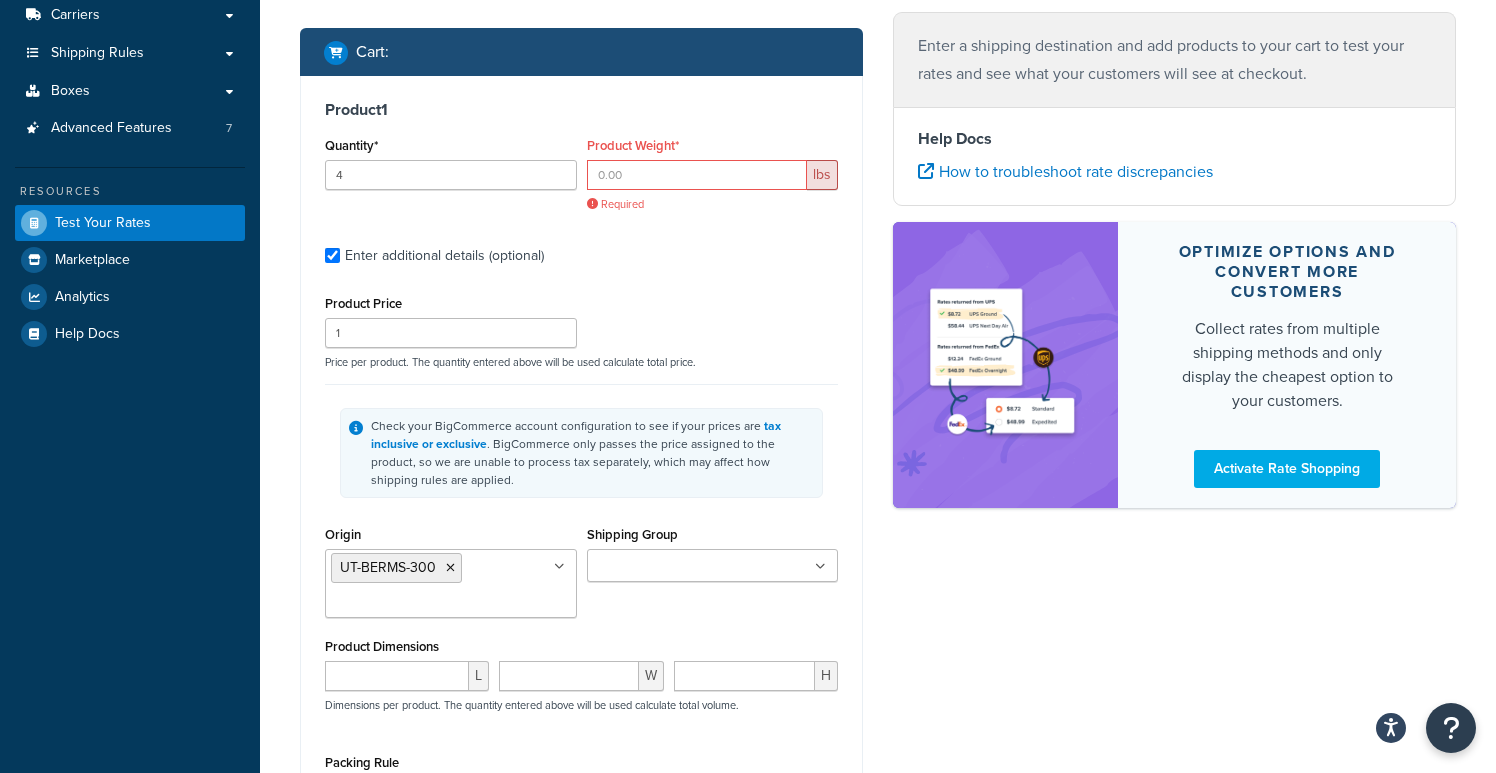 scroll, scrollTop: 270, scrollLeft: 0, axis: vertical 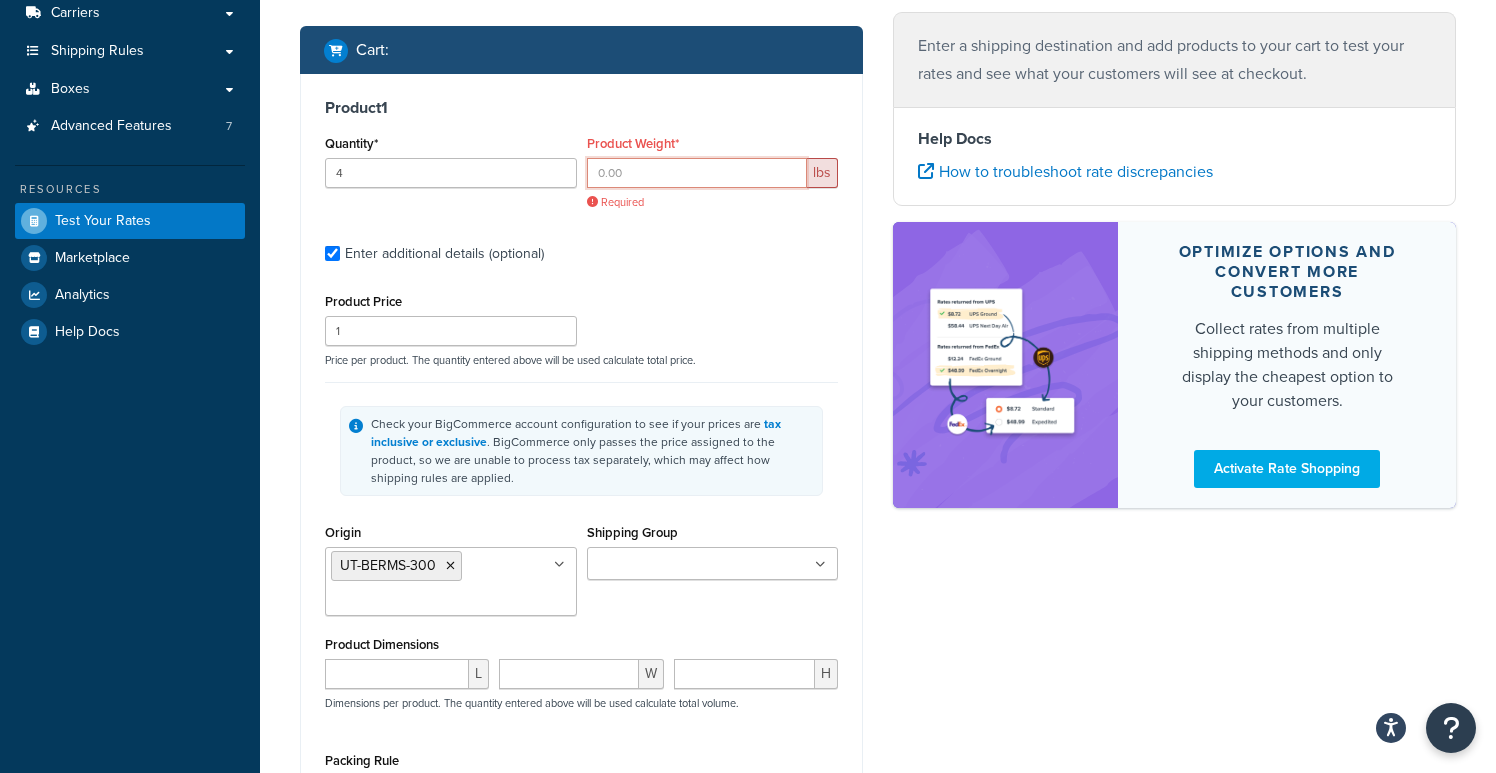 click on "Product Weight*" at bounding box center (697, 173) 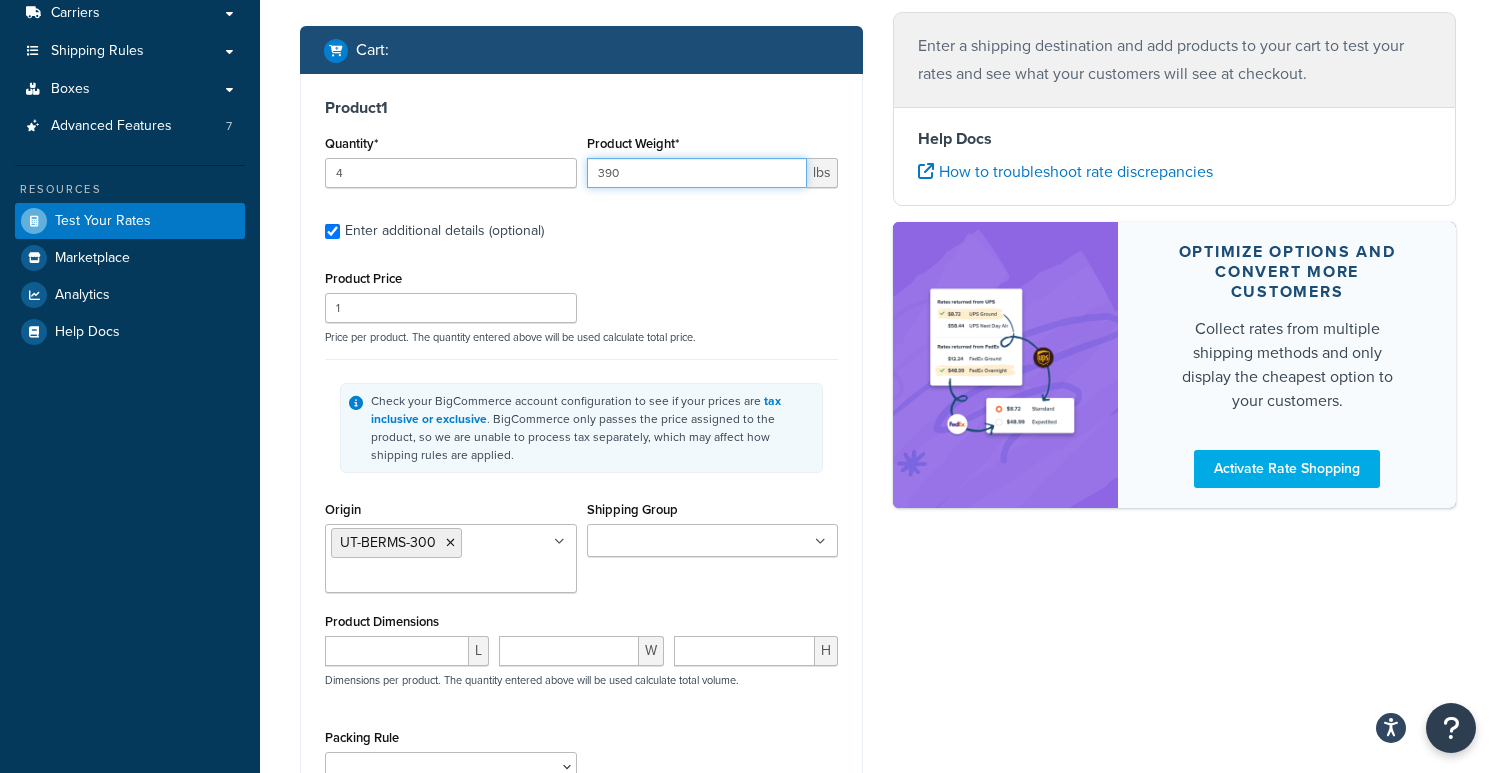type on "390" 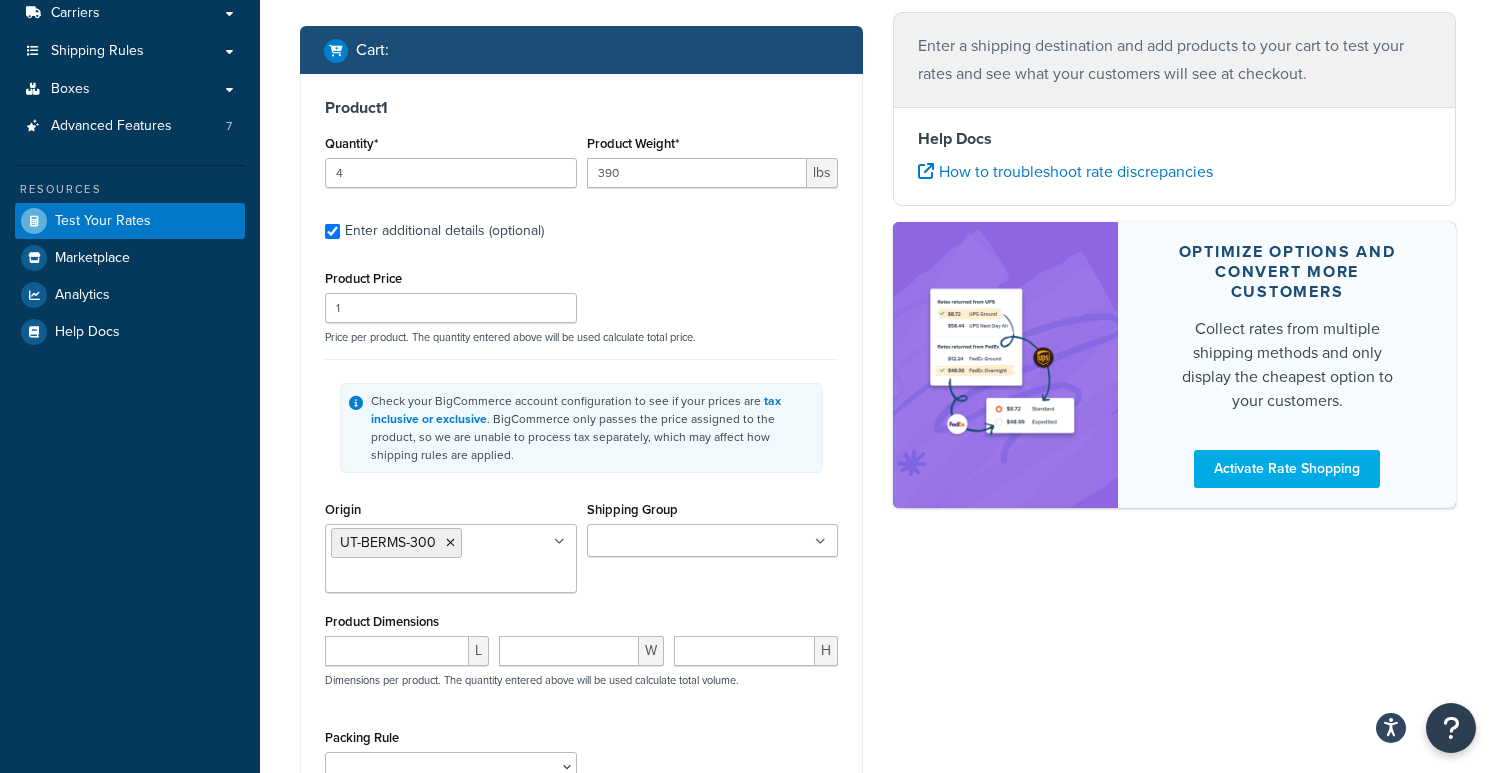 click on "Product  1 Quantity*   4 Product Weight*   390 lbs   Enter additional details (optional) Product Price   1 Price per product. The quantity entered above will be used calculate total price. Check your BigCommerce account configuration to see if your prices are   tax inclusive or exclusive . BigCommerce only passes the price assigned to the product, so we are unable to process tax separately, which may affect how shipping rules are applied. Origin   UT-BERMS-300   -10%-Eagle-CA -10%-Eagle-GA -10%-Eagle-OR -10%-Eagle-TX -20%-Eagle-WV -24%-Eagle-Cabs-Origin 1-Penny-Shipping_Origin 10%-Off-UT_Origin 1158-COLORADO-ORIGIN 1158-WYOMING-ORIGIN 12.5%_OFF_UT 2-CABS-ORIGIN 4.87-Aerosols-Origin 5%-Off-UT_Origin 6+ Origin 997-Aerosols-Origin Accuform-UPS Accuform-UPS-FREE Accuform-UPS-LTL Arrow-FREIGHT ARROW-NY Arrow-UPS ARROW-UPS-FREIGHT ARROW-UPS-GROUND-LTL Athea-UPS Athea-UPS-GROUND-ONLY Athea-UPS-LTL Athea-WI-53209 AVON-MS-39466 BASIC-UPS-LTL CABINETS-FLAT-RATE-ORIGIN CABS-PALS-FIXED CABS-PALS-LTL CEP-TX-77503 CEP-UPS" at bounding box center [581, 484] 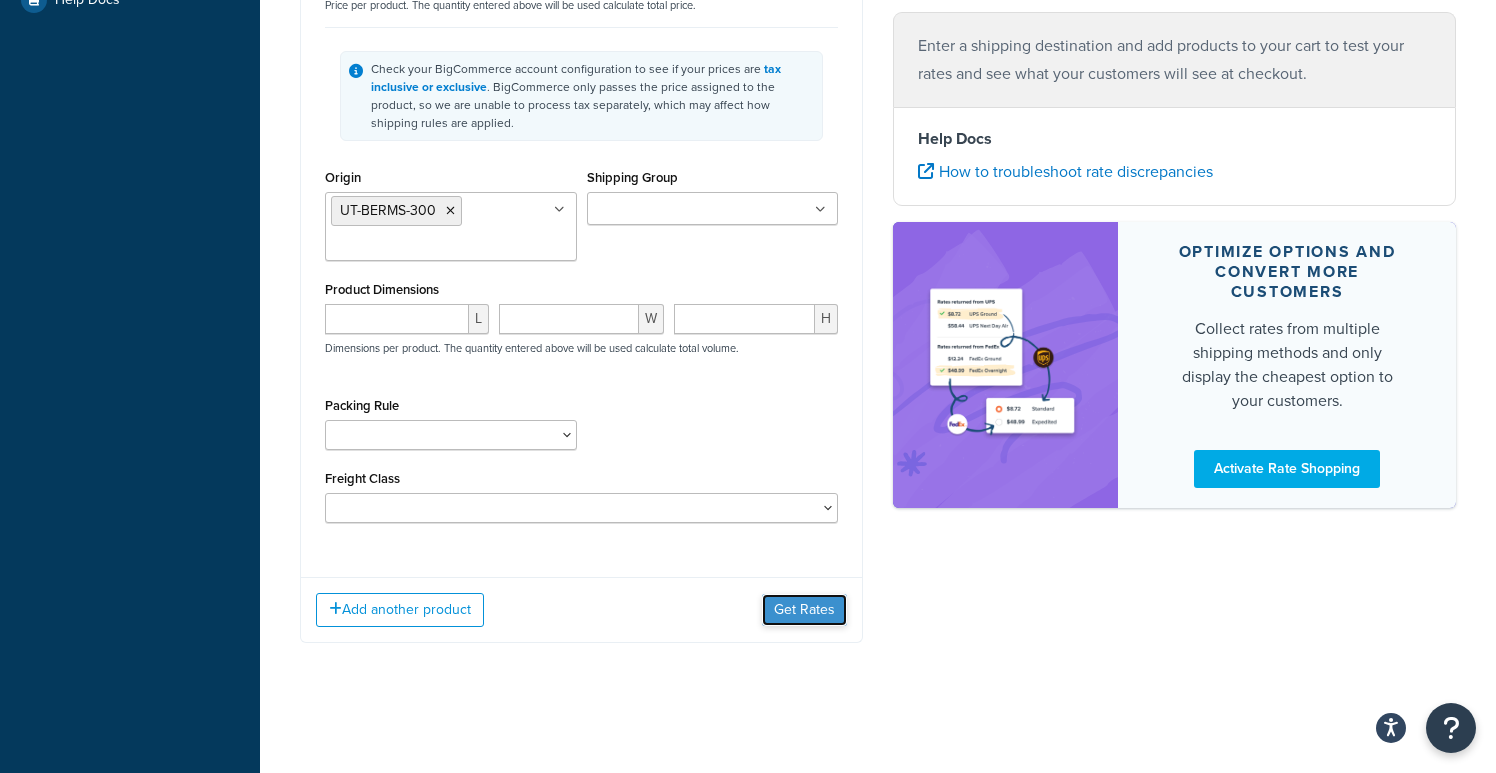 click on "Get Rates" at bounding box center [804, 610] 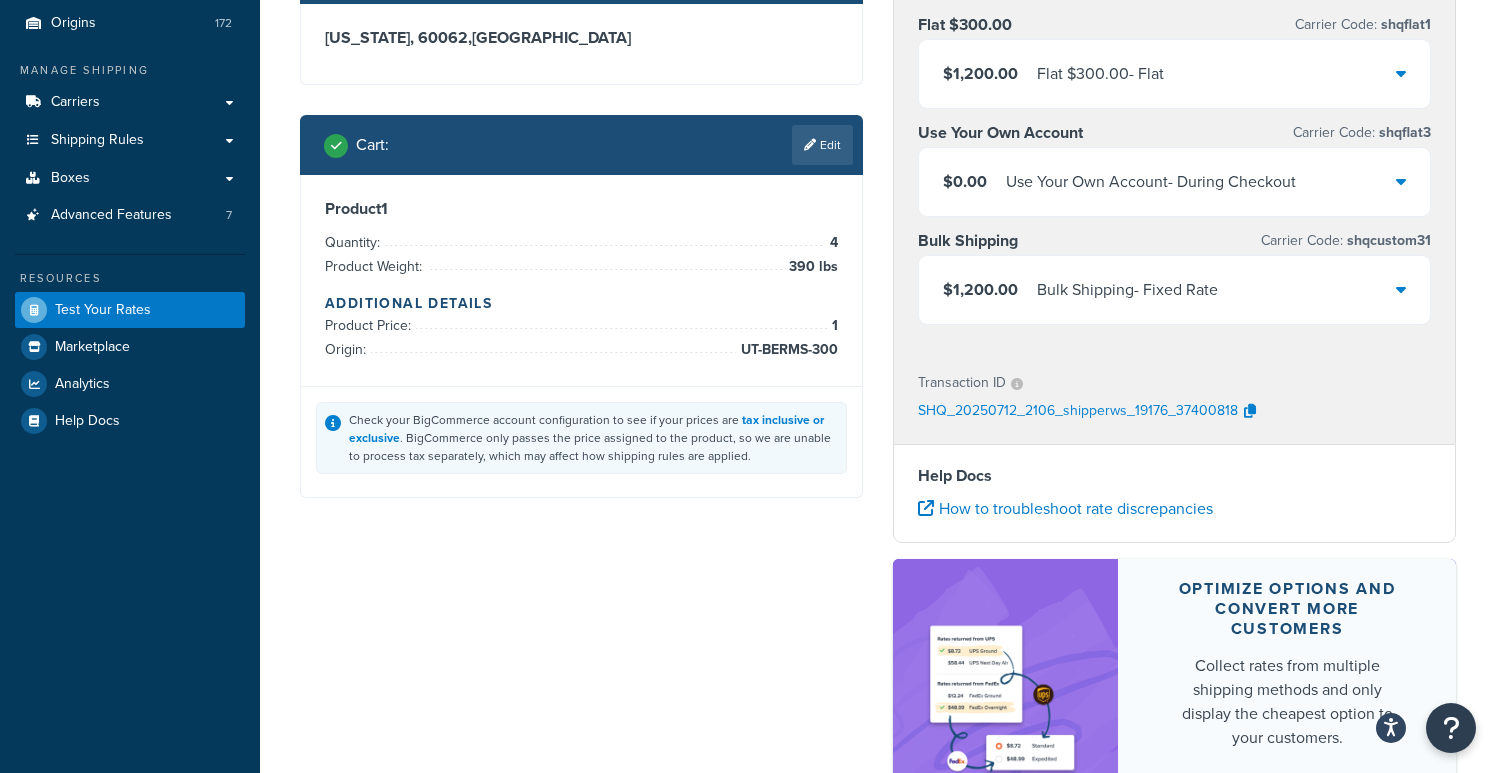 scroll, scrollTop: 163, scrollLeft: 0, axis: vertical 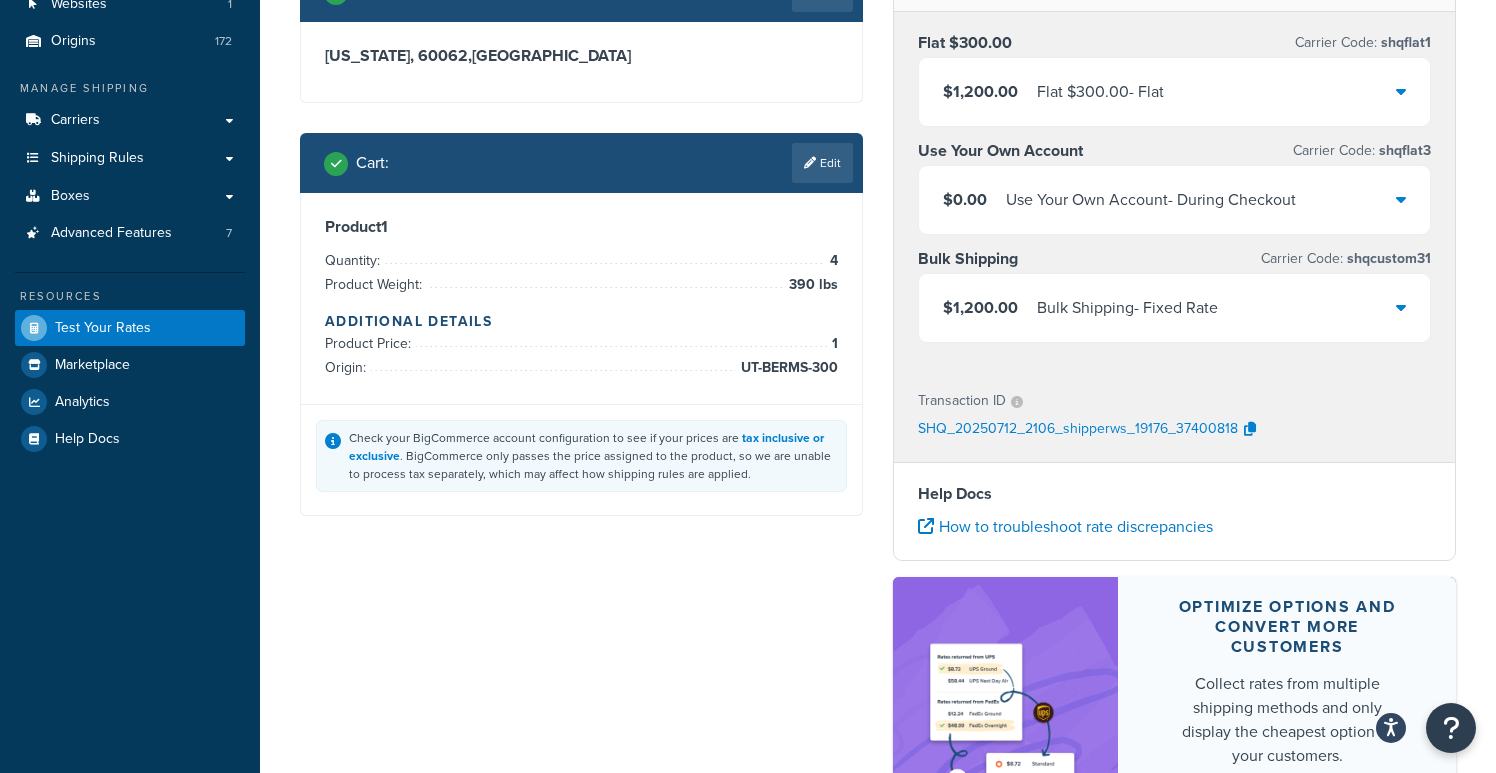 click on "$1,200.00 Bulk Shipping  -   Fixed Rate" at bounding box center (1174, 308) 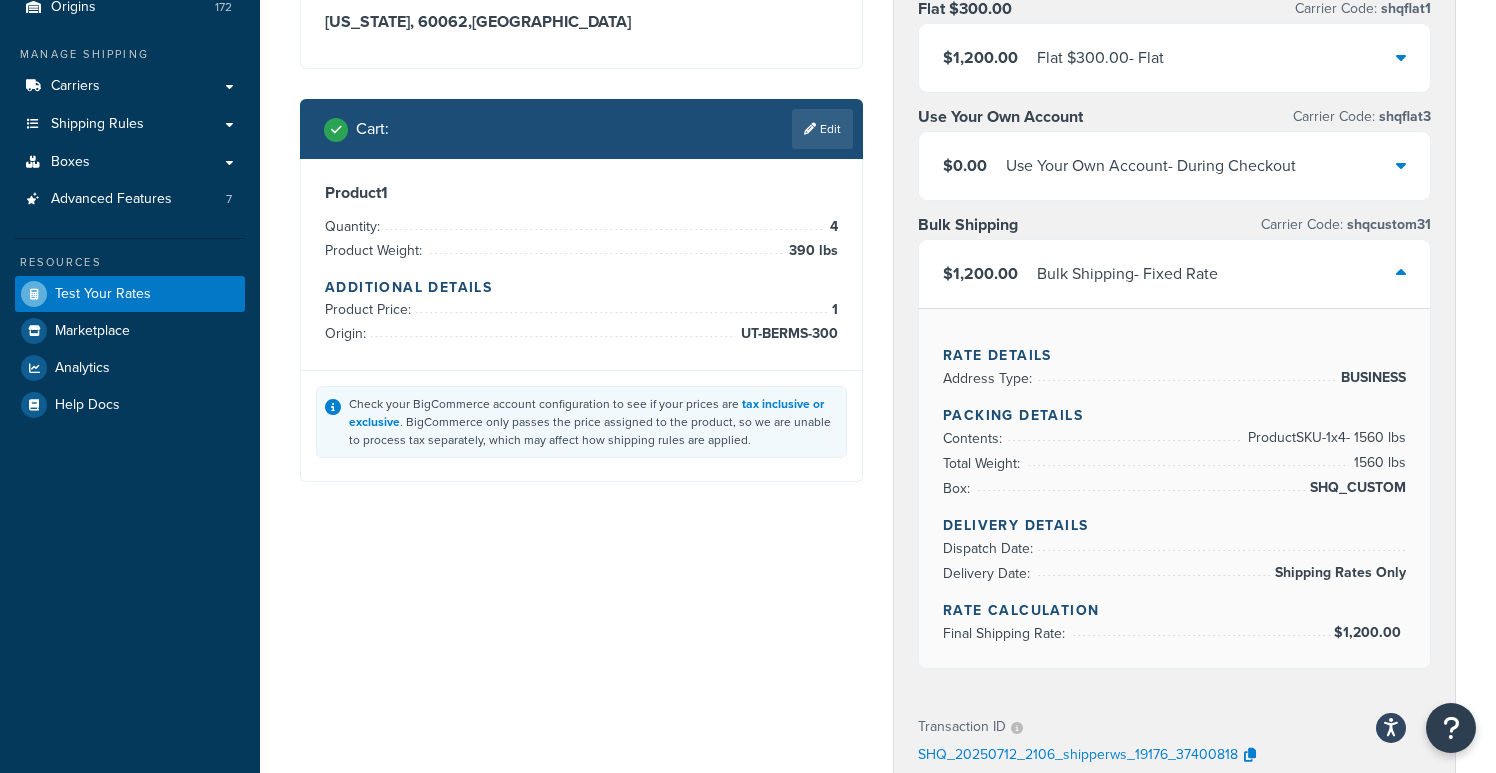 scroll, scrollTop: 0, scrollLeft: 0, axis: both 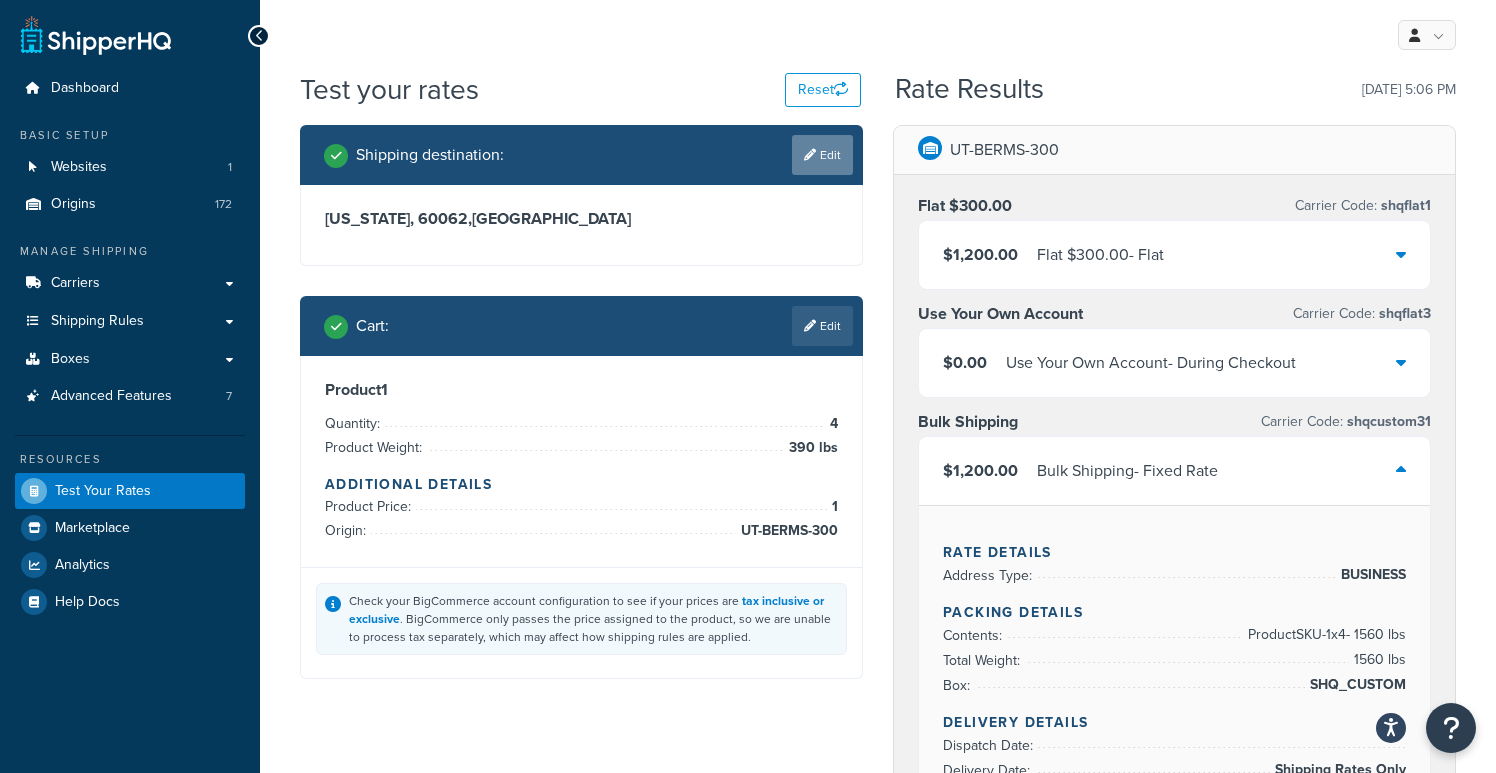 click on "Edit" at bounding box center (822, 155) 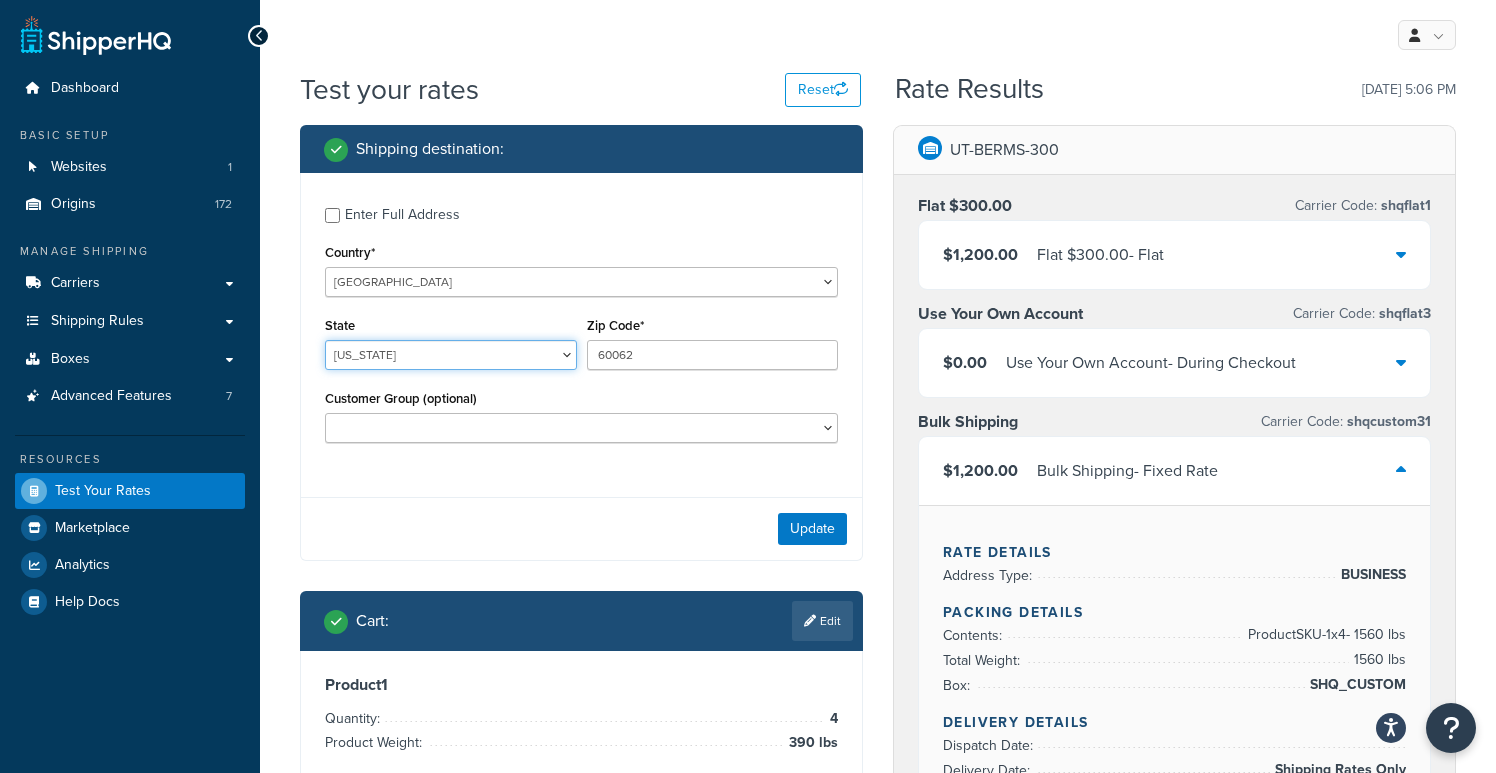 click on "Alabama  Alaska  American Samoa  Arizona  Arkansas  Armed Forces Americas  Armed Forces Europe, Middle East, Africa, Canada  Armed Forces Pacific  California  Colorado  Connecticut  Delaware  District of Columbia  Federated States of Micronesia  Florida  Georgia  Guam  Hawaii  Idaho  Illinois  Indiana  Iowa  Kansas  Kentucky  Louisiana  Maine  Marshall Islands  Maryland  Massachusetts  Michigan  Minnesota  Mississippi  Missouri  Montana  Nebraska  Nevada  New Hampshire  New Jersey  New Mexico  New York  North Carolina  North Dakota  Northern Mariana Islands  Ohio  Oklahoma  Oregon  Palau  Pennsylvania  Puerto Rico  Rhode Island  South Carolina  South Dakota  Tennessee  Texas  United States Minor Outlying Islands  Utah  Vermont  Virgin Islands  Virginia  Washington  West Virginia  Wisconsin  Wyoming" at bounding box center (451, 355) 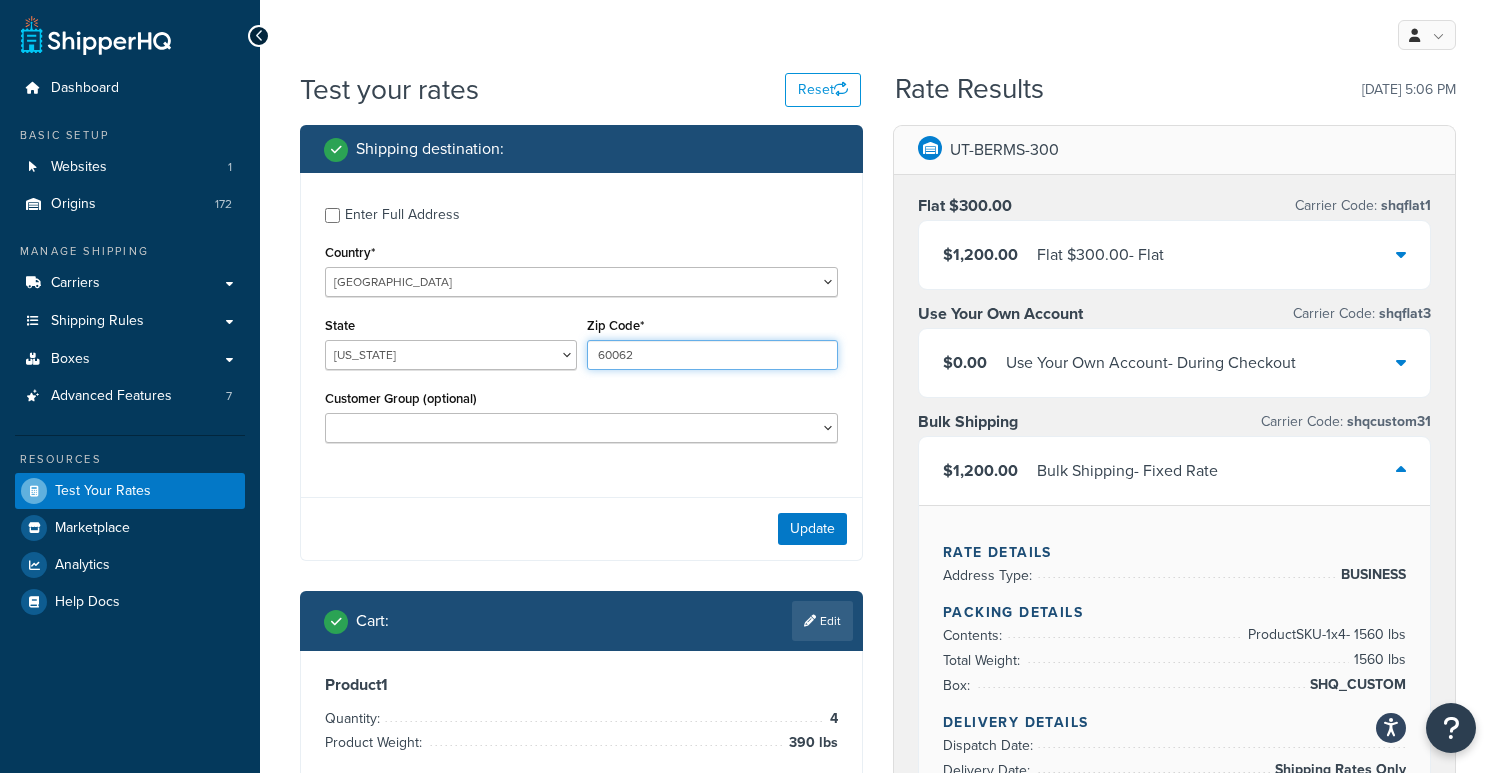 click on "60062" at bounding box center [713, 355] 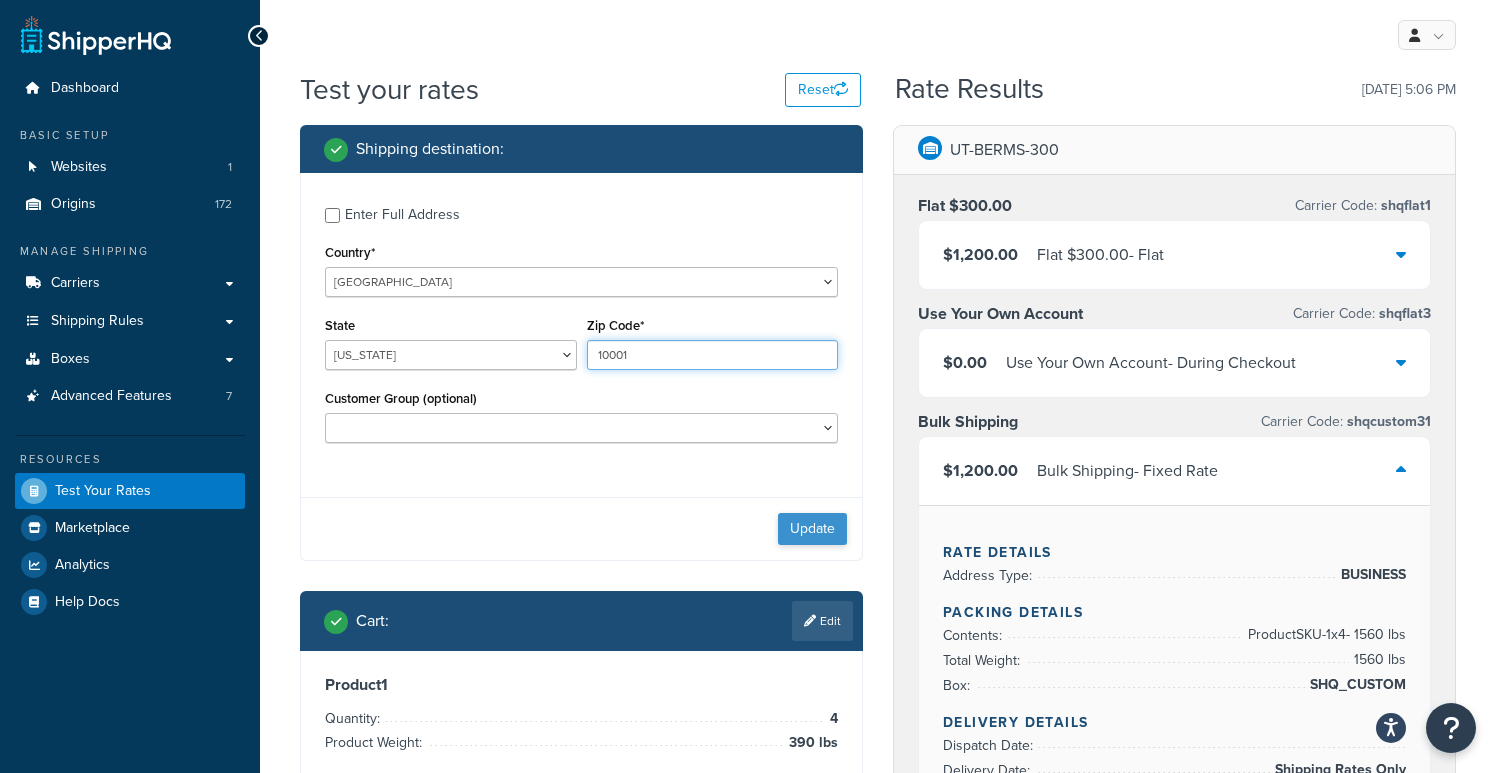 type on "10001" 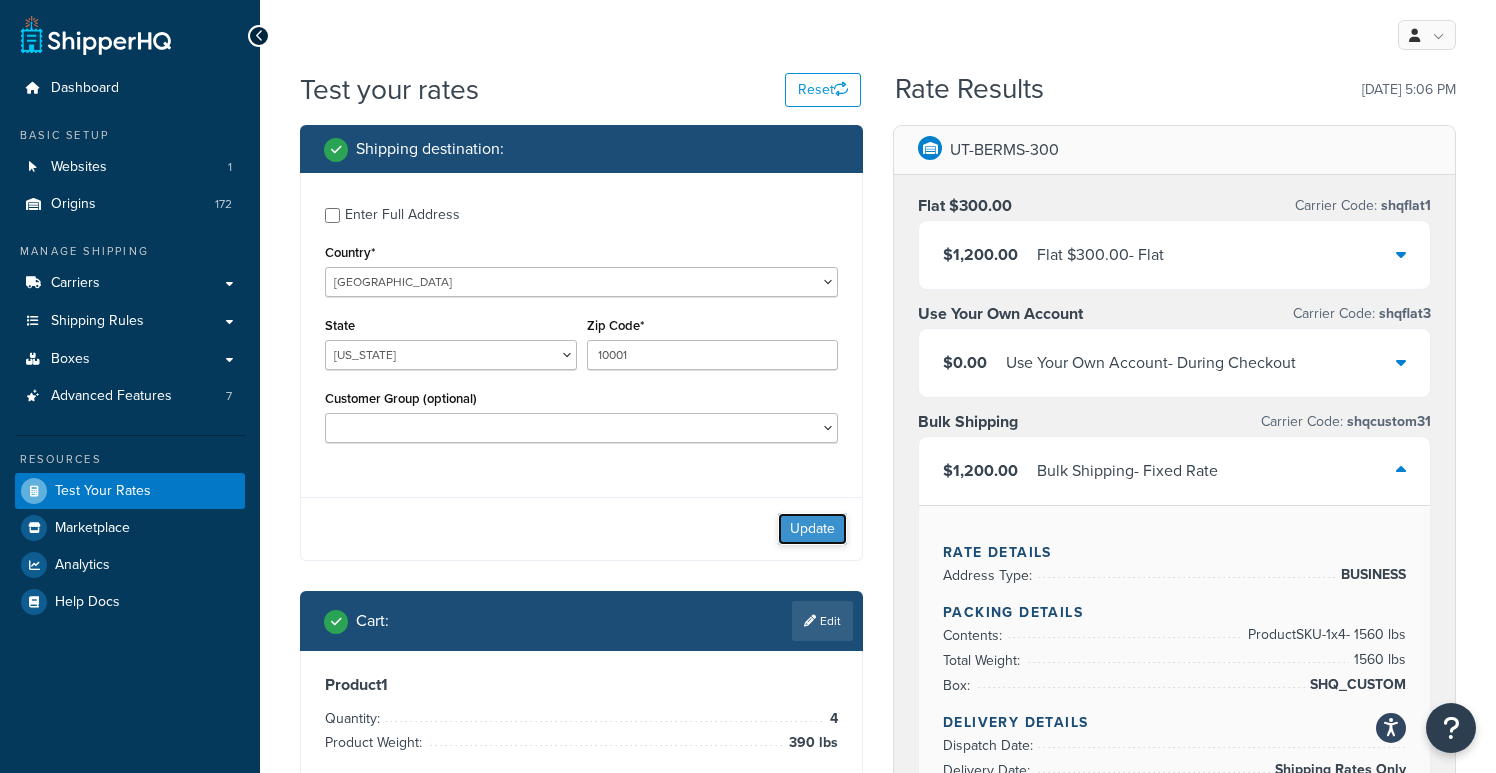click on "Update" at bounding box center (812, 529) 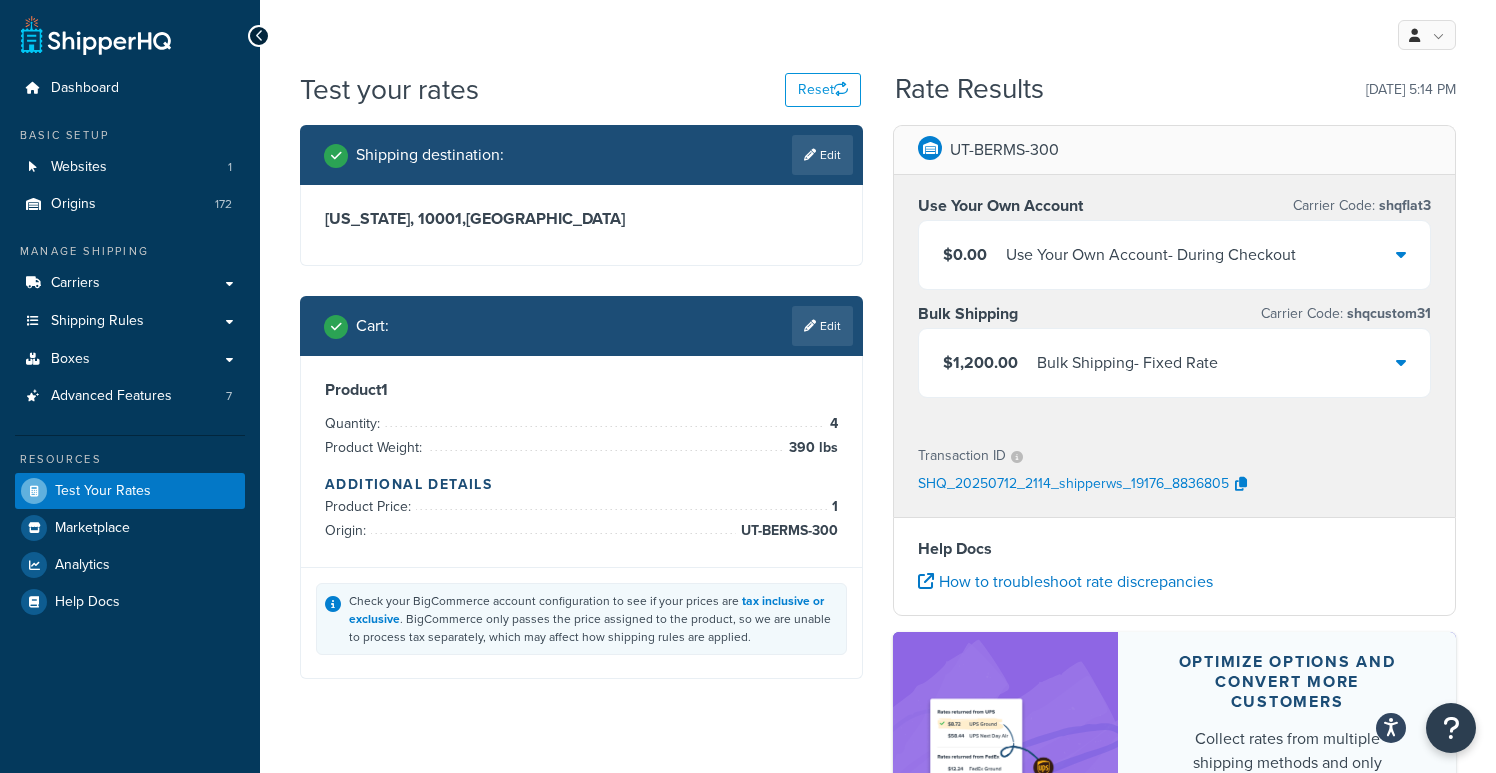 click on "$1,200.00 Bulk Shipping  -   Fixed Rate" at bounding box center [1174, 363] 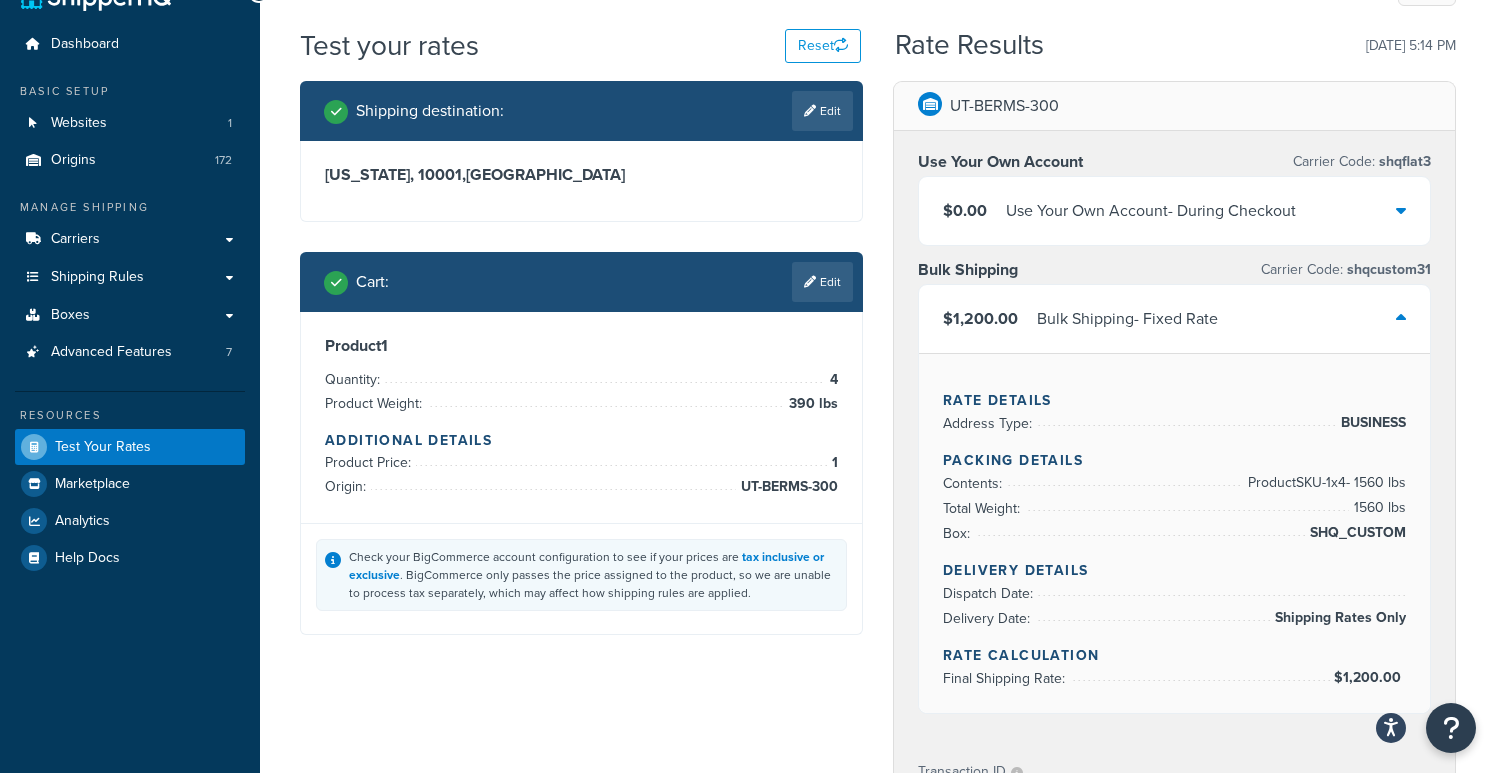 scroll, scrollTop: 0, scrollLeft: 0, axis: both 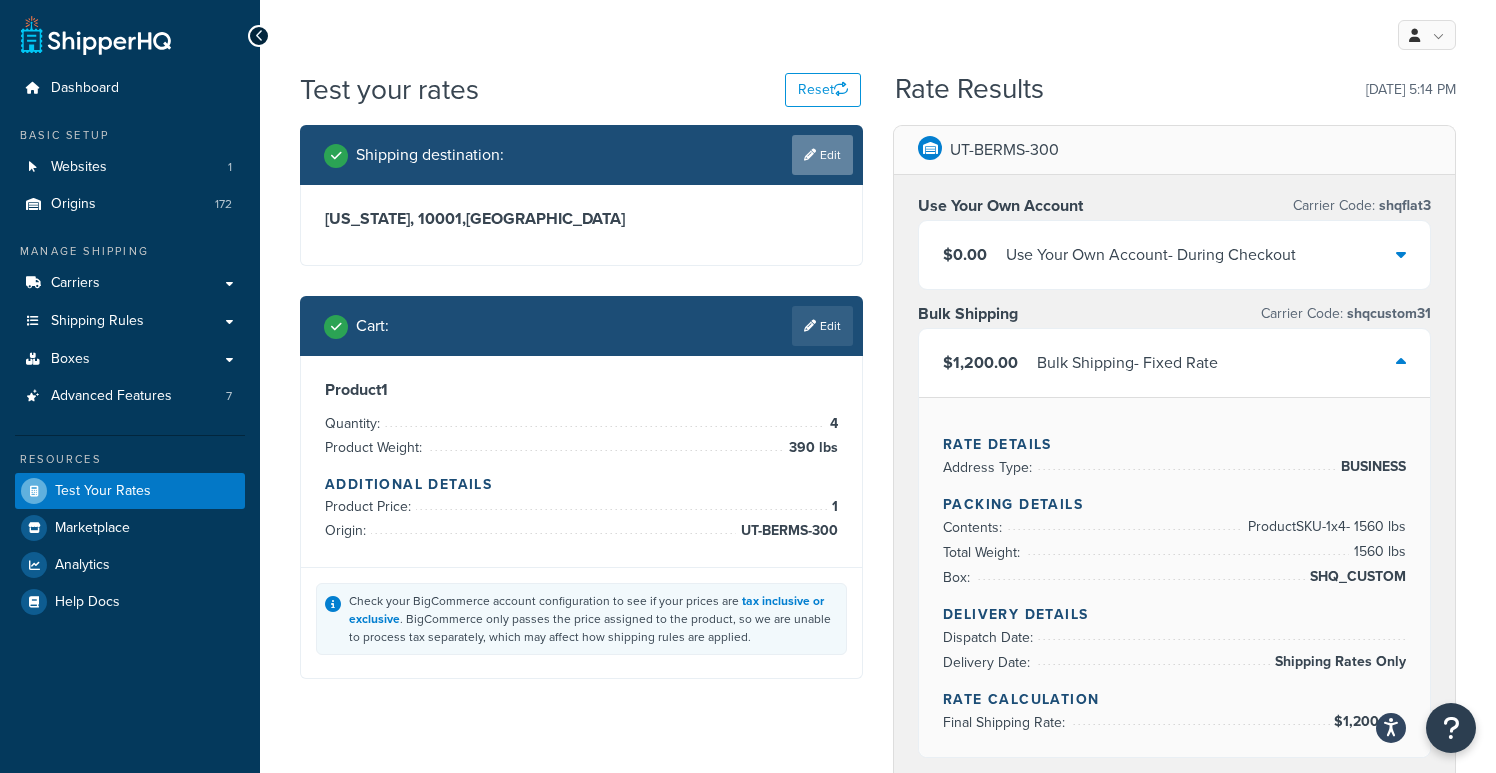 click on "Edit" at bounding box center [822, 155] 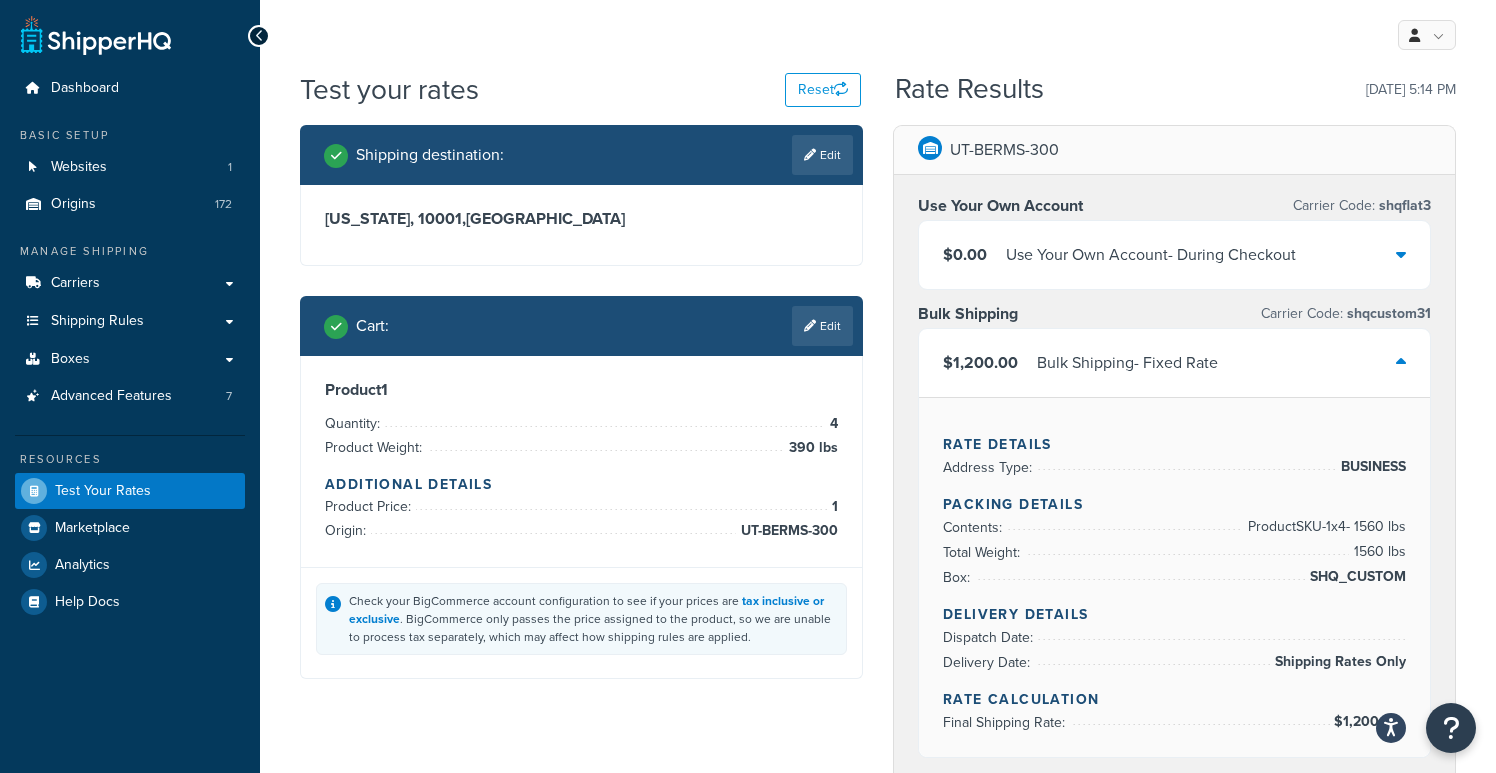 select on "NY" 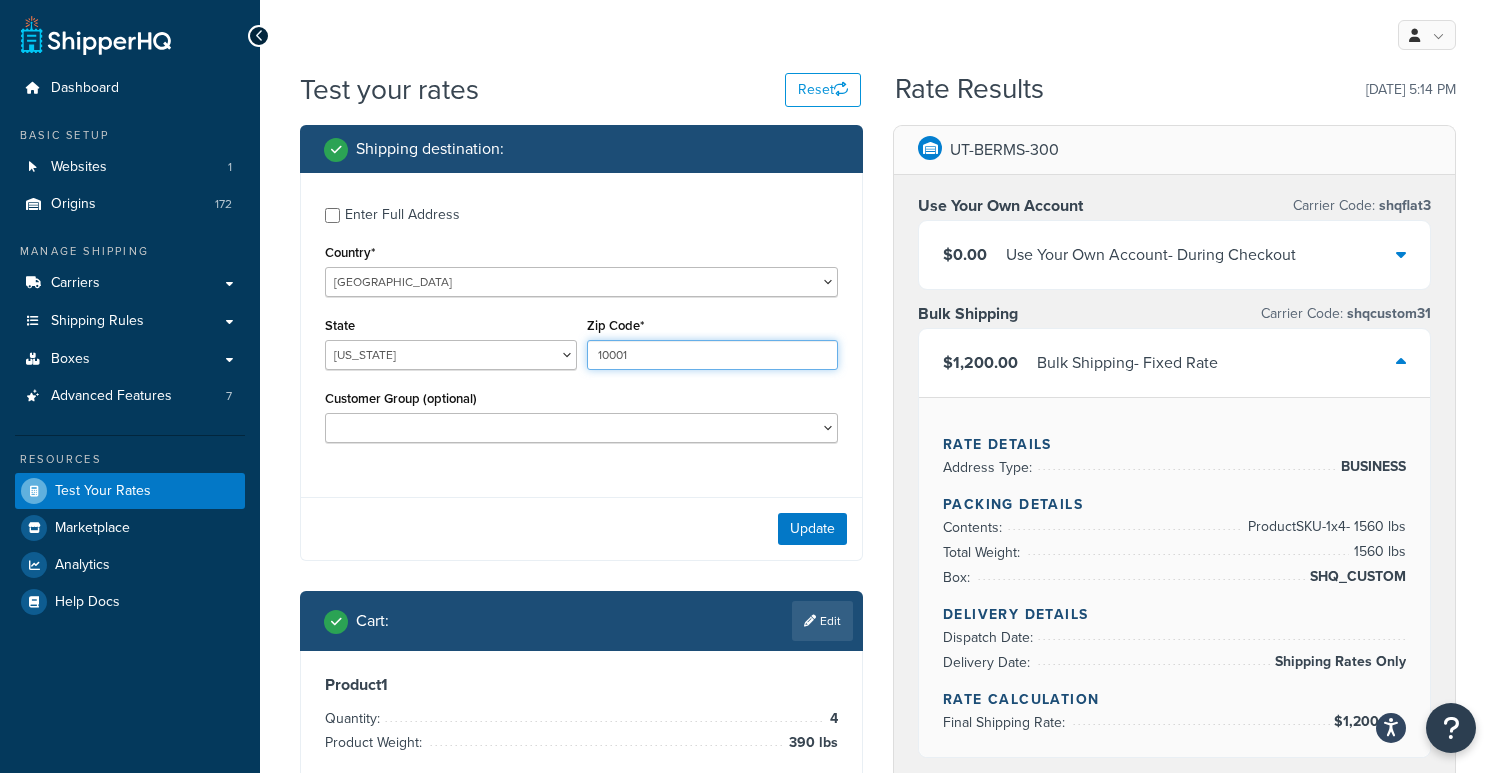 click on "10001" at bounding box center [713, 355] 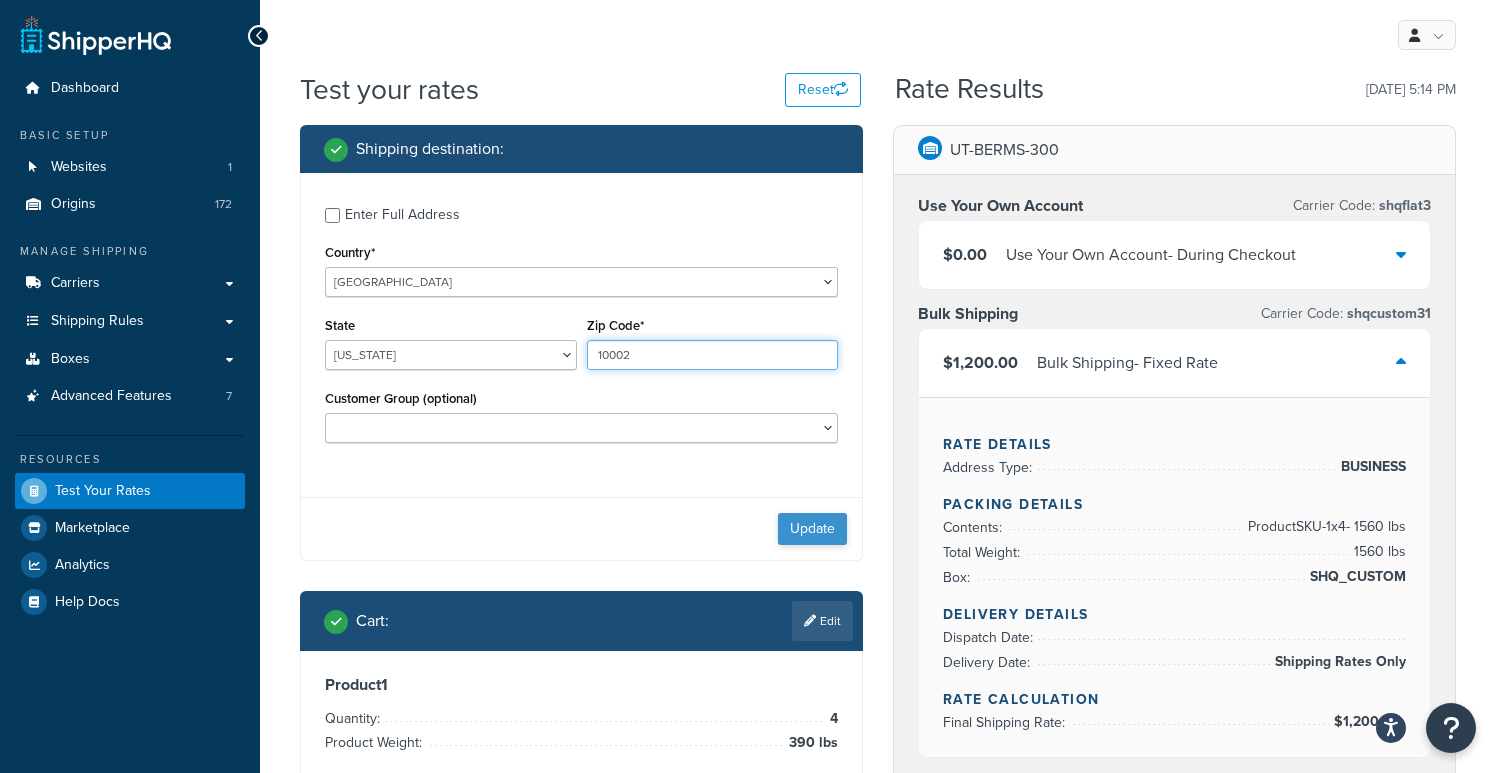 type on "10002" 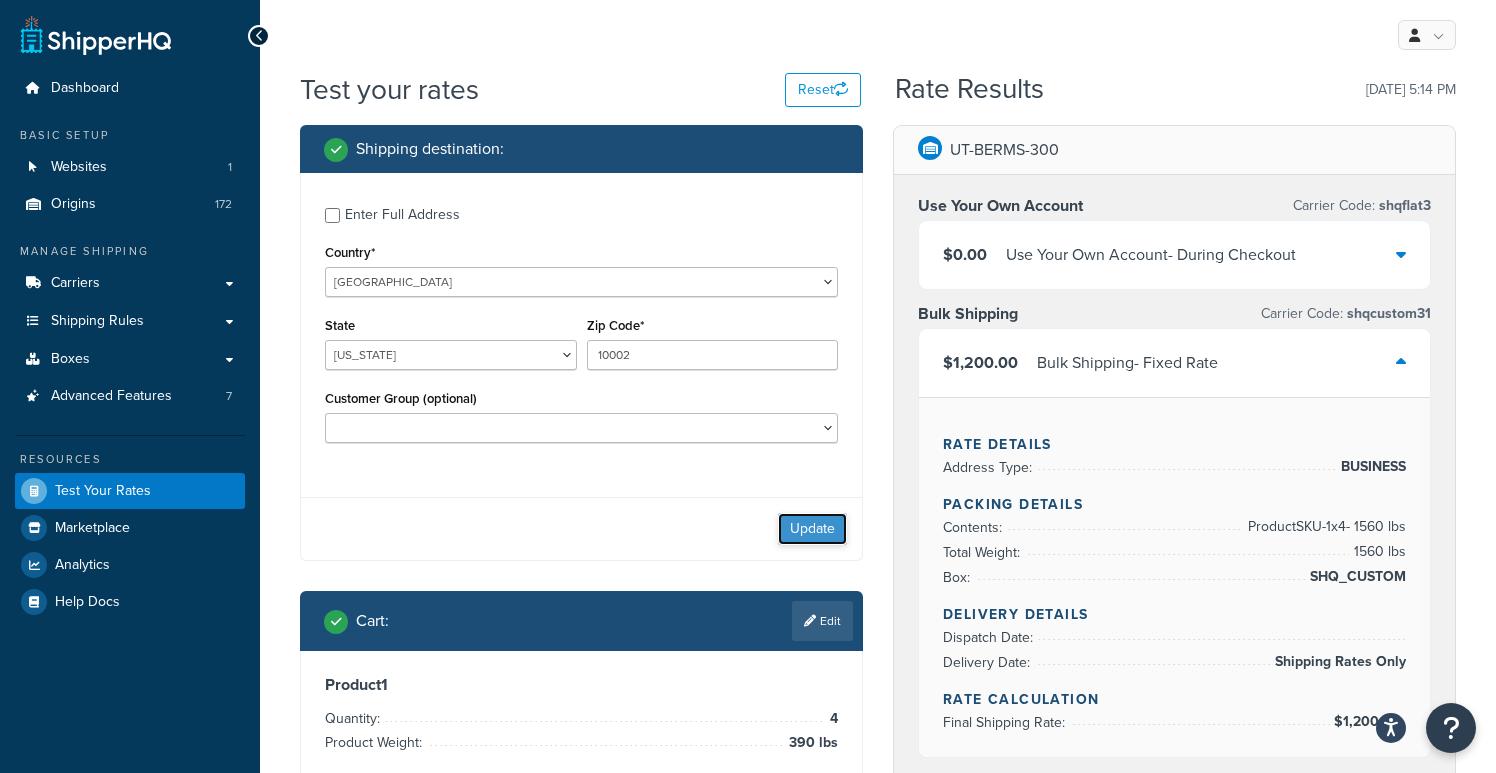 click on "Update" at bounding box center (812, 529) 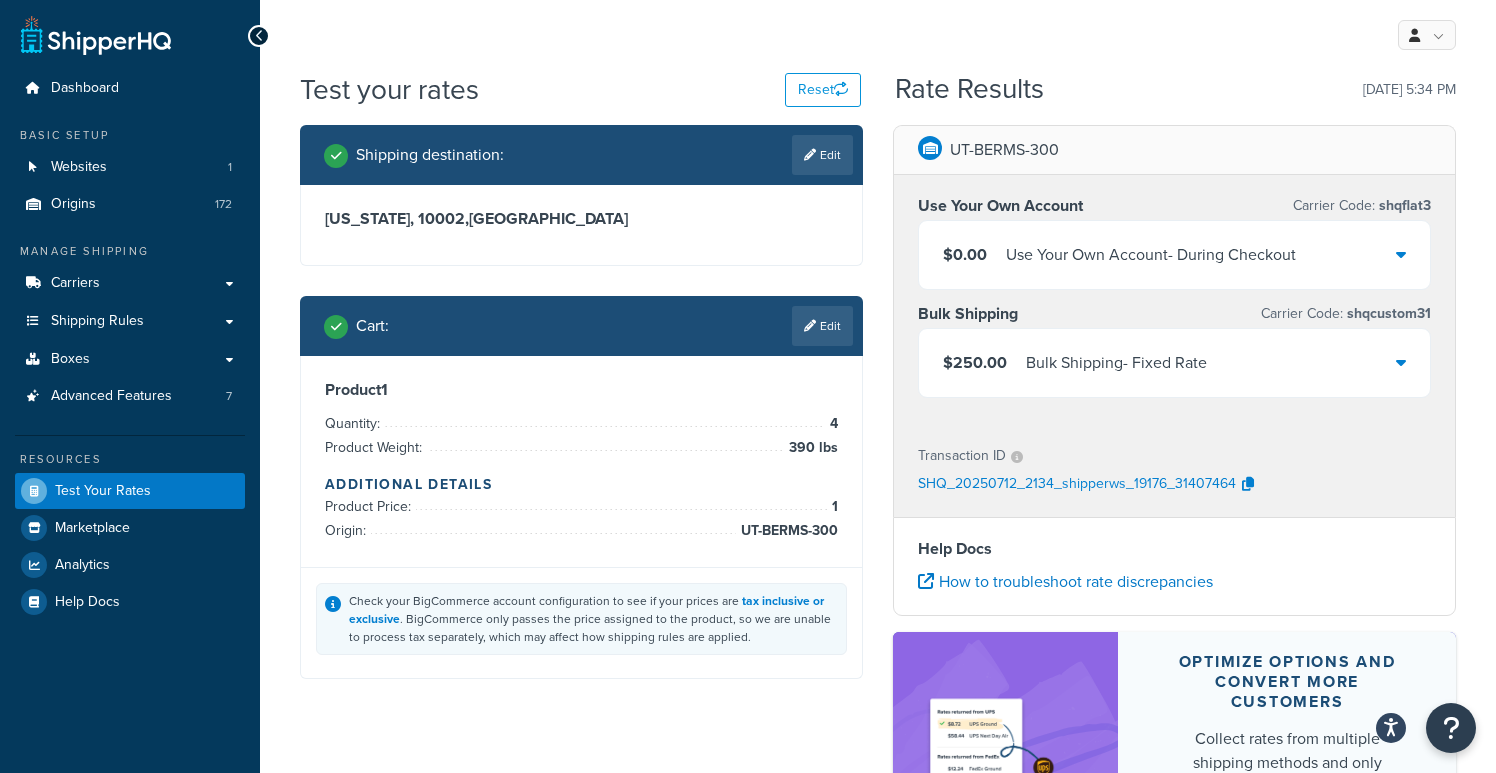 click on "$250.00 Bulk Shipping  -   Fixed Rate" at bounding box center (1174, 363) 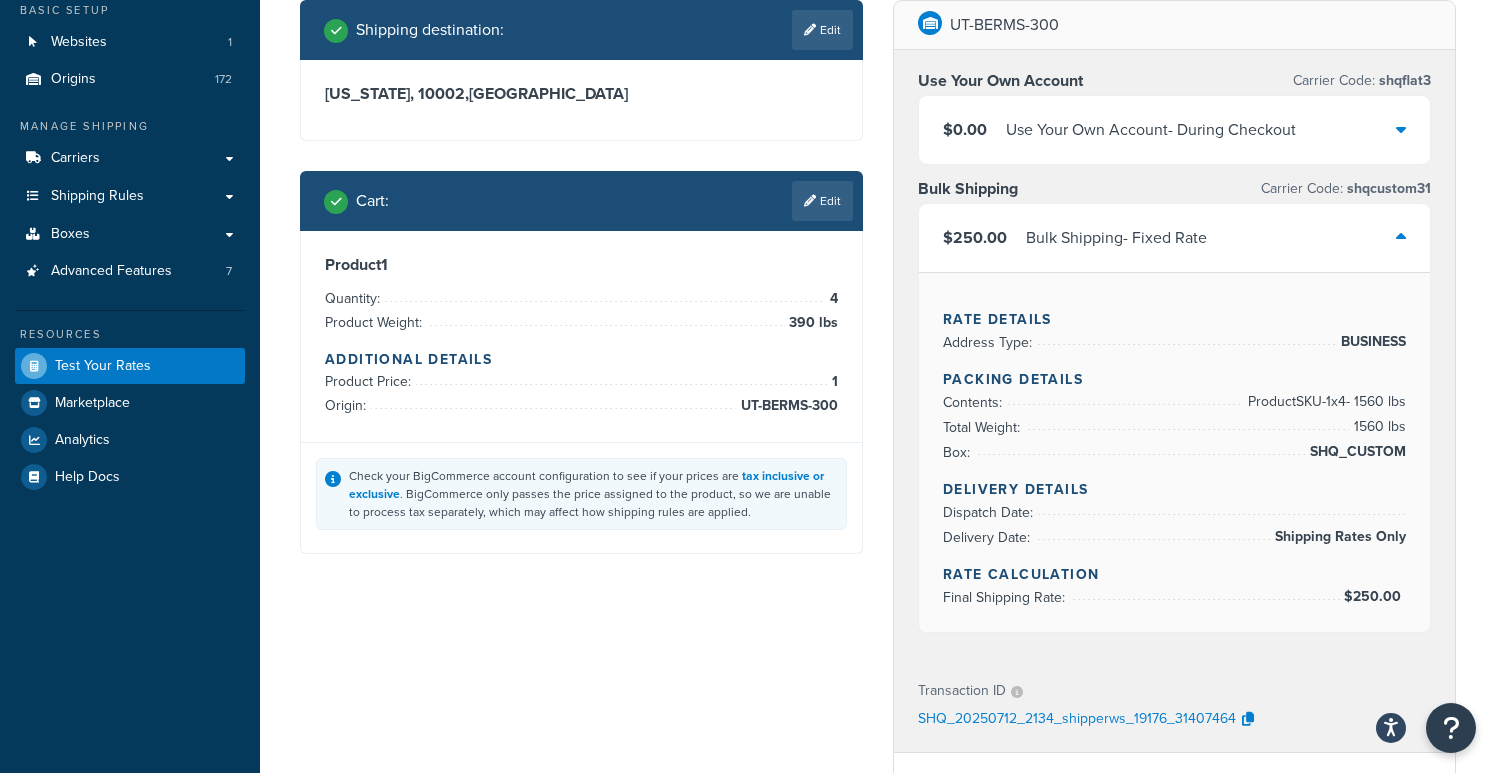 scroll, scrollTop: 0, scrollLeft: 0, axis: both 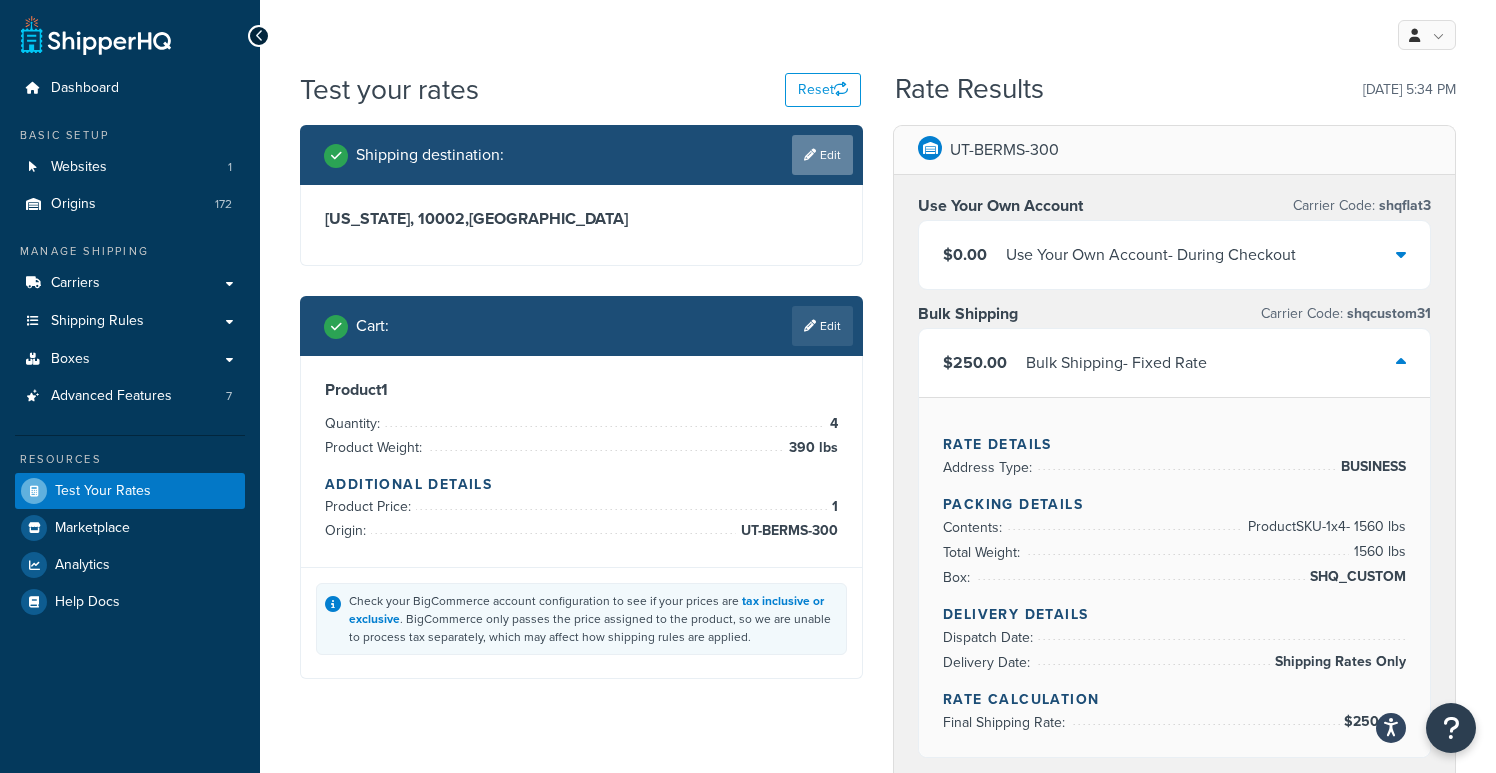 click on "Edit" at bounding box center [822, 155] 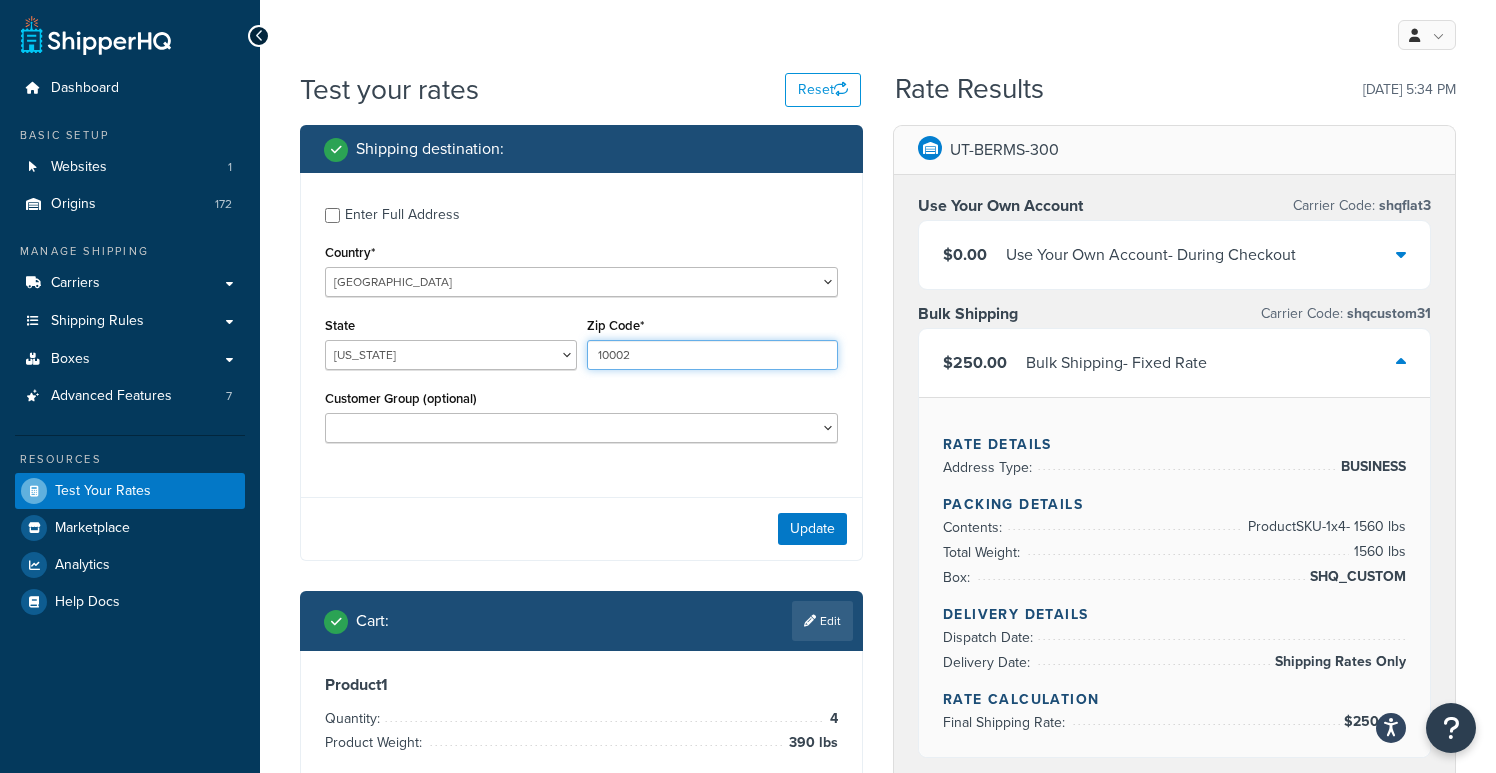 click on "10002" at bounding box center (713, 355) 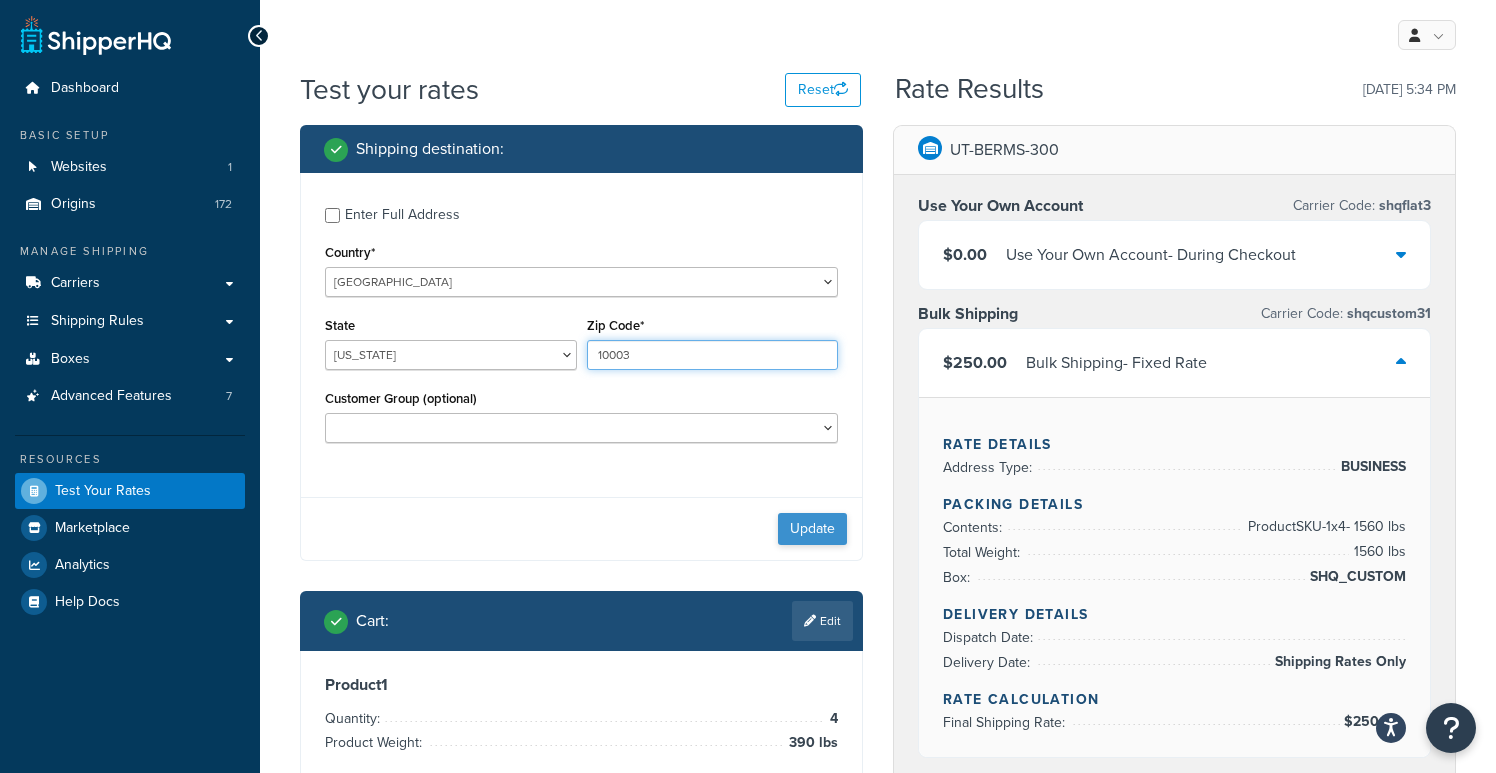 type on "10003" 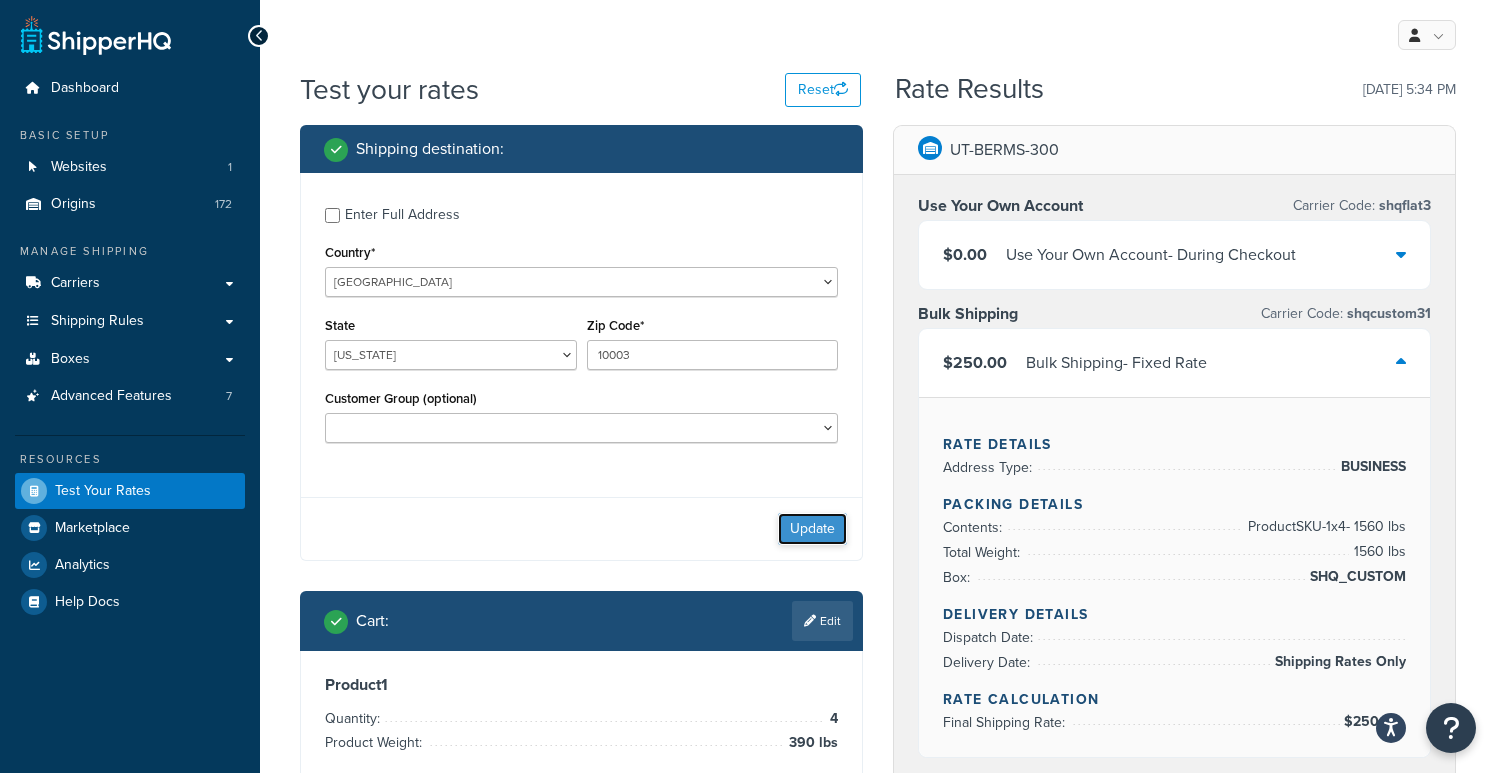 click on "Update" at bounding box center (812, 529) 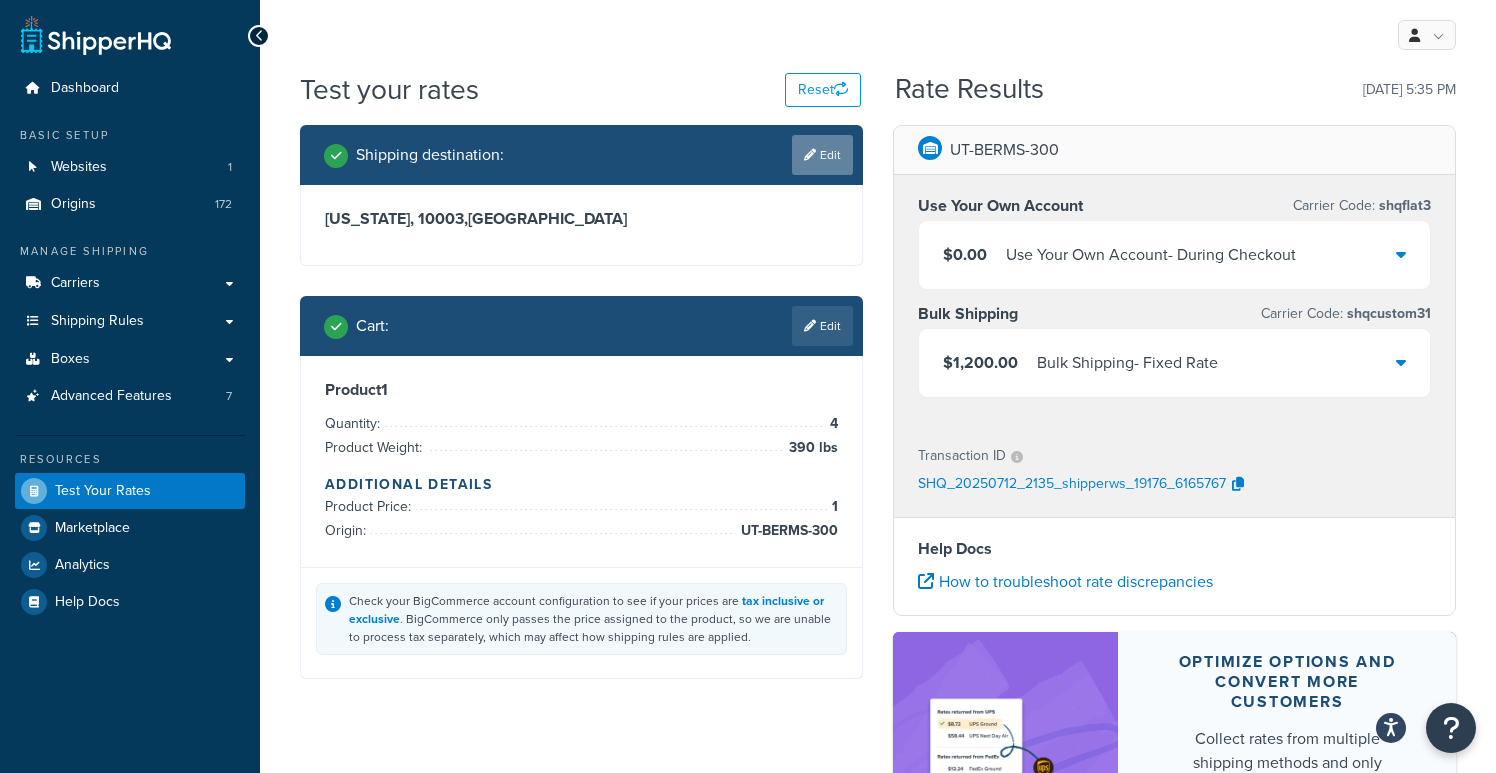 click on "Edit" at bounding box center [822, 155] 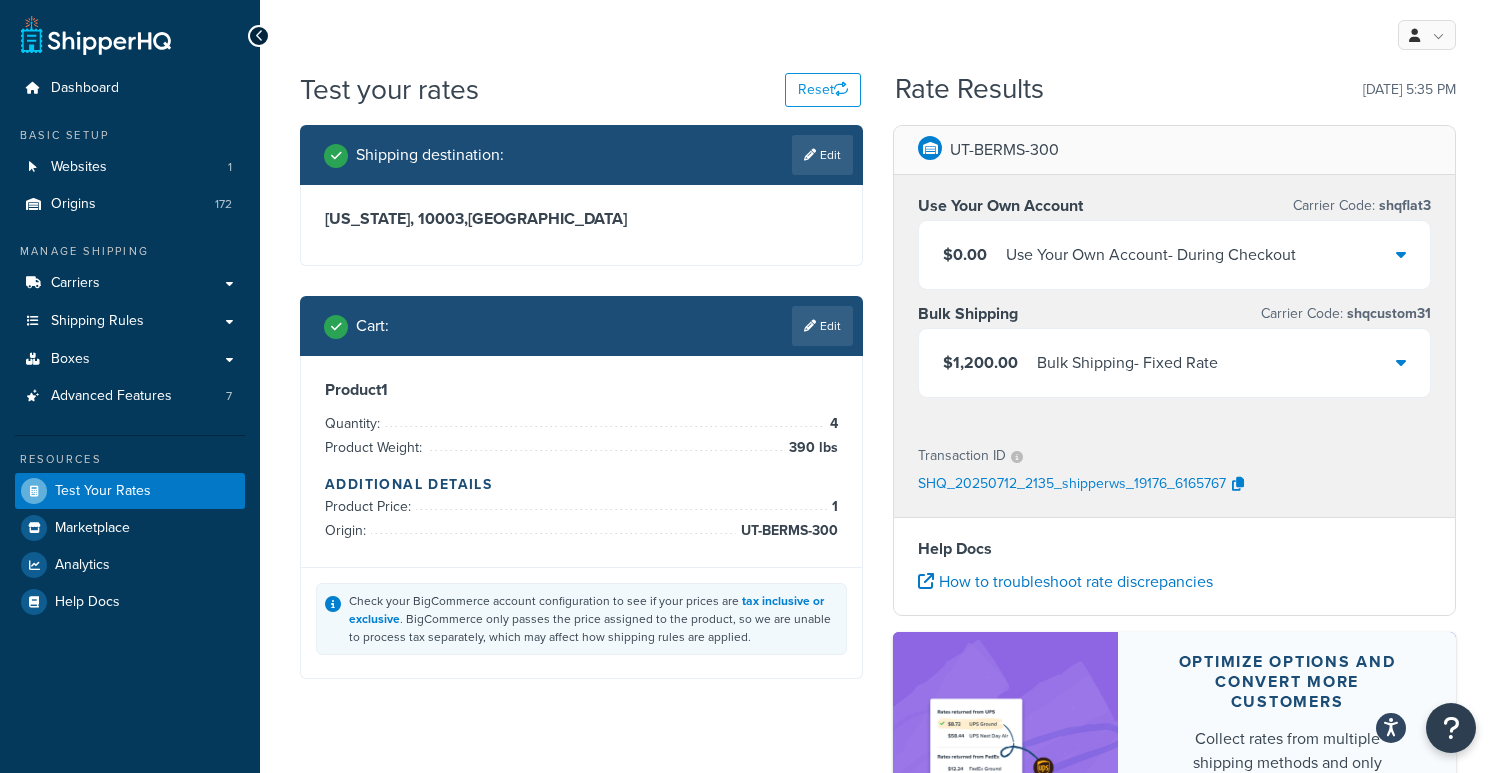 select on "NY" 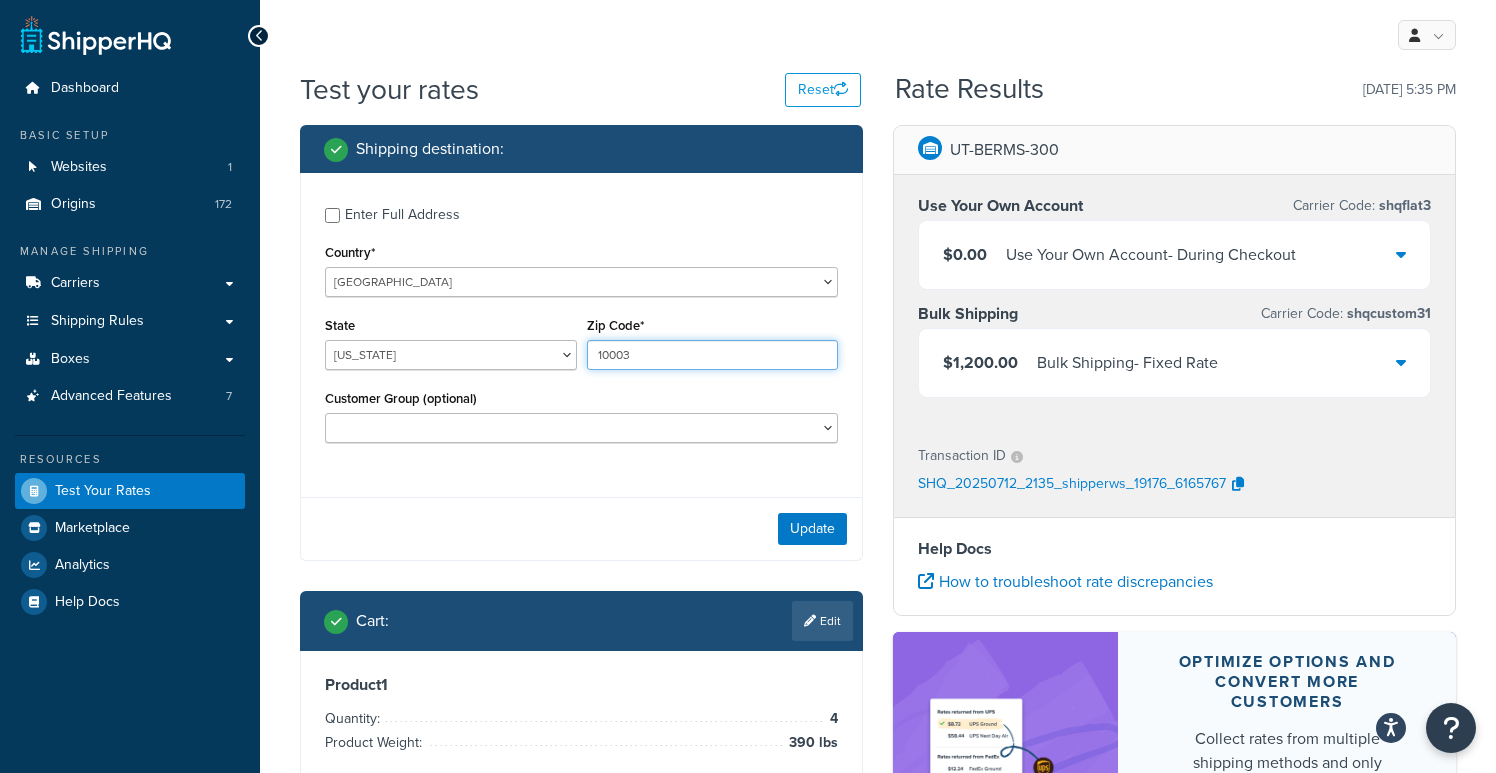 click on "10003" at bounding box center (713, 355) 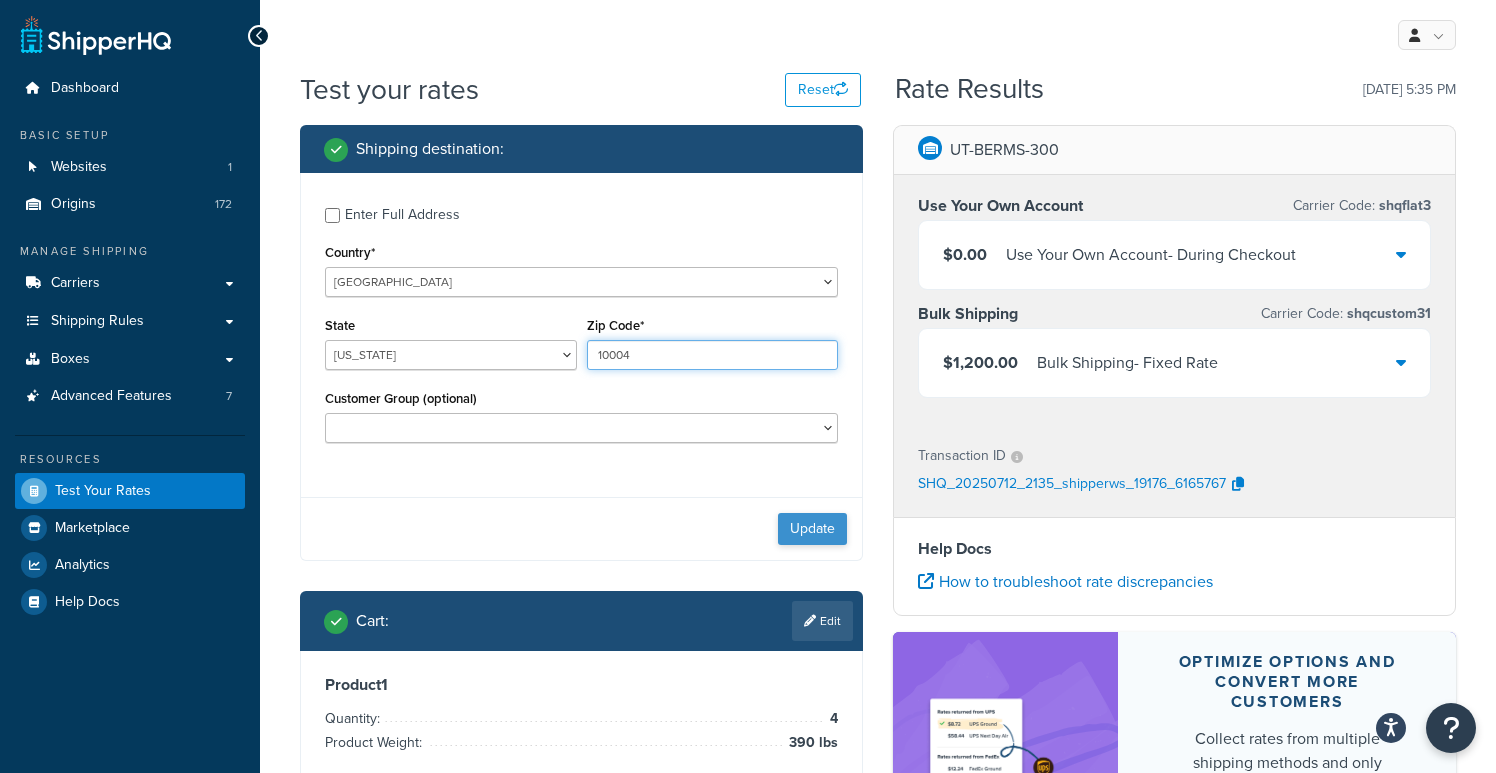 type on "10004" 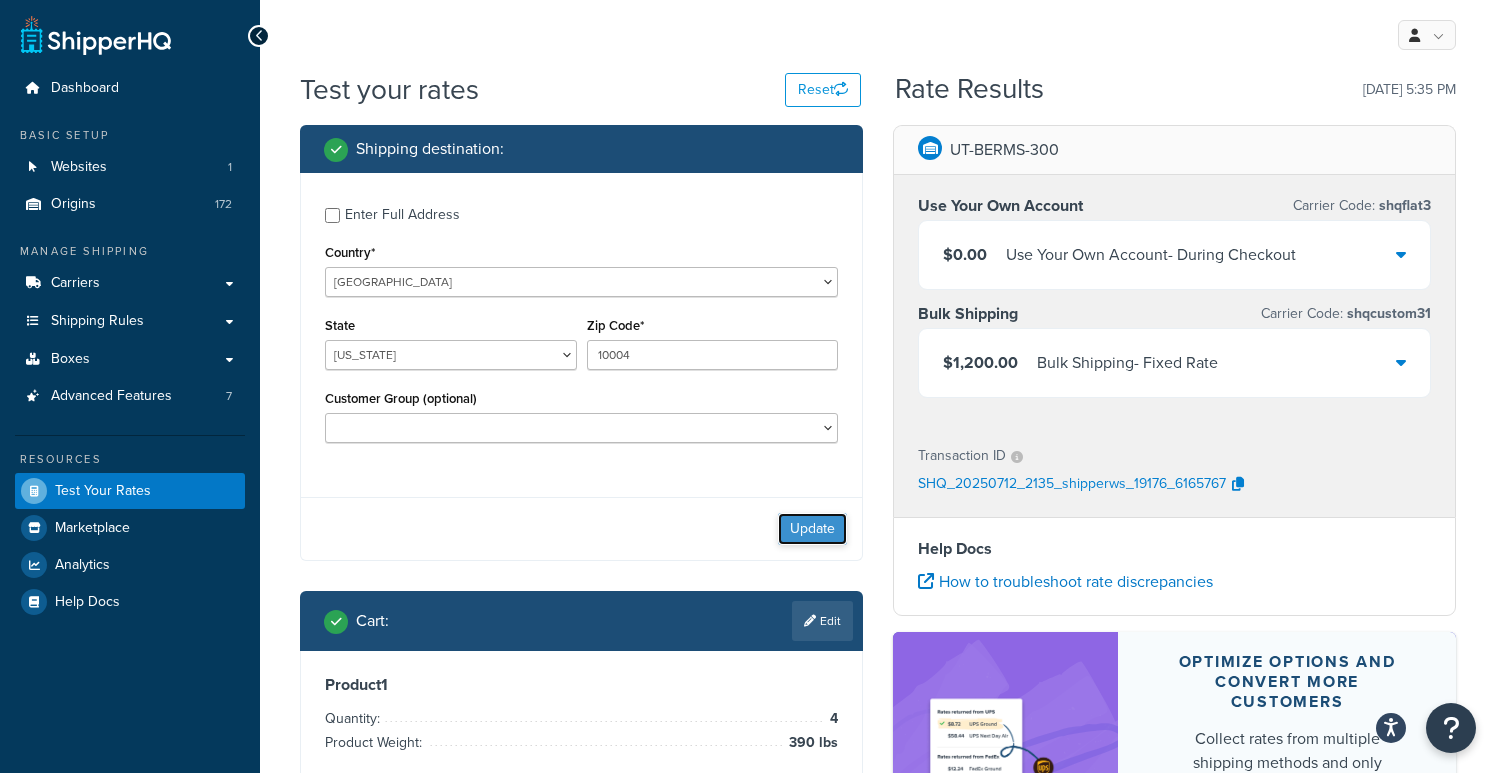 click on "Update" at bounding box center (812, 529) 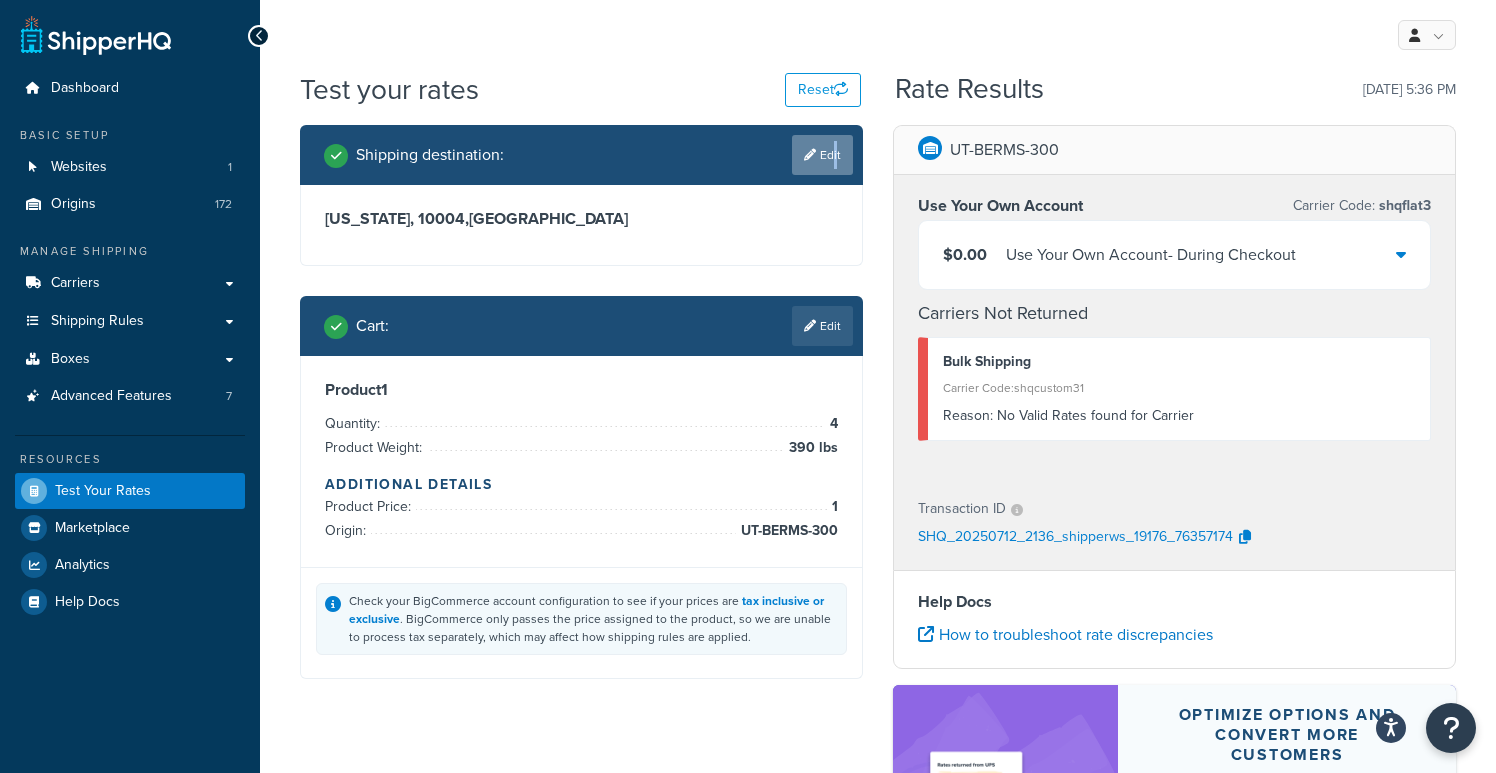 click on "Edit" at bounding box center (822, 155) 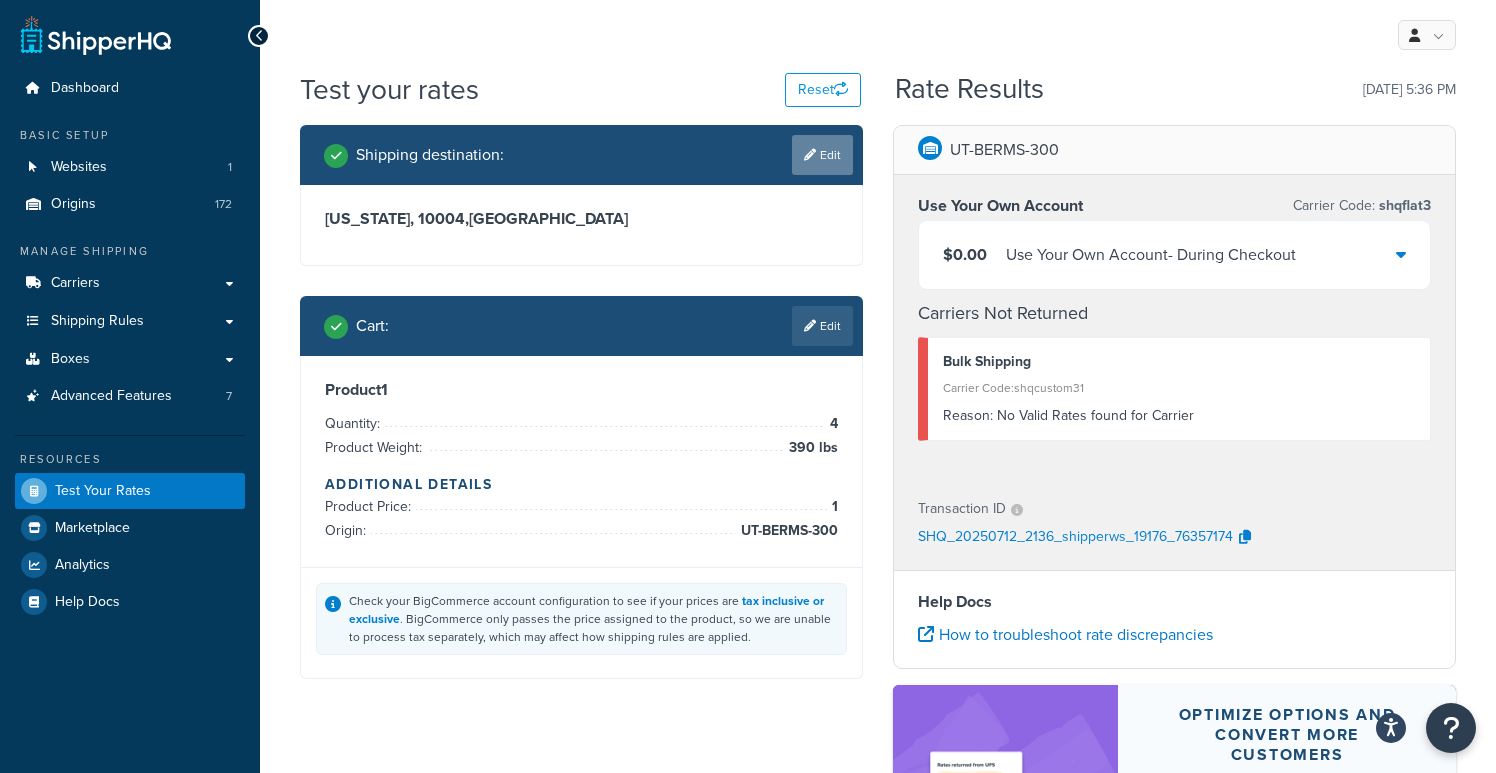 select on "NY" 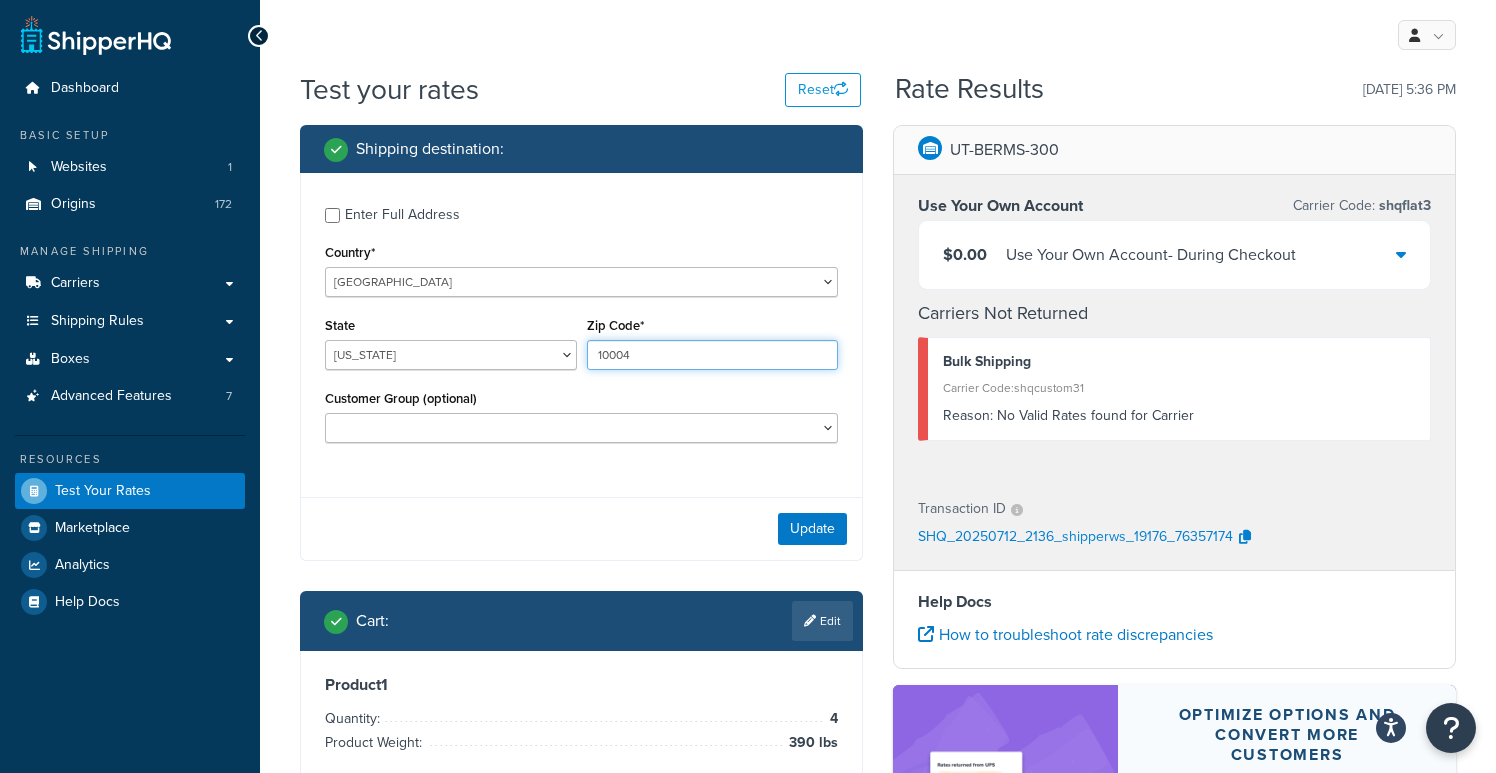 click on "10004" at bounding box center [713, 355] 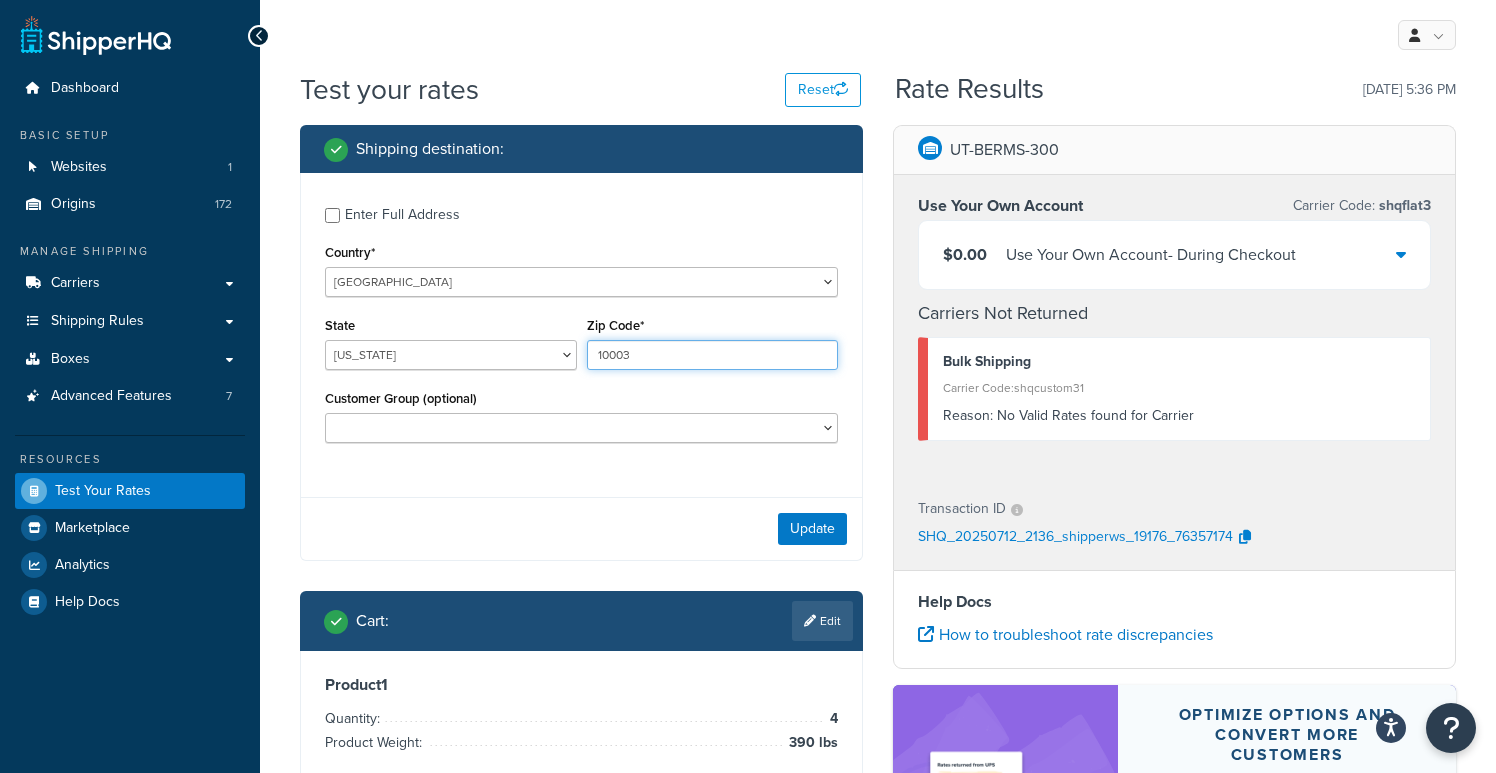 type on "10003" 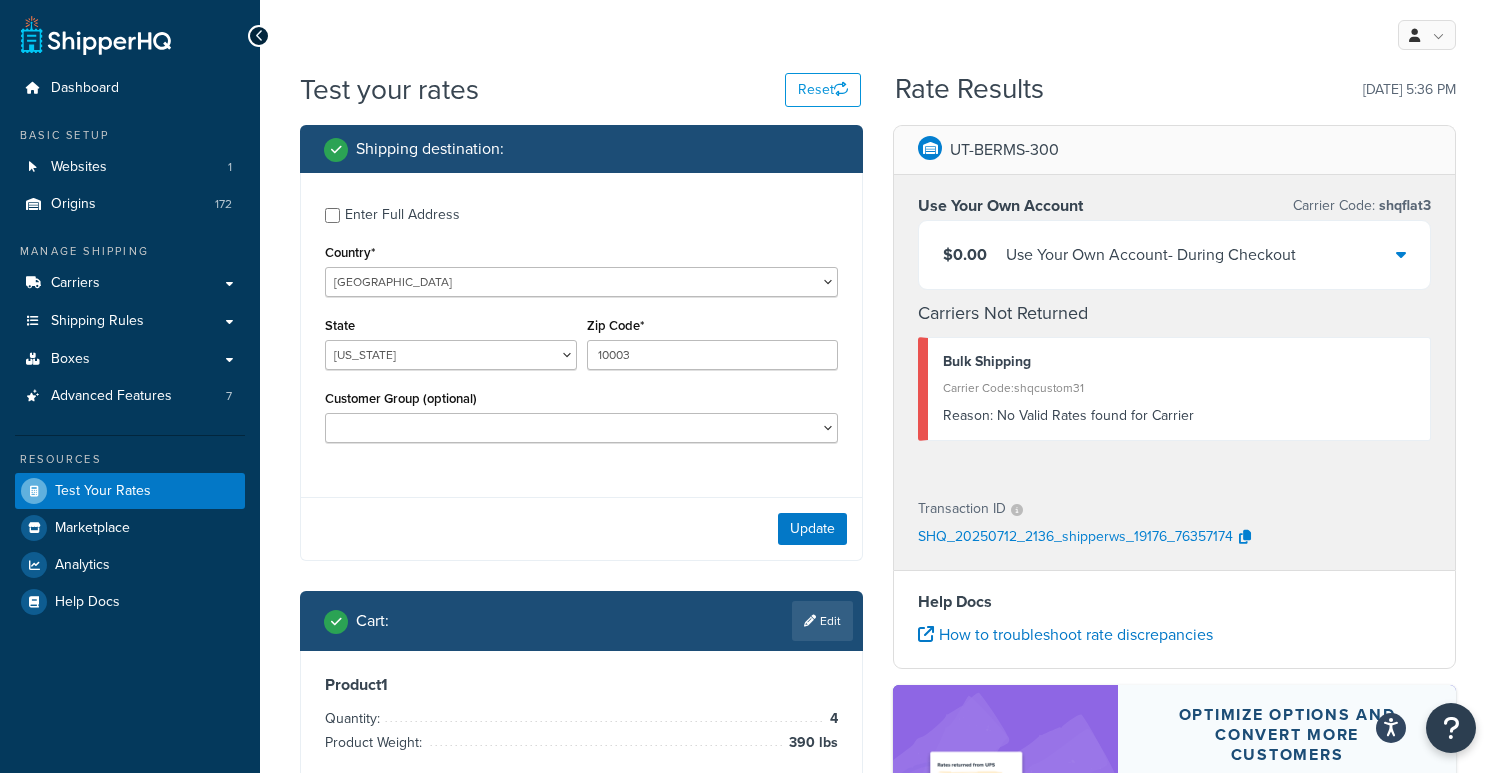 click on "Update" at bounding box center (581, 528) 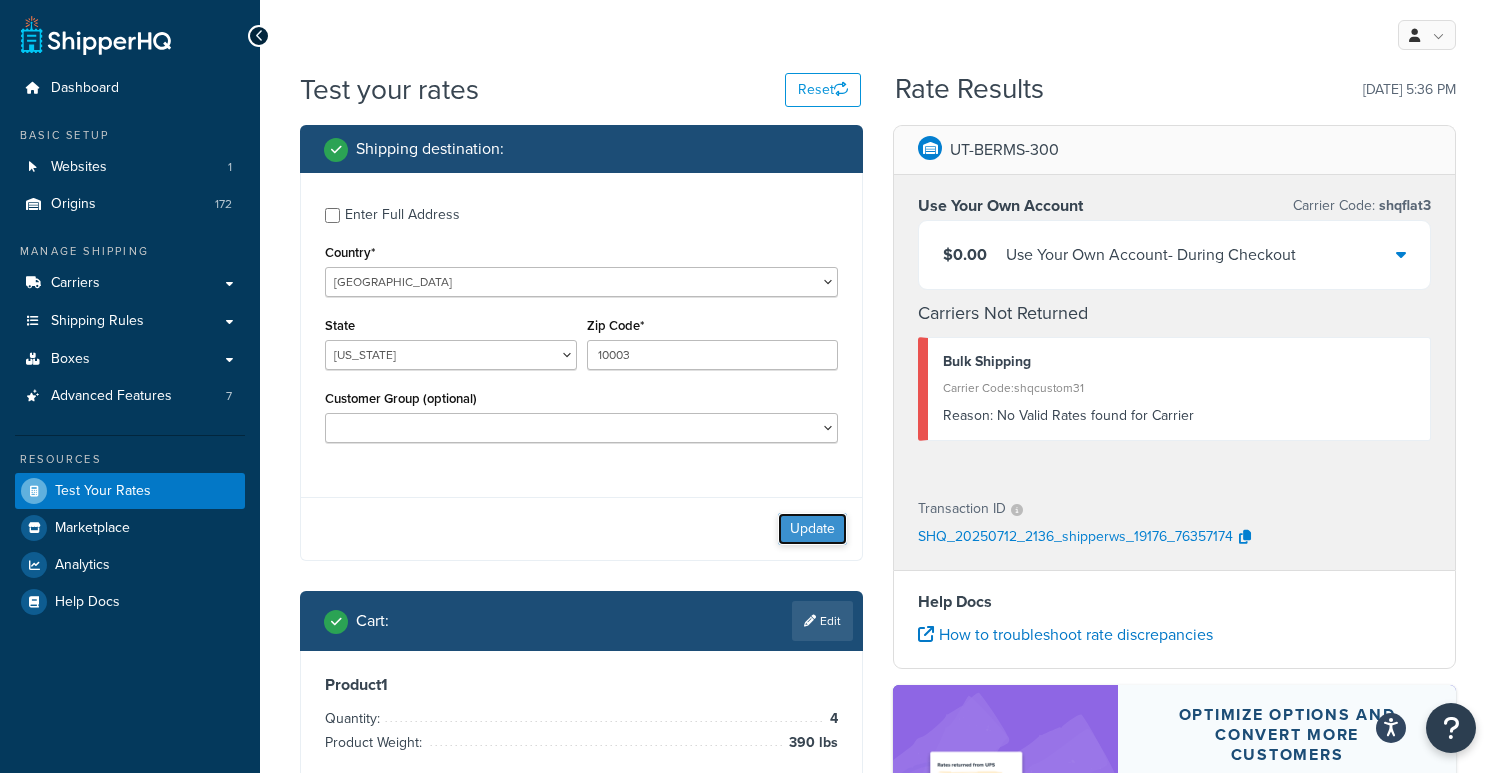 click on "Update" at bounding box center [812, 529] 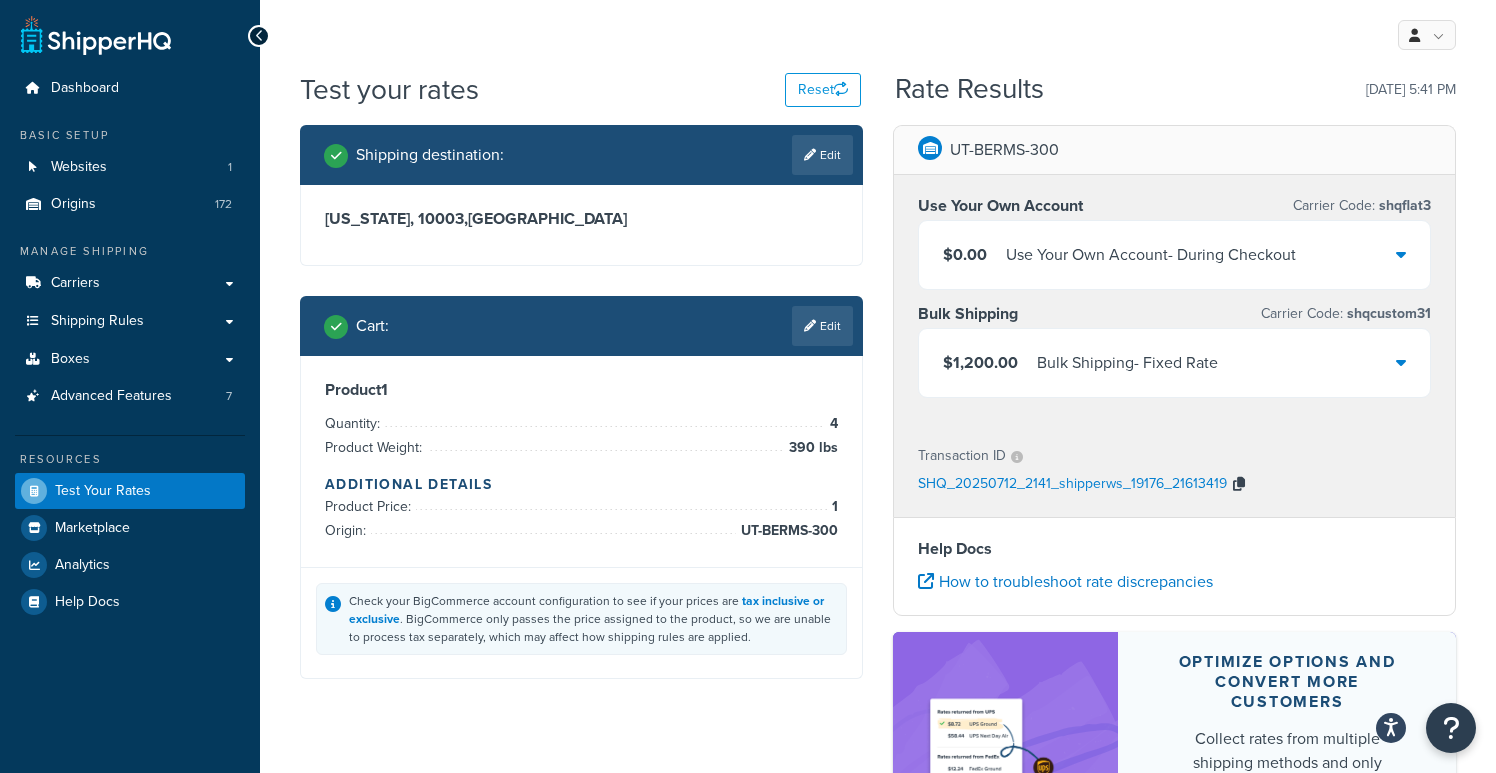 click at bounding box center [1239, 484] 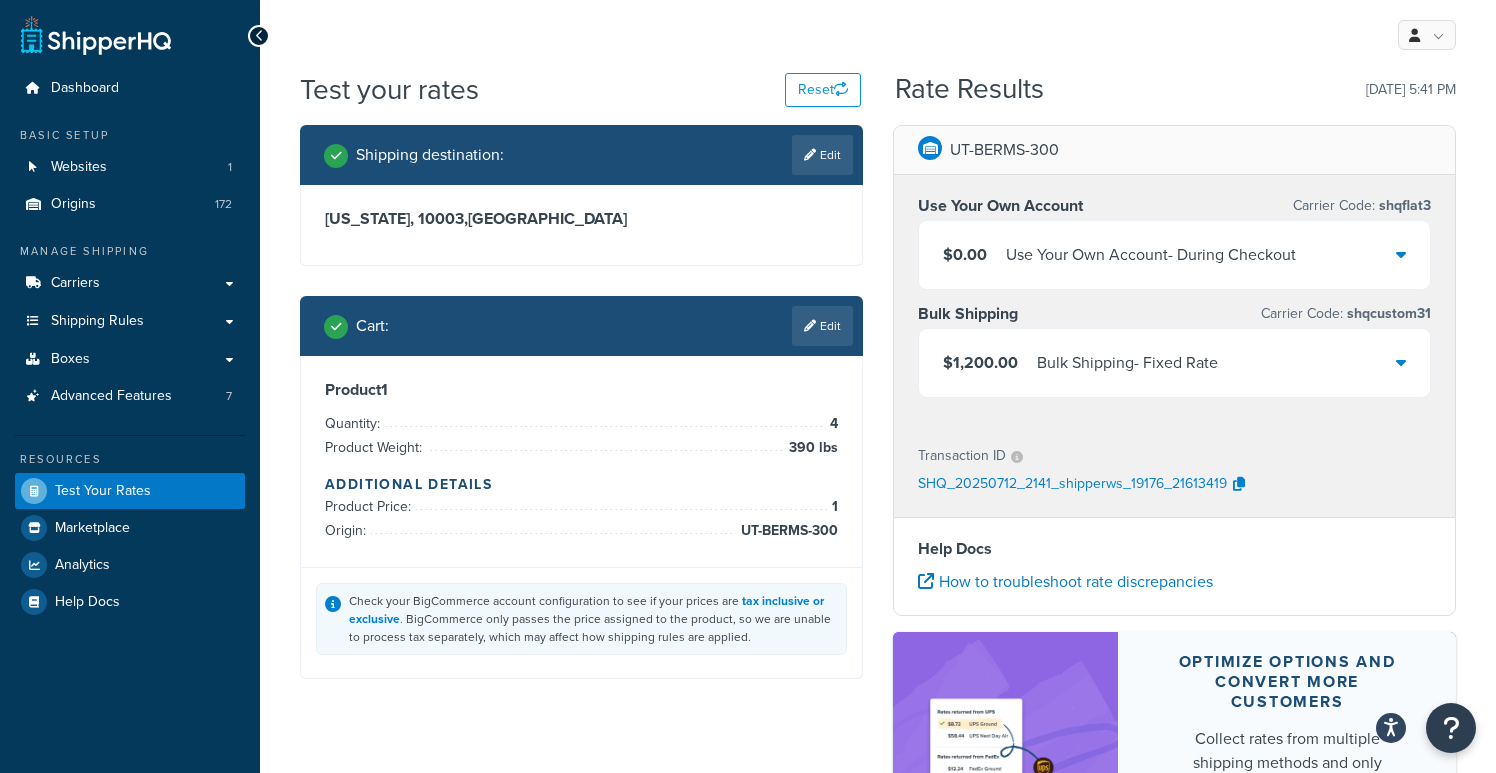 click on "Edit" at bounding box center (822, 155) 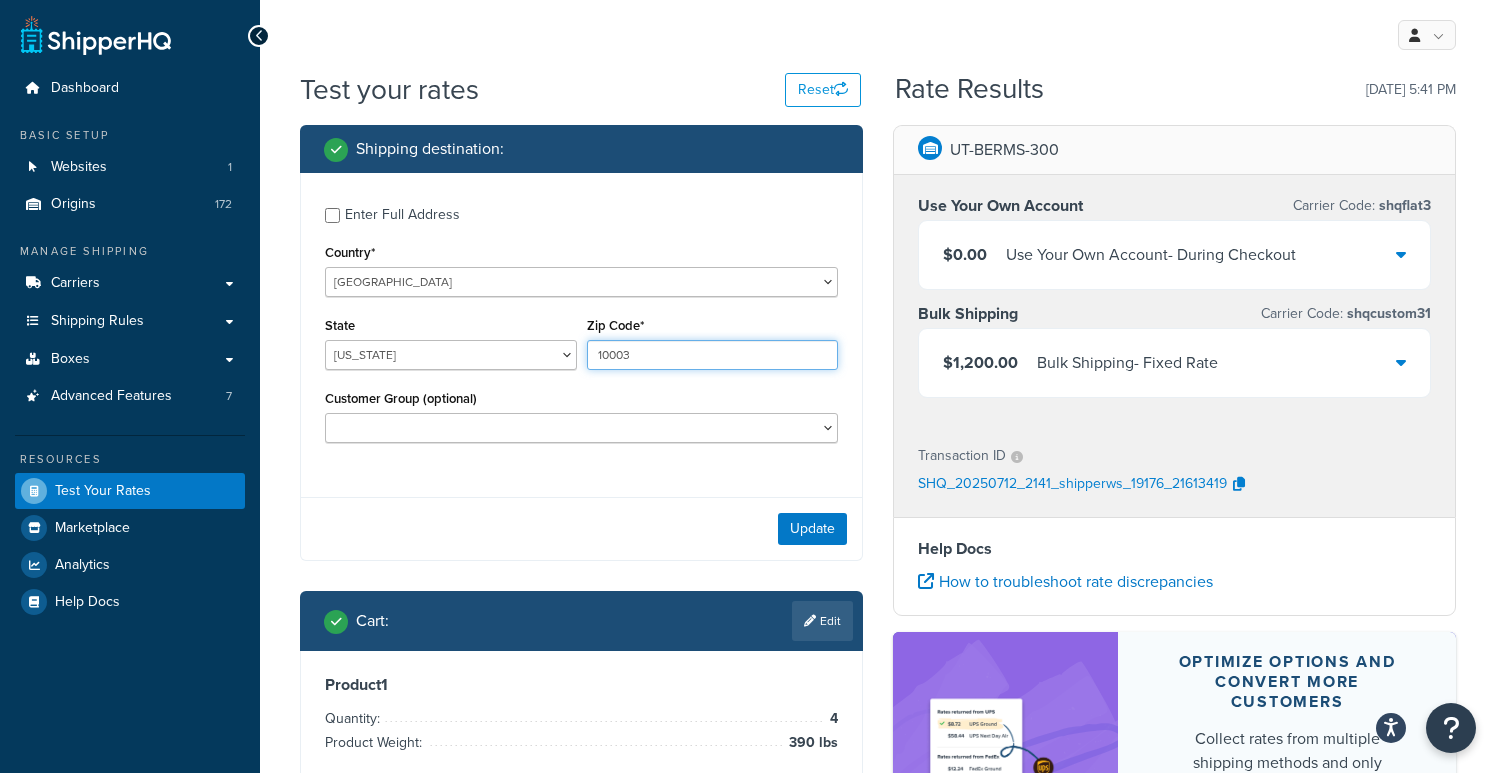 click on "10003" at bounding box center (713, 355) 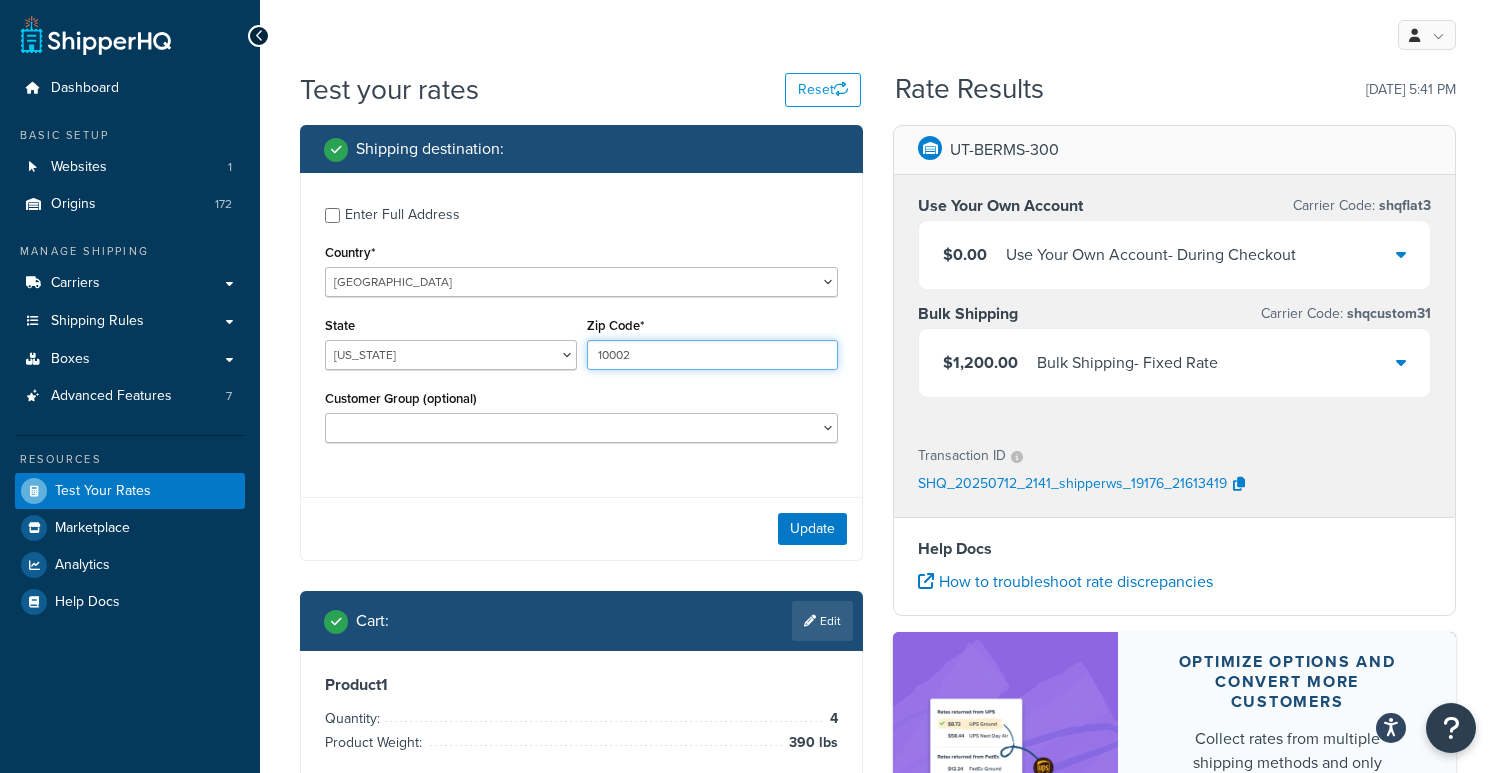 type on "10002" 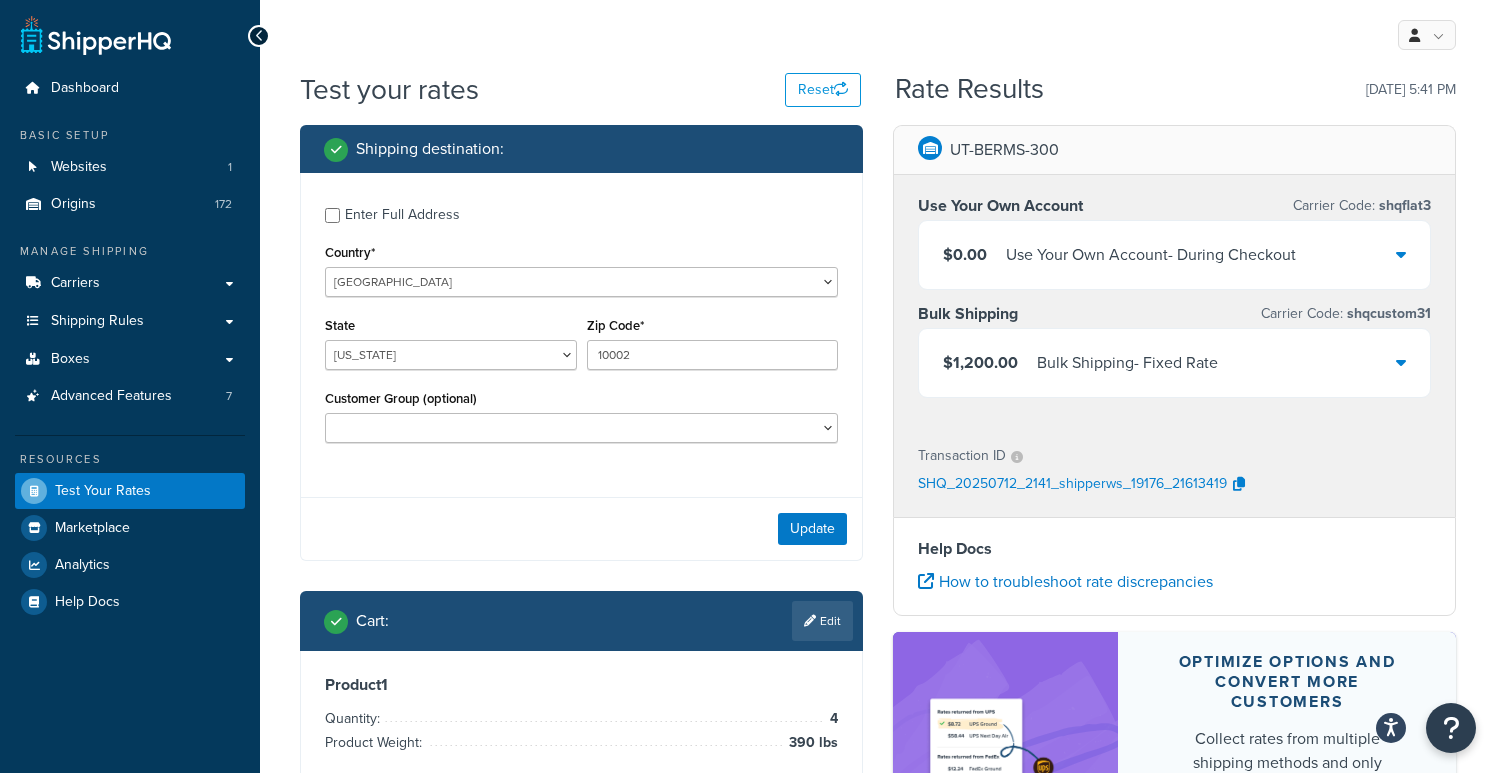 click on "Enter Full Address Country*   United States  United Kingdom  Afghanistan  Åland Islands  Albania  Algeria  American Samoa  Andorra  Angola  Anguilla  Antarctica  Antigua and Barbuda  Argentina  Armenia  Aruba  Australia  Austria  Azerbaijan  Bahamas  Bahrain  Bangladesh  Barbados  Belarus  Belgium  Belize  Benin  Bermuda  Bhutan  Bolivia  Bonaire, Sint Eustatius and Saba  Bosnia and Herzegovina  Botswana  Bouvet Island  Brazil  British Indian Ocean Territory  Brunei Darussalam  Bulgaria  Burkina Faso  Burundi  Cambodia  Cameroon  Canada  Cape Verde  Cayman Islands  Central African Republic  Chad  Chile  China  Christmas Island  Cocos (Keeling) Islands  Colombia  Comoros  Congo  Congo, The Democratic Republic of the  Cook Islands  Costa Rica  Côte d'Ivoire  Croatia  Cuba  Curacao  Cyprus  Czech Republic  Denmark  Djibouti  Dominica  Dominican Republic  Ecuador  Egypt  El Salvador  Equatorial Guinea  Eritrea  Estonia  Ethiopia  Falkland Islands (Malvinas)  Faroe Islands  Fiji  Finland  France  Gabon  Ghana" at bounding box center [581, 367] 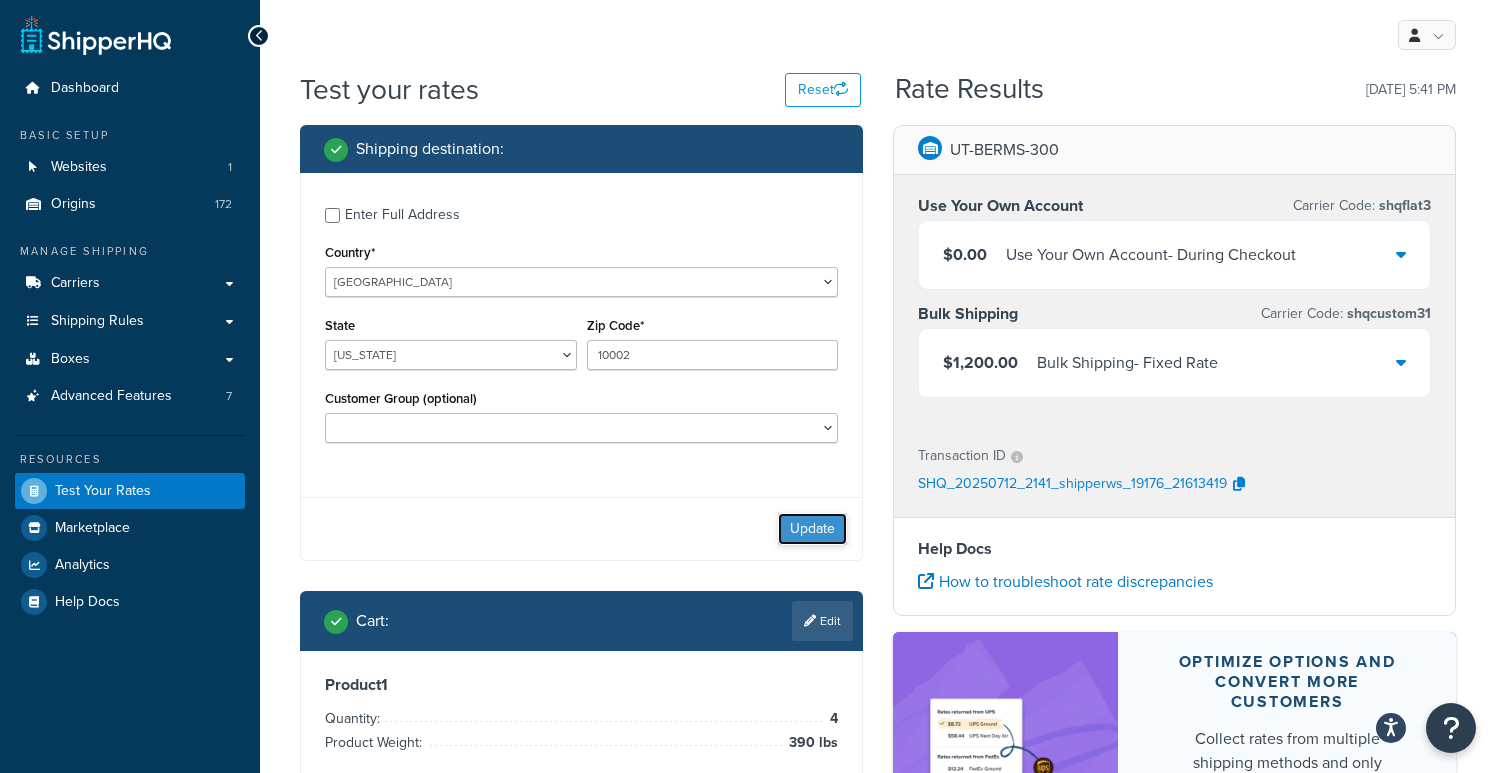 click on "Update" at bounding box center (812, 529) 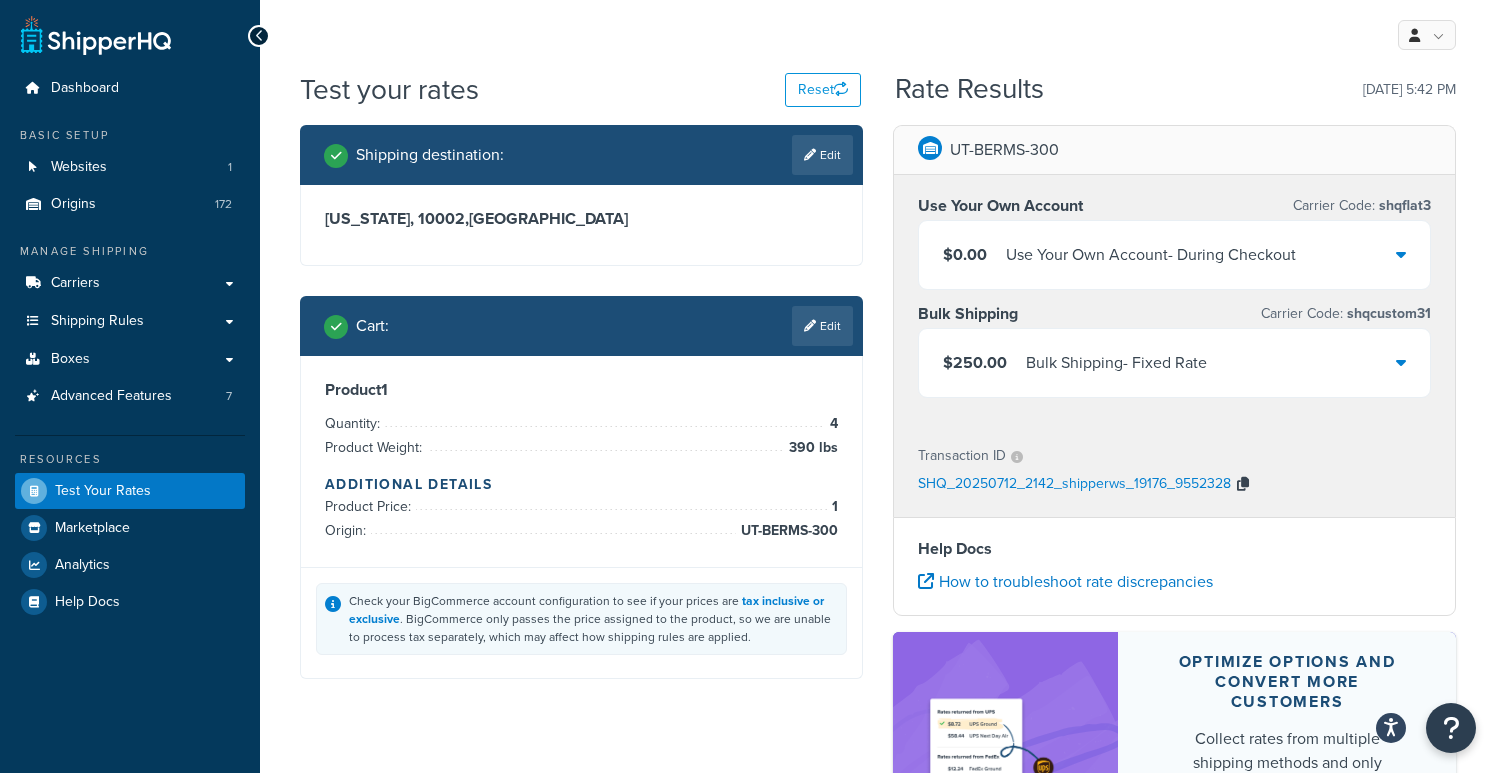 click at bounding box center [1243, 484] 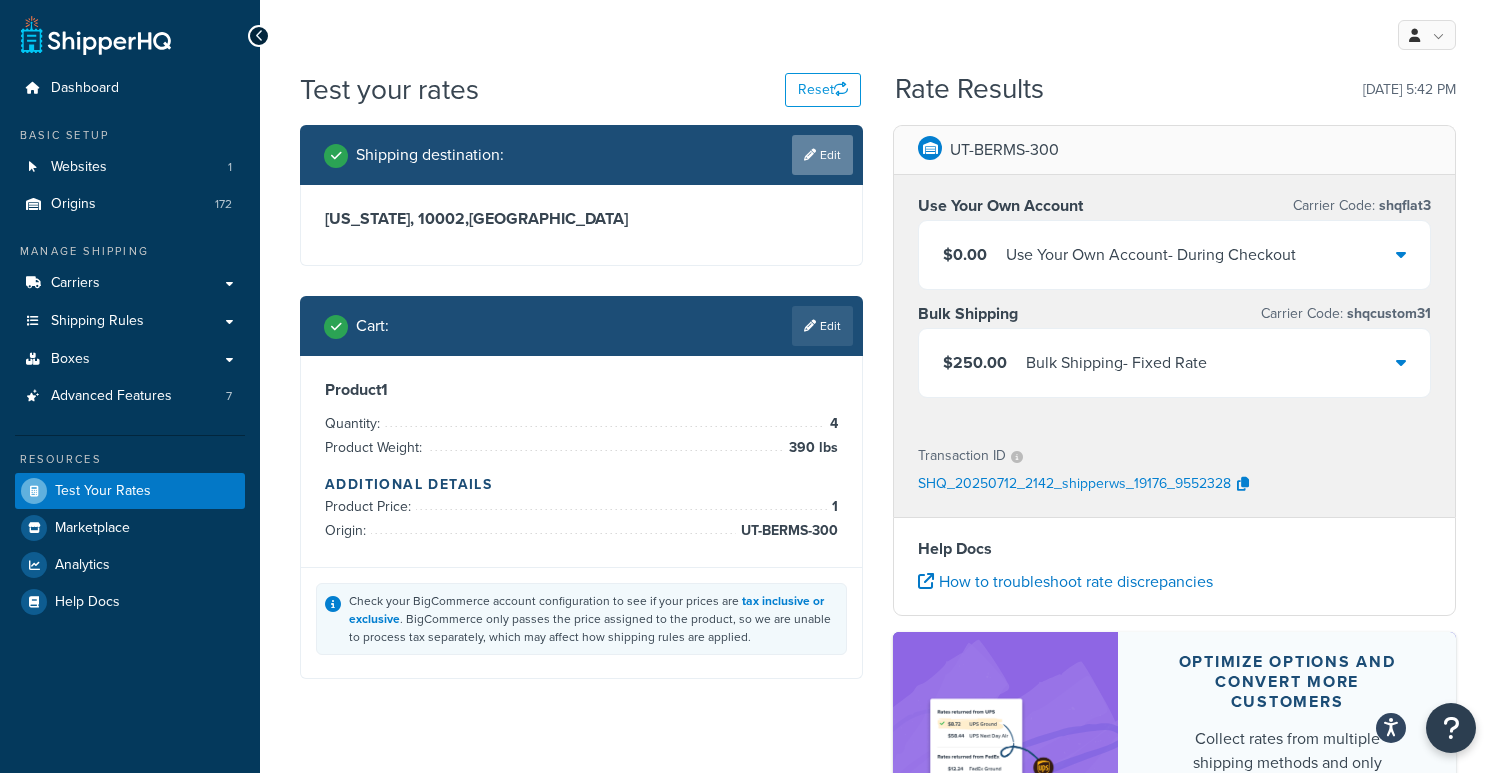 click at bounding box center (810, 155) 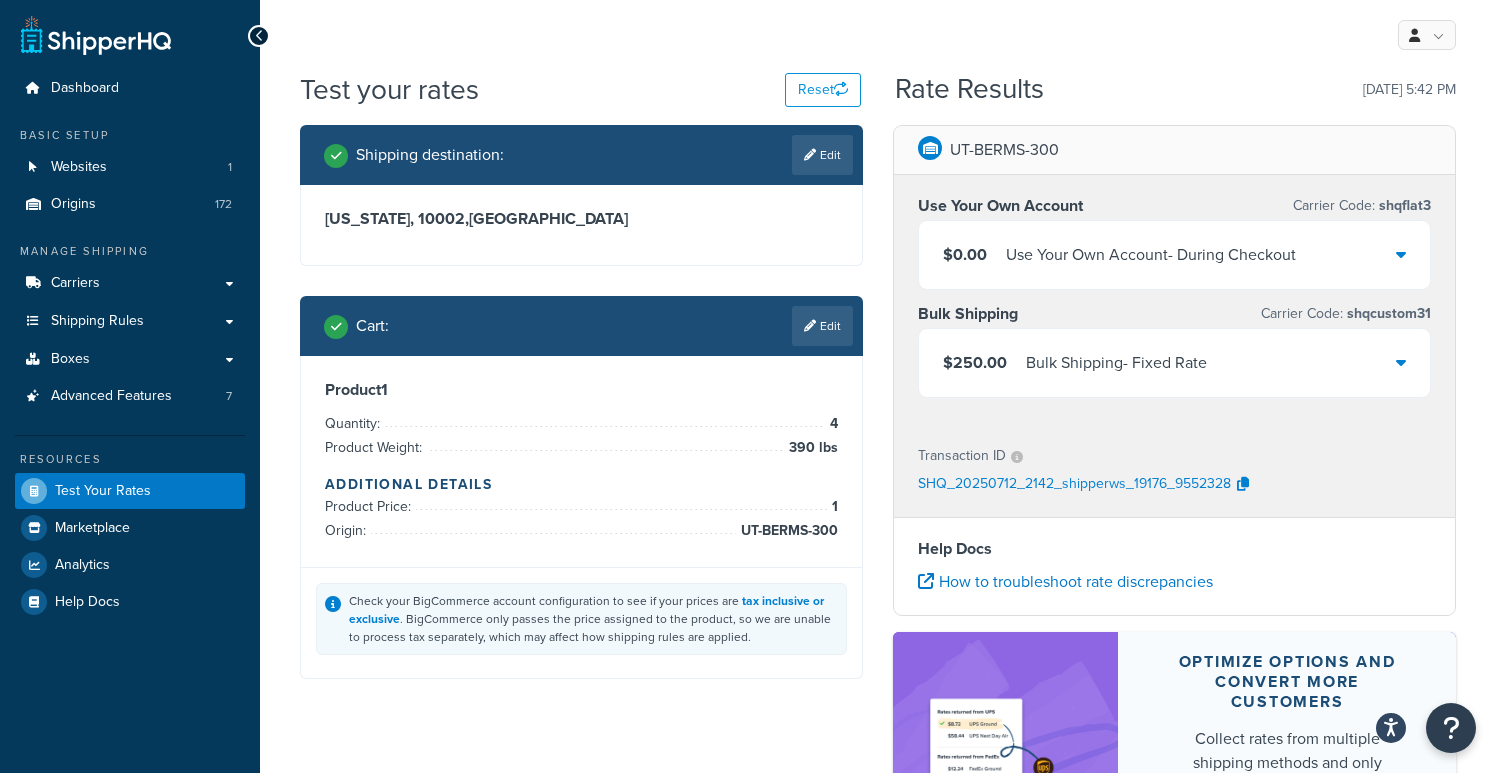 select on "NY" 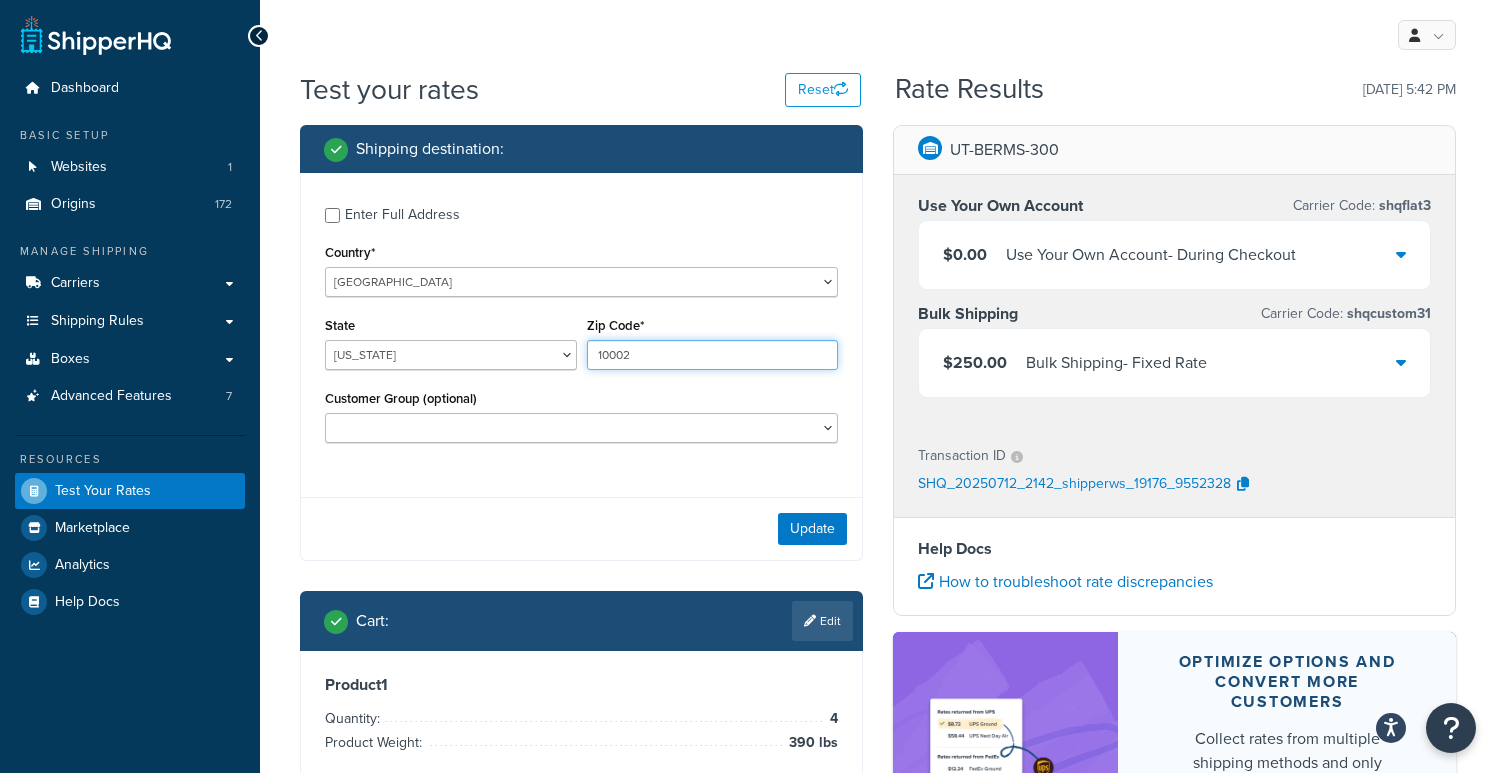click on "10002" at bounding box center (713, 355) 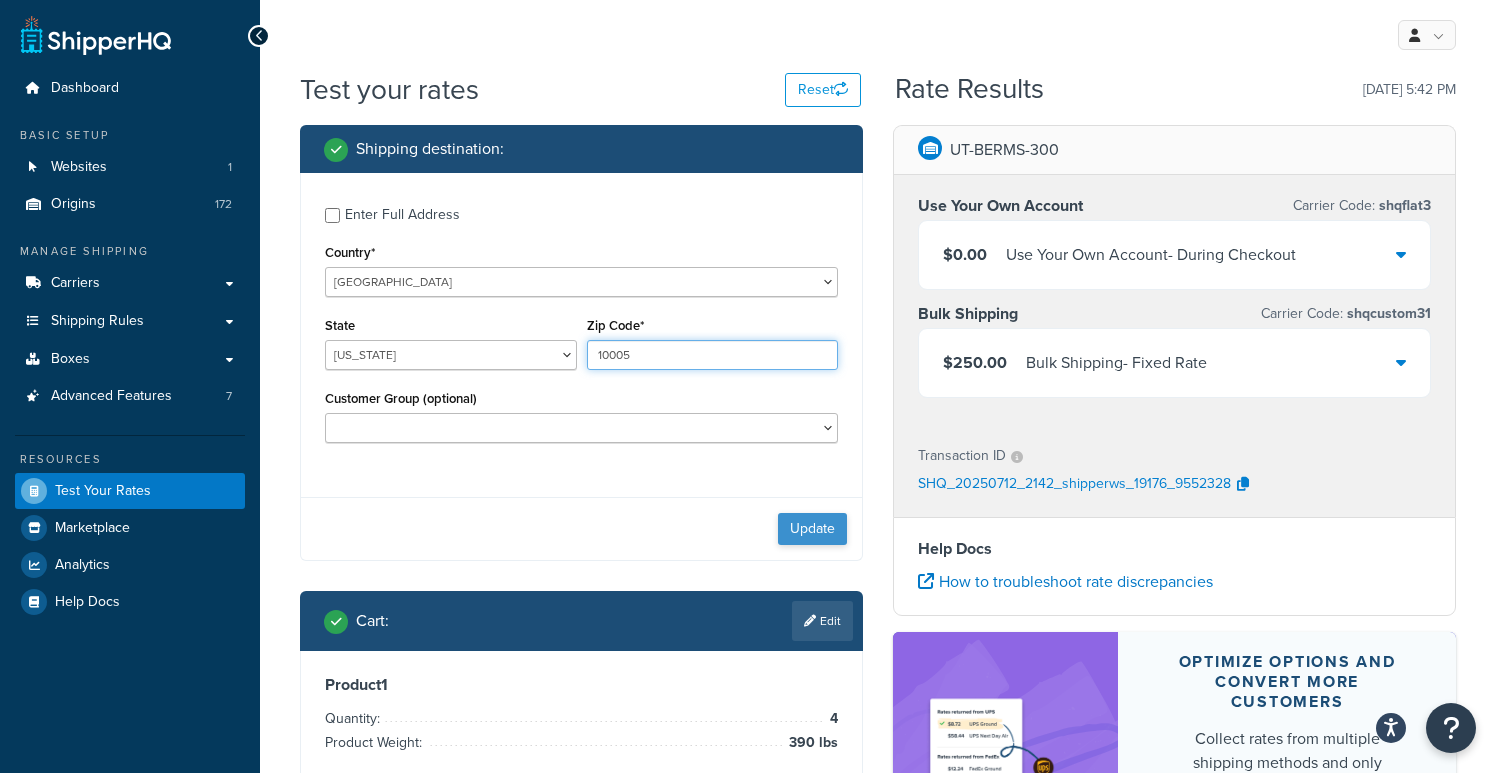 type on "10005" 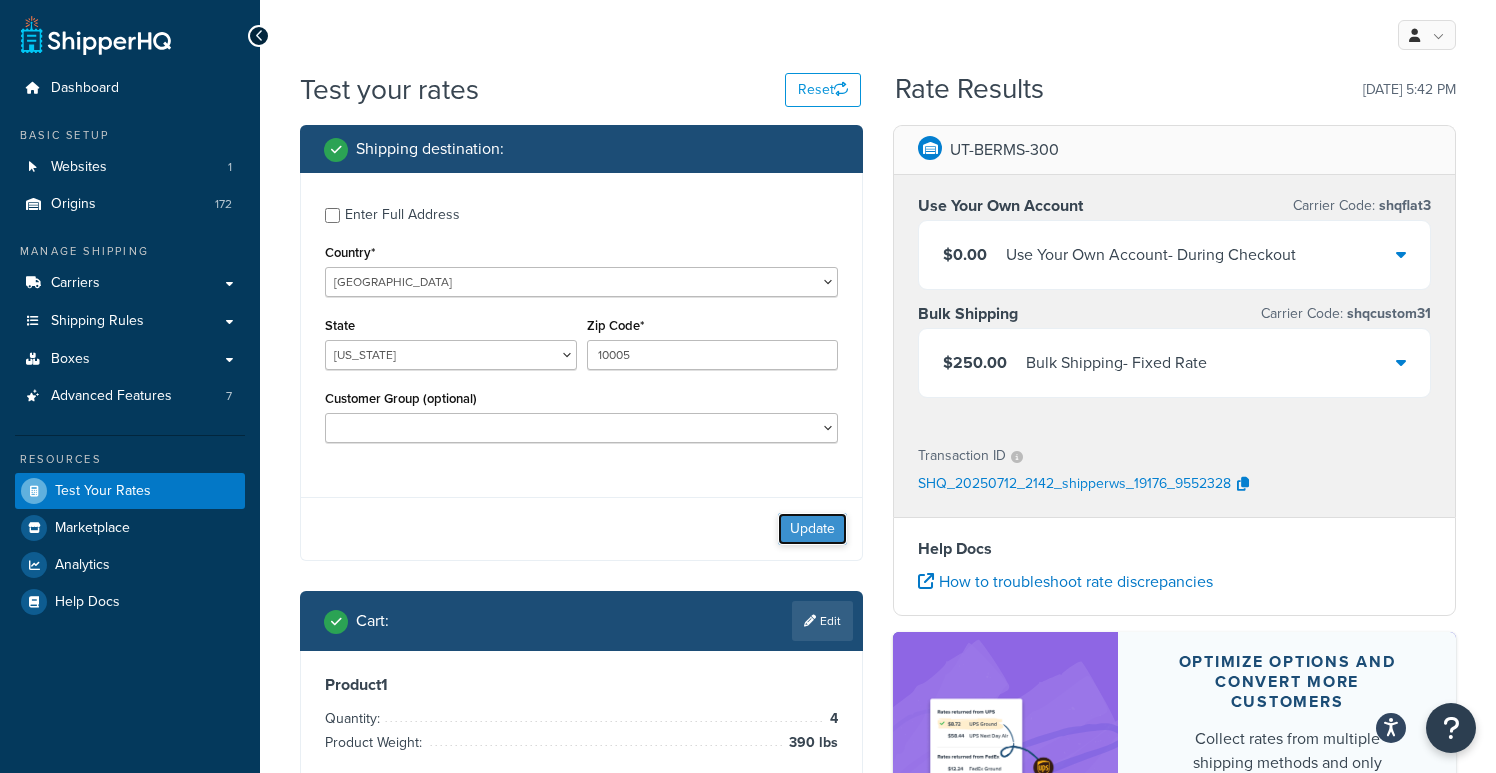 click on "Update" at bounding box center (812, 529) 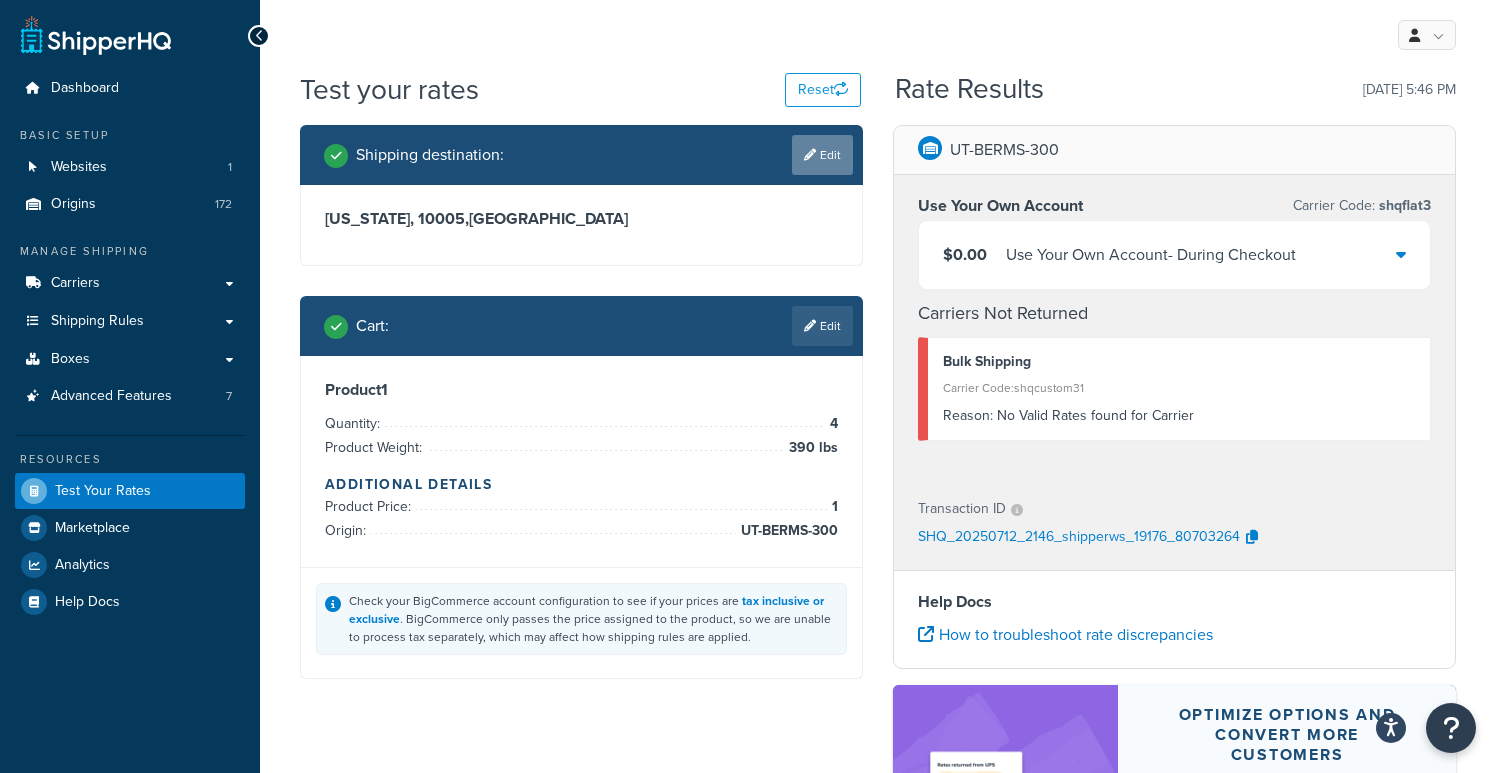 click on "Edit" at bounding box center [822, 155] 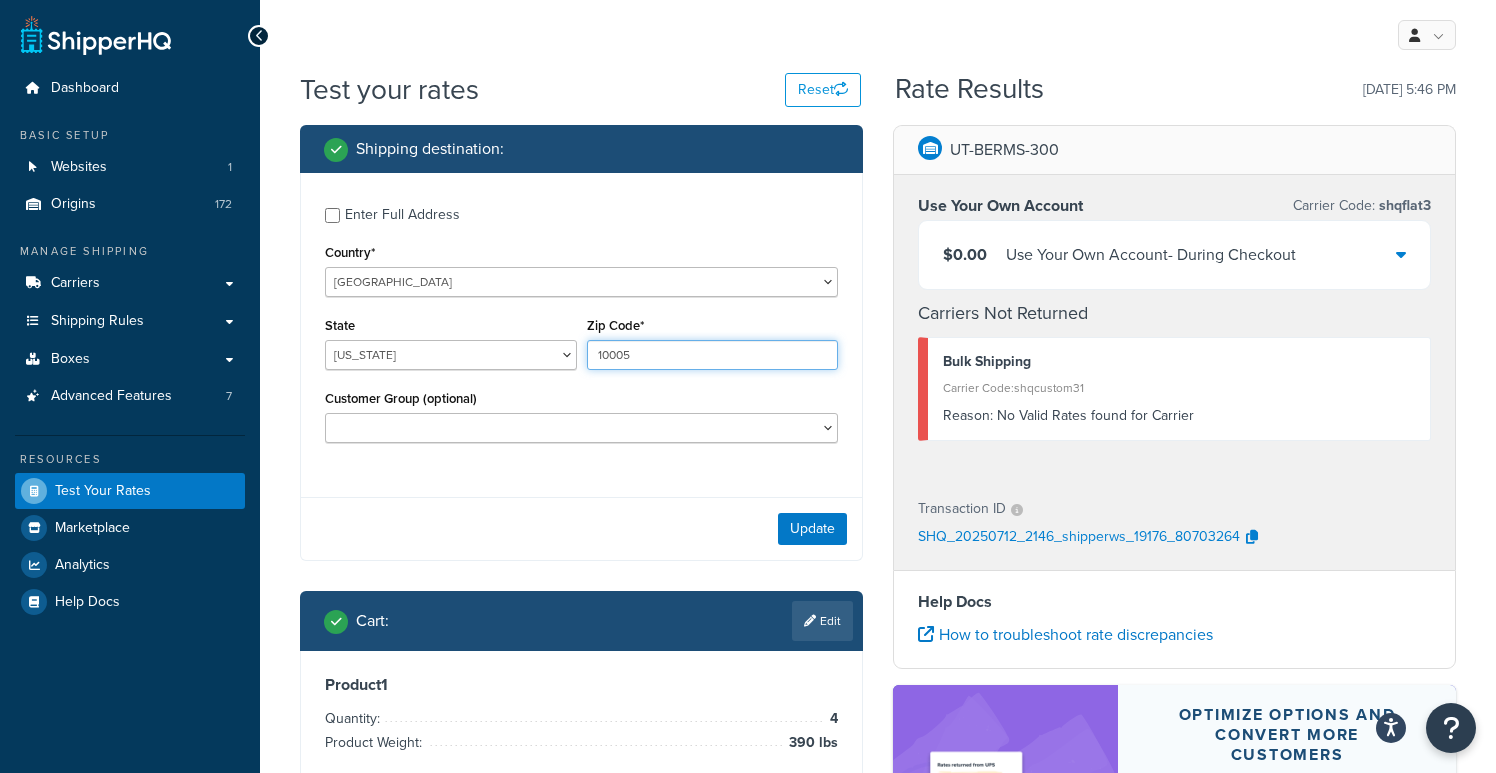 click on "10005" at bounding box center [713, 355] 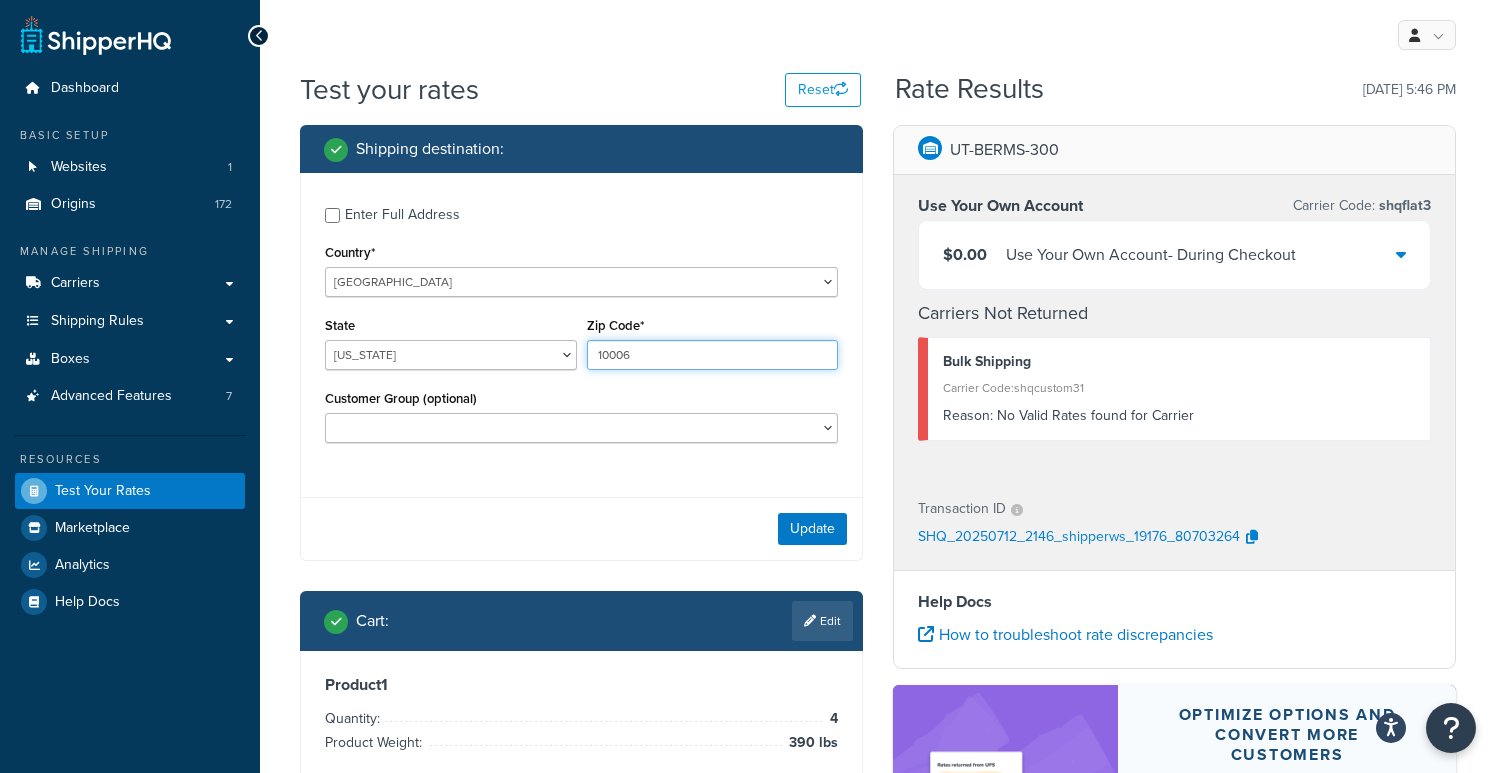 type on "10006" 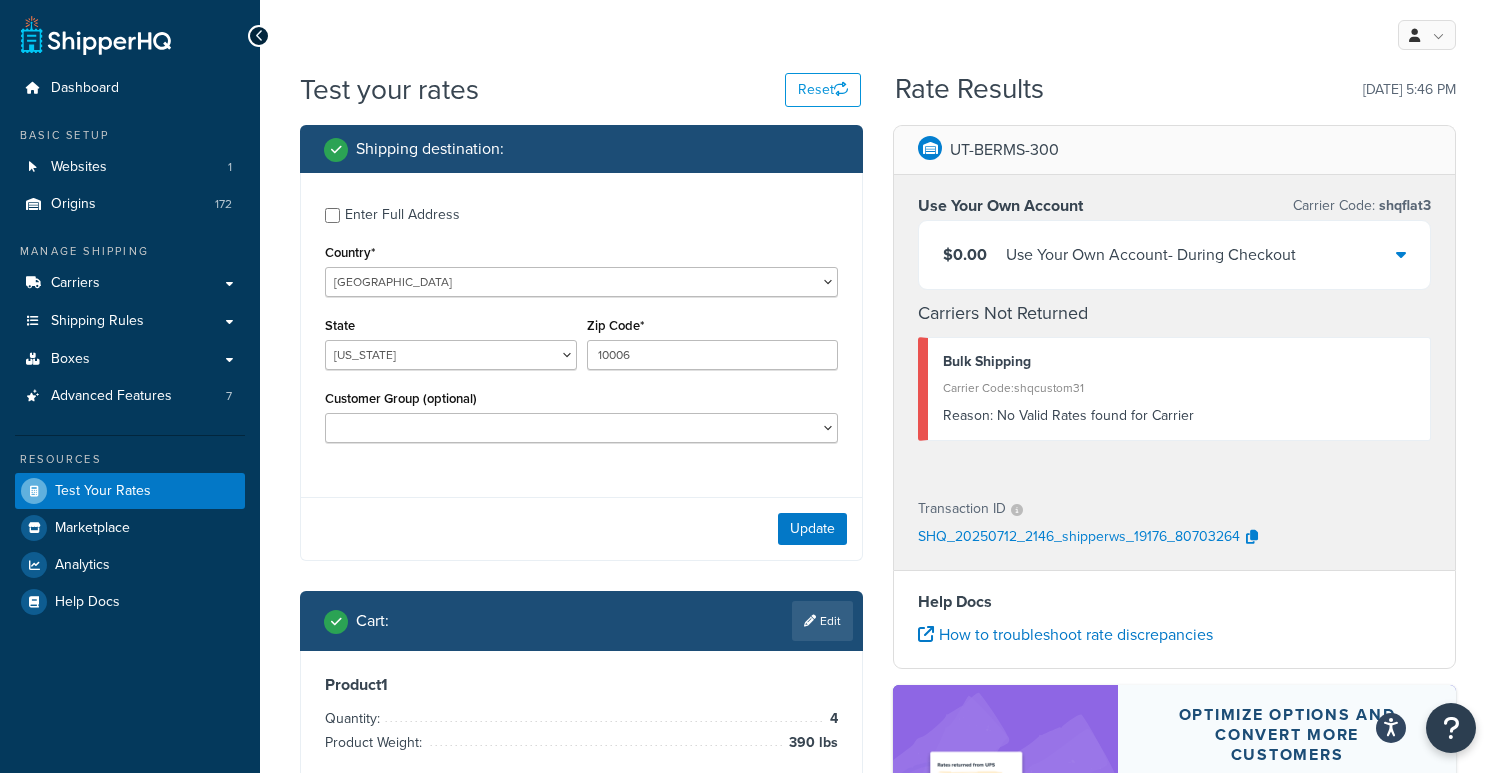 click on "Enter Full Address Country*   United States  United Kingdom  Afghanistan  Åland Islands  Albania  Algeria  American Samoa  Andorra  Angola  Anguilla  Antarctica  Antigua and Barbuda  Argentina  Armenia  Aruba  Australia  Austria  Azerbaijan  Bahamas  Bahrain  Bangladesh  Barbados  Belarus  Belgium  Belize  Benin  Bermuda  Bhutan  Bolivia  Bonaire, Sint Eustatius and Saba  Bosnia and Herzegovina  Botswana  Bouvet Island  Brazil  British Indian Ocean Territory  Brunei Darussalam  Bulgaria  Burkina Faso  Burundi  Cambodia  Cameroon  Canada  Cape Verde  Cayman Islands  Central African Republic  Chad  Chile  China  Christmas Island  Cocos (Keeling) Islands  Colombia  Comoros  Congo  Congo, The Democratic Republic of the  Cook Islands  Costa Rica  Côte d'Ivoire  Croatia  Cuba  Curacao  Cyprus  Czech Republic  Denmark  Djibouti  Dominica  Dominican Republic  Ecuador  Egypt  El Salvador  Equatorial Guinea  Eritrea  Estonia  Ethiopia  Falkland Islands (Malvinas)  Faroe Islands  Fiji  Finland  France  Gabon  Ghana" at bounding box center [581, 327] 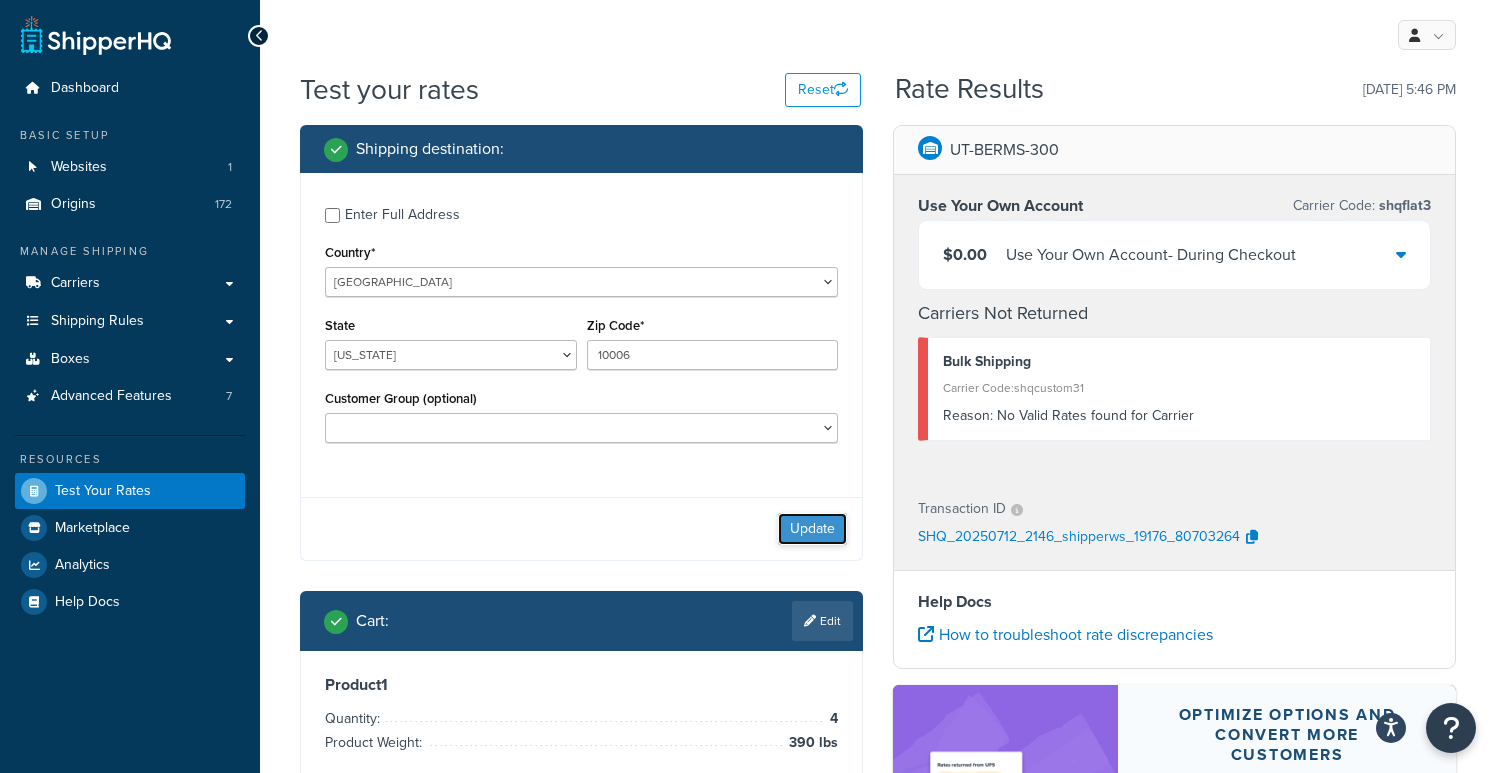 click on "Update" at bounding box center (812, 529) 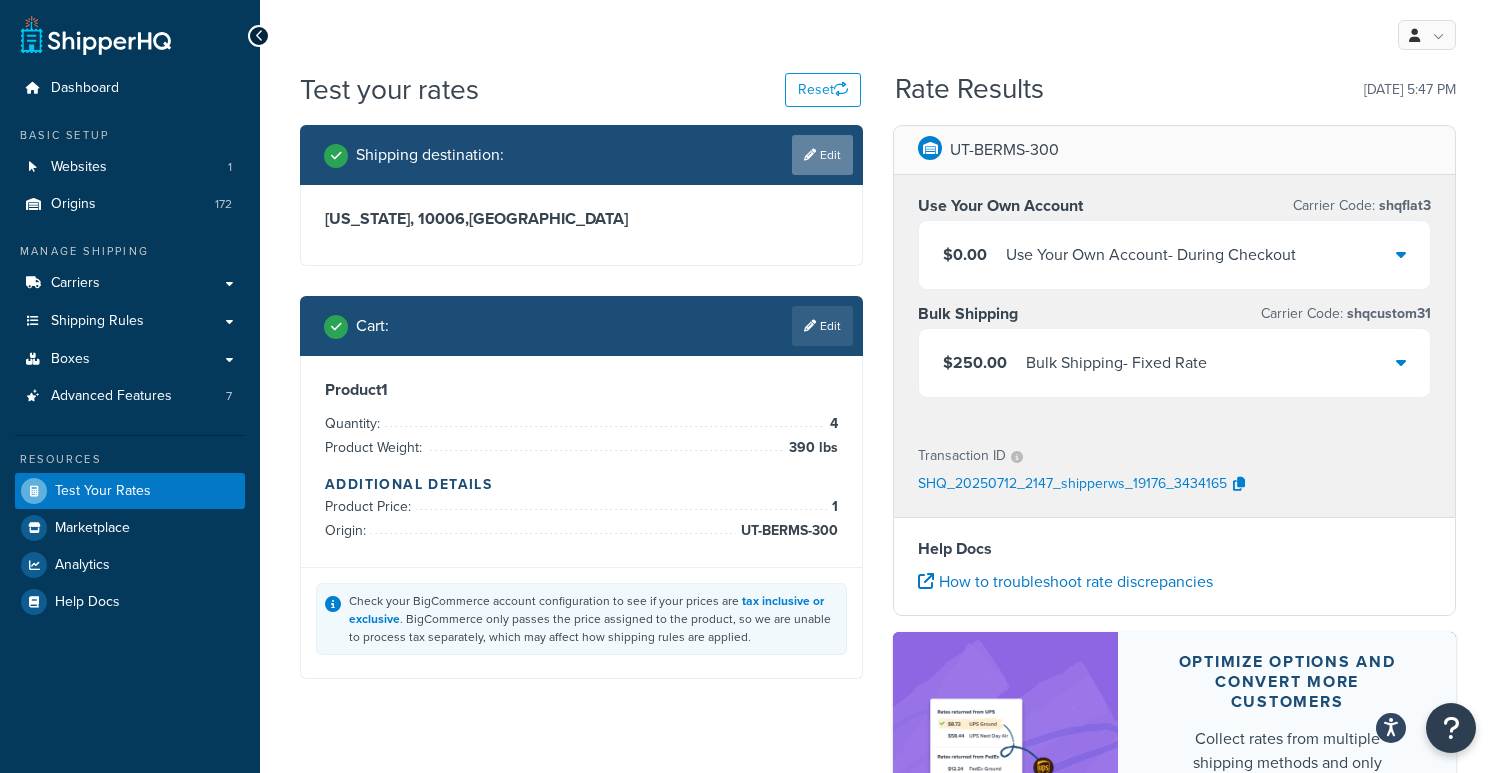 click on "Edit" at bounding box center (822, 155) 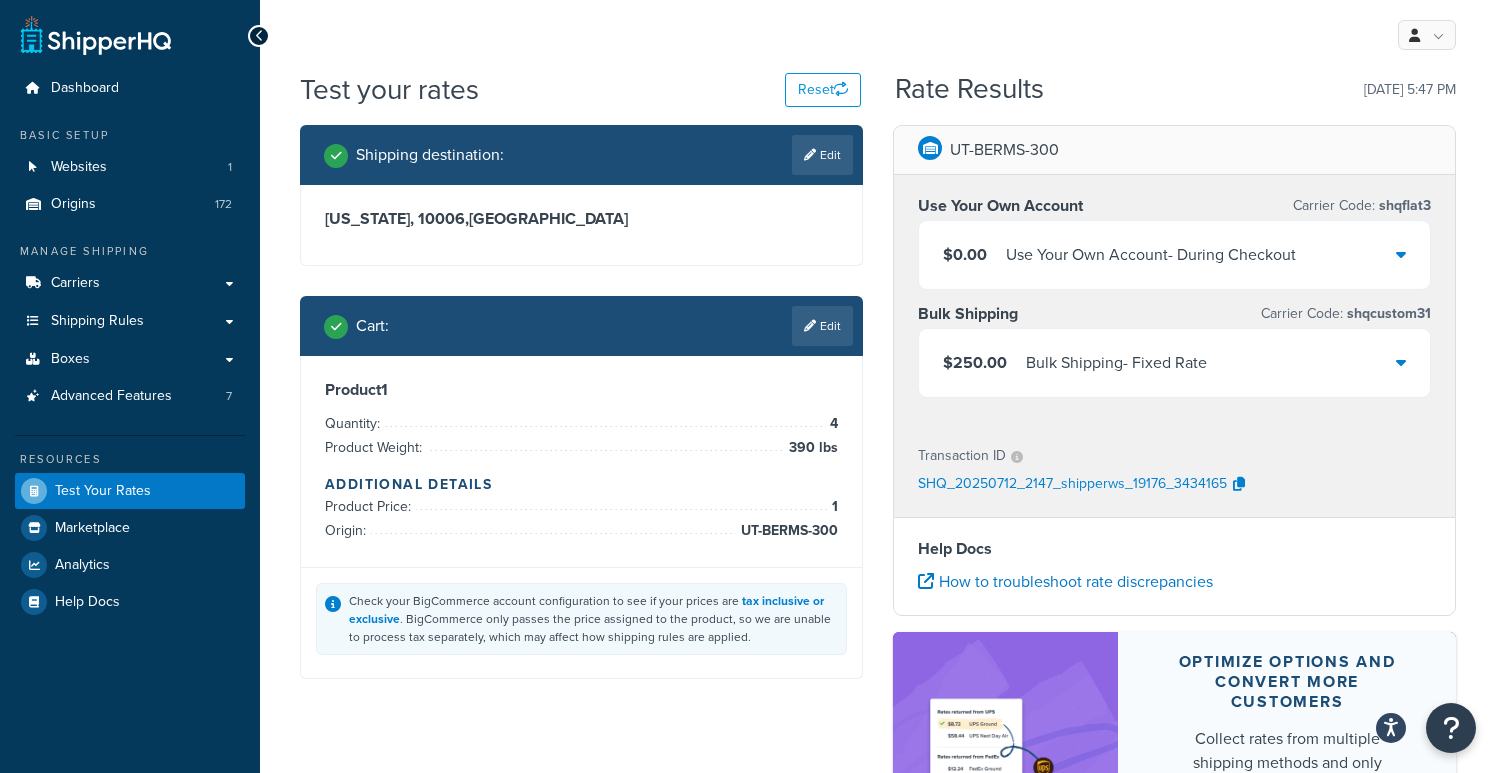 select on "NY" 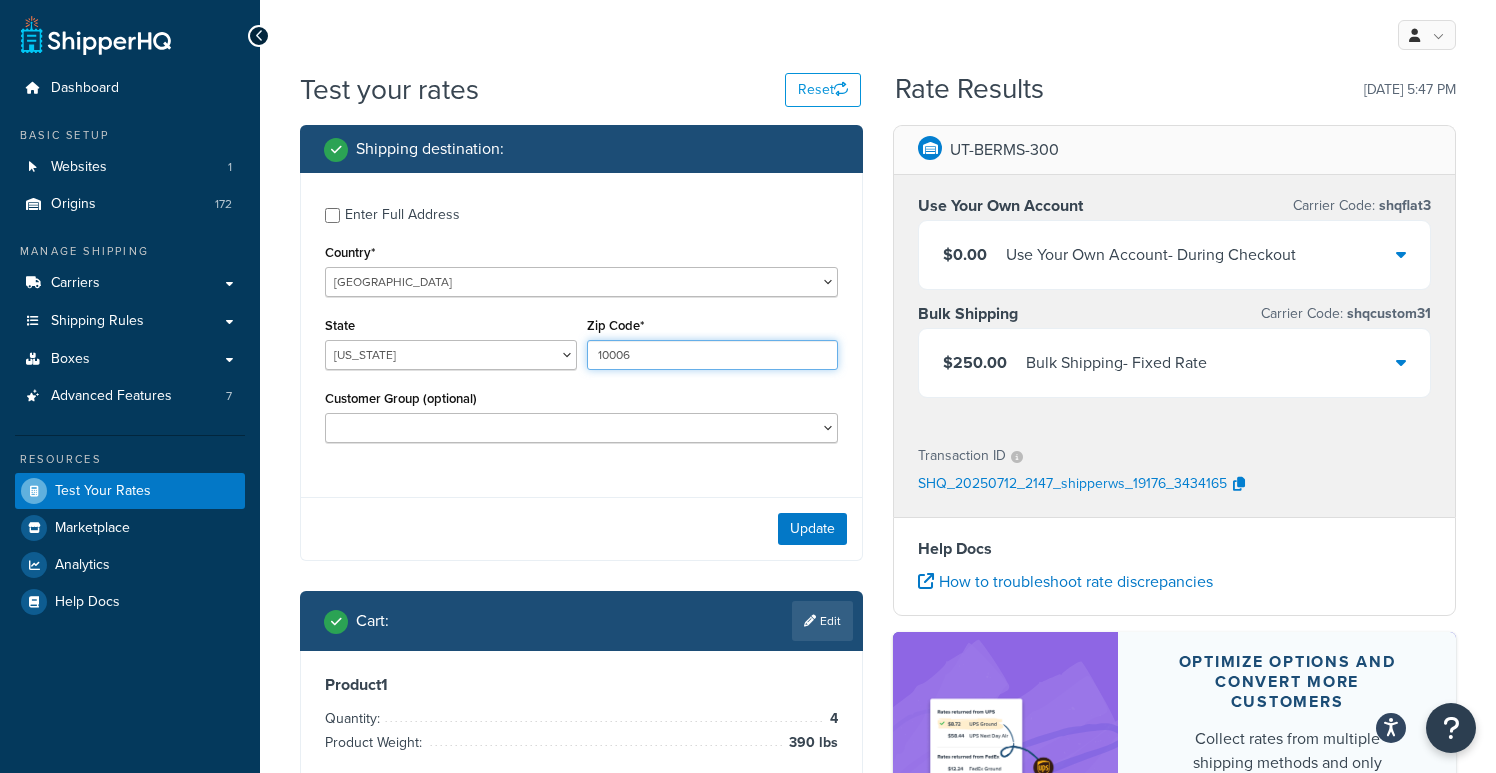click on "10006" at bounding box center (713, 355) 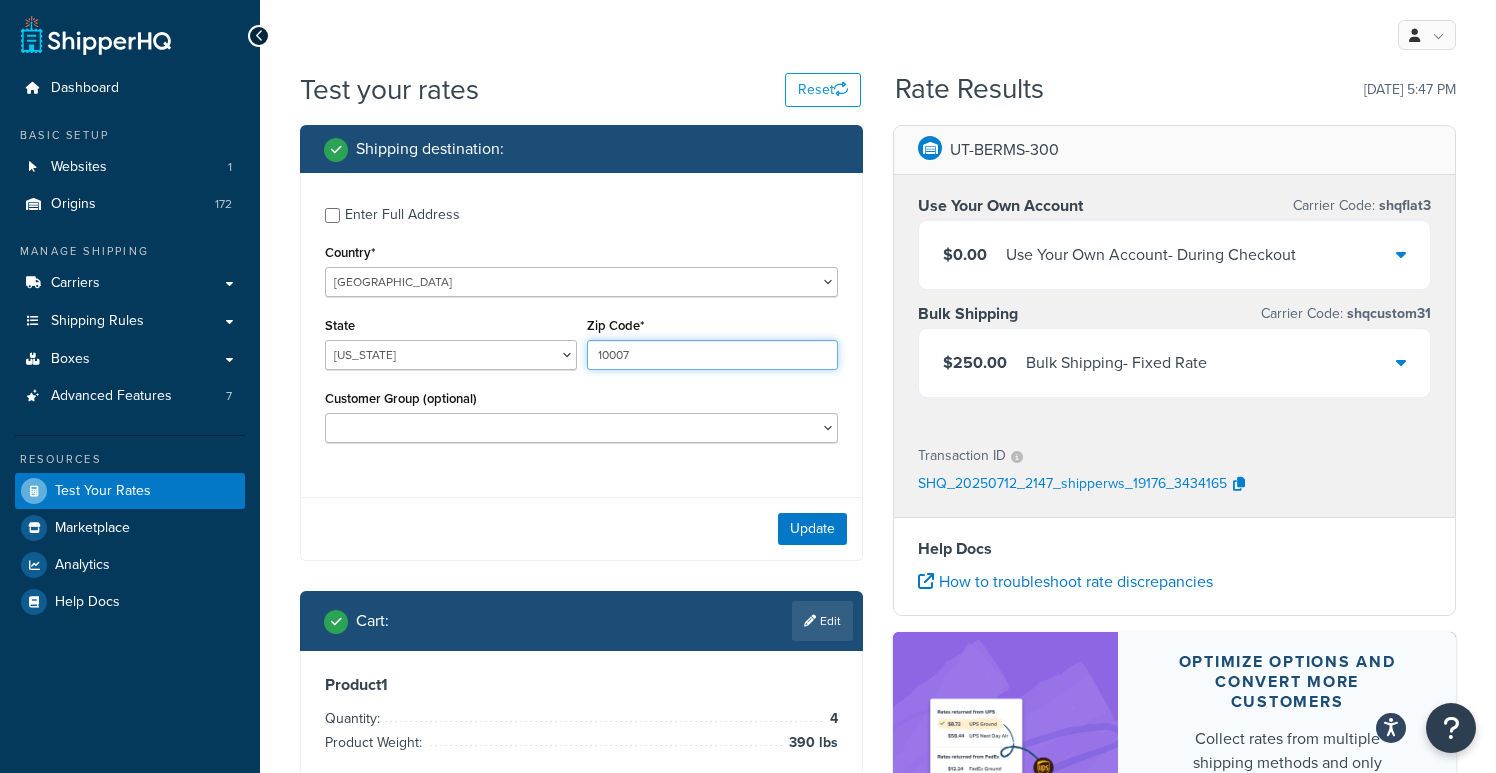 type on "10007" 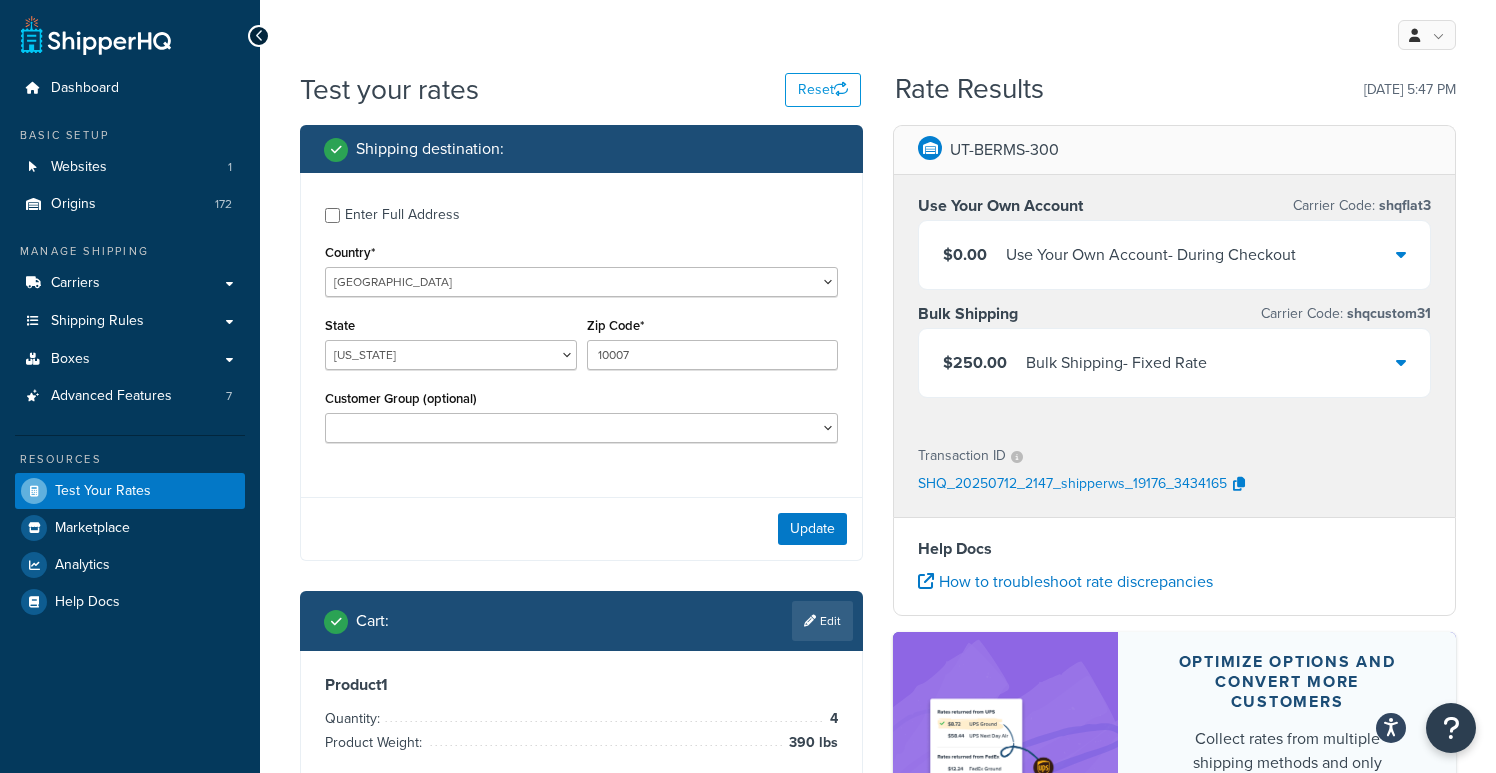 click on "Enter Full Address Country*   United States  United Kingdom  Afghanistan  Åland Islands  Albania  Algeria  American Samoa  Andorra  Angola  Anguilla  Antarctica  Antigua and Barbuda  Argentina  Armenia  Aruba  Australia  Austria  Azerbaijan  Bahamas  Bahrain  Bangladesh  Barbados  Belarus  Belgium  Belize  Benin  Bermuda  Bhutan  Bolivia  Bonaire, Sint Eustatius and Saba  Bosnia and Herzegovina  Botswana  Bouvet Island  Brazil  British Indian Ocean Territory  Brunei Darussalam  Bulgaria  Burkina Faso  Burundi  Cambodia  Cameroon  Canada  Cape Verde  Cayman Islands  Central African Republic  Chad  Chile  China  Christmas Island  Cocos (Keeling) Islands  Colombia  Comoros  Congo  Congo, The Democratic Republic of the  Cook Islands  Costa Rica  Côte d'Ivoire  Croatia  Cuba  Curacao  Cyprus  Czech Republic  Denmark  Djibouti  Dominica  Dominican Republic  Ecuador  Egypt  El Salvador  Equatorial Guinea  Eritrea  Estonia  Ethiopia  Falkland Islands (Malvinas)  Faroe Islands  Fiji  Finland  France  Gabon  Ghana" at bounding box center [581, 367] 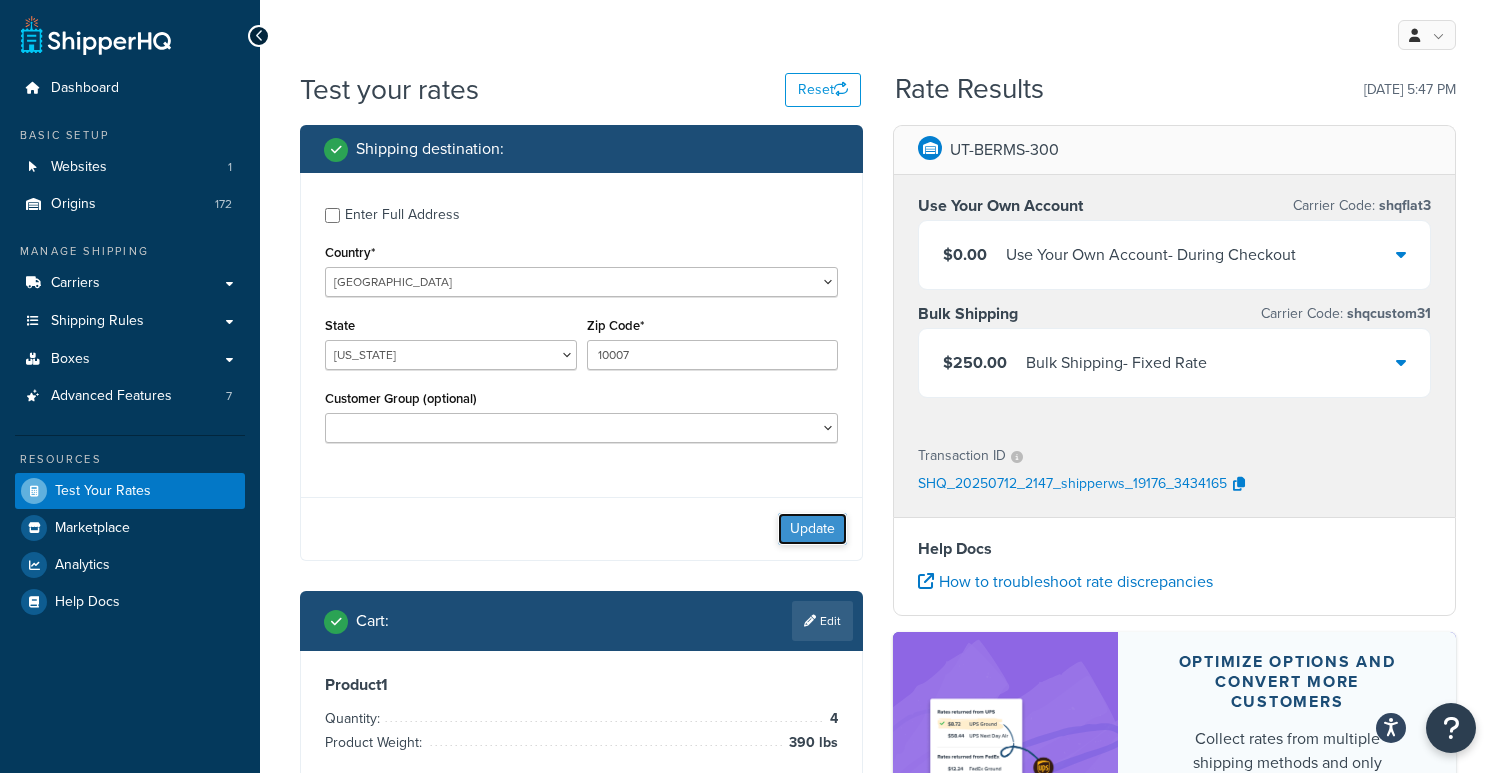 click on "Update" at bounding box center [812, 529] 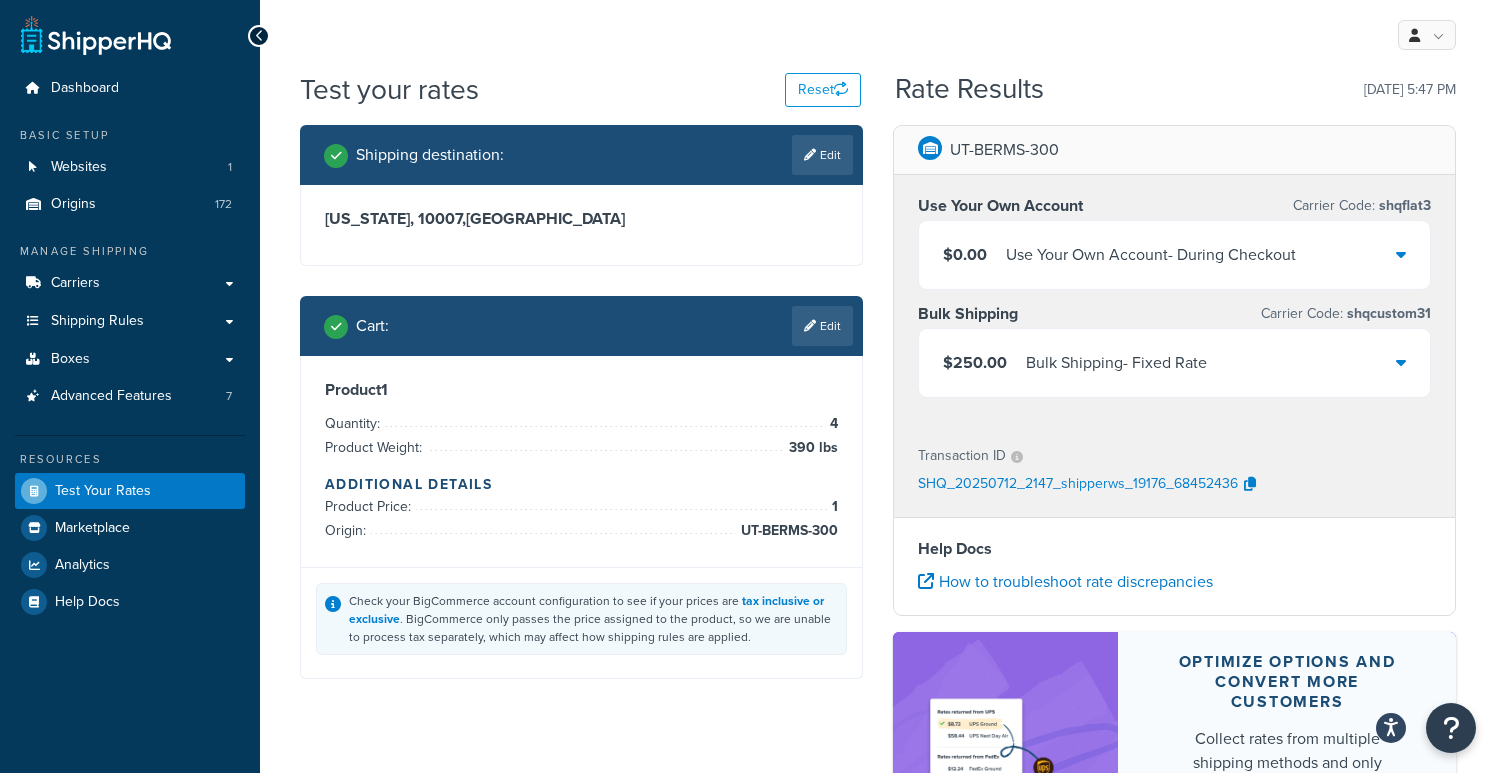 click on "Check your BigCommerce account configuration to see if your prices are   tax inclusive or exclusive . BigCommerce only passes the price assigned to the product, so we are unable to process tax separately, which may affect how shipping rules are applied." at bounding box center (581, 622) 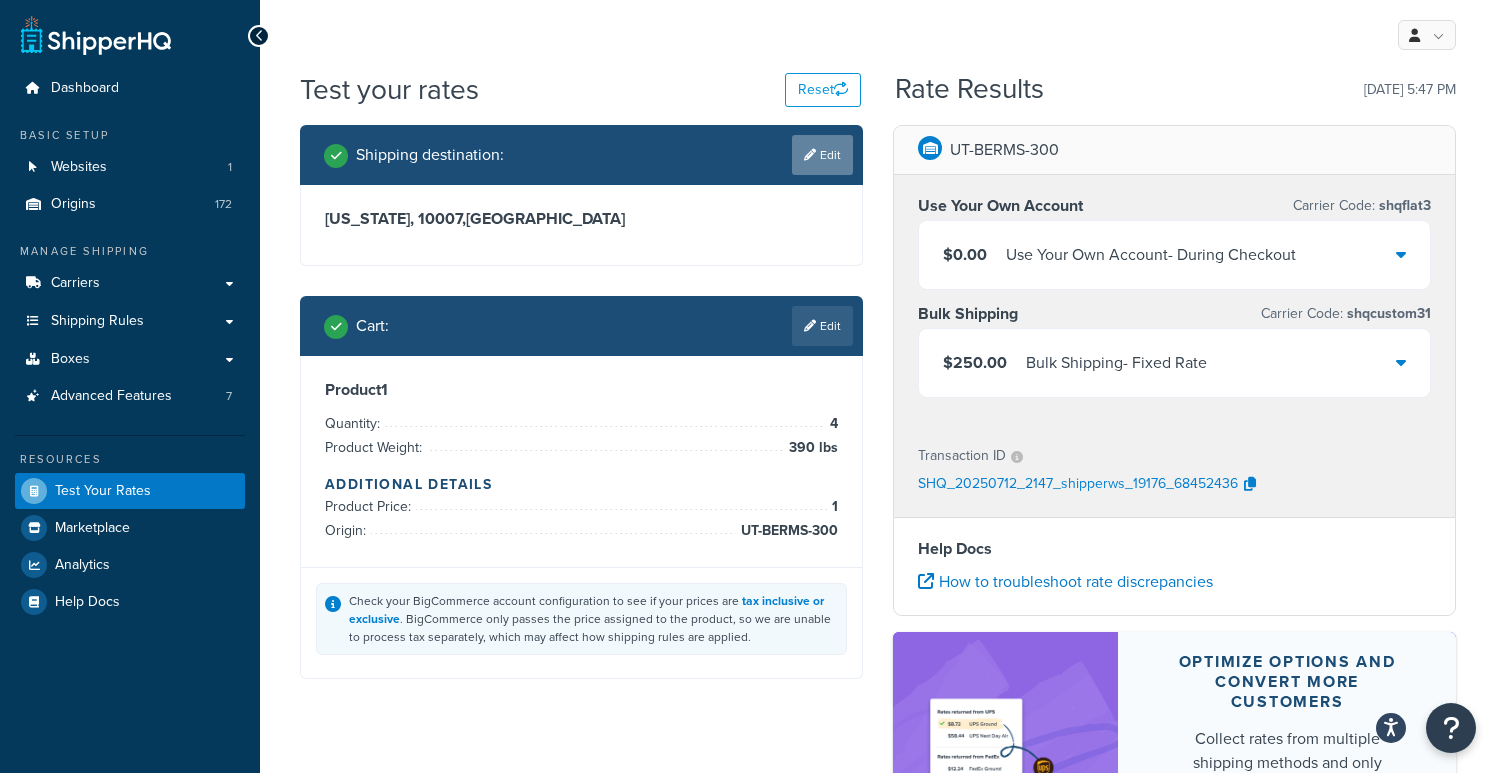 click on "Edit" at bounding box center [822, 155] 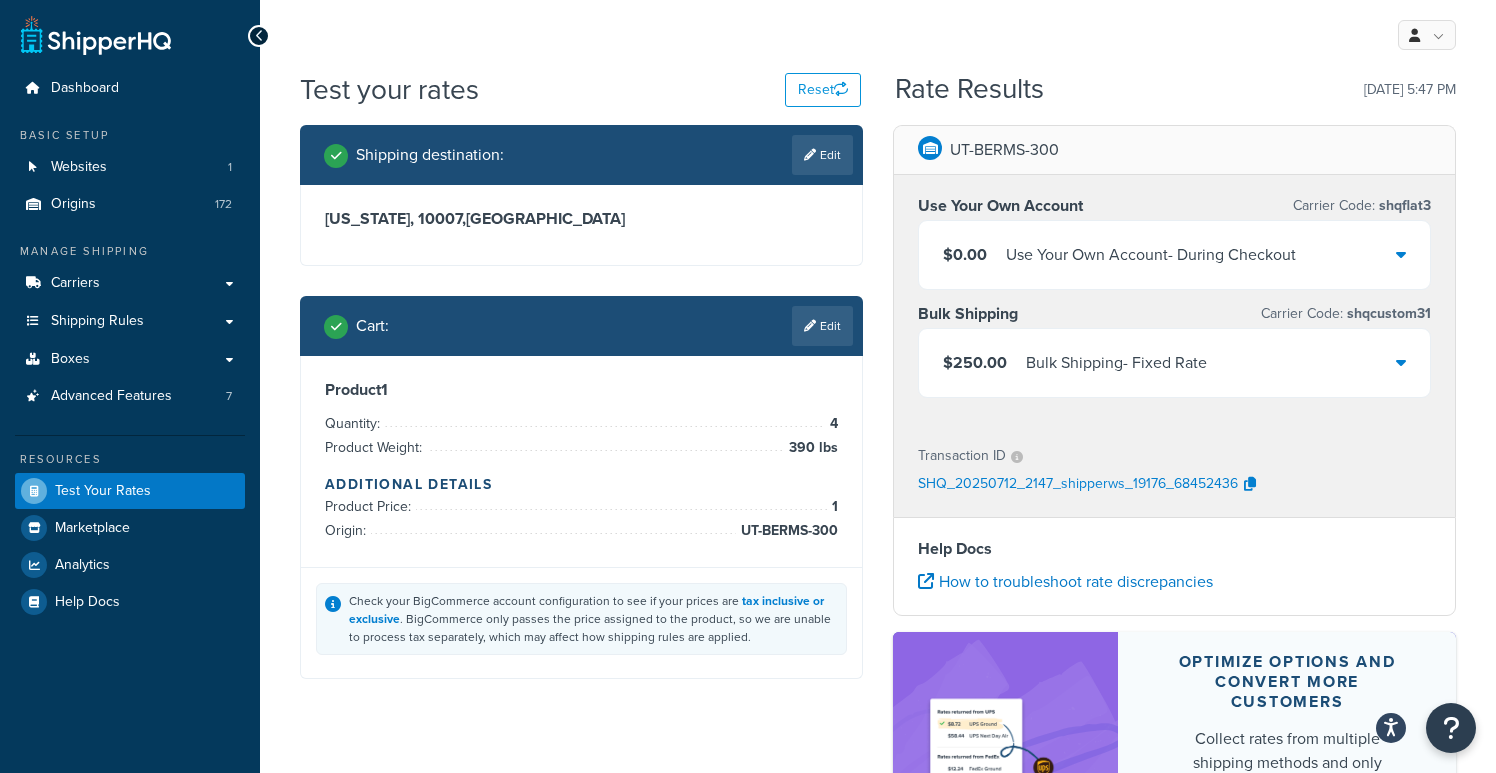 select on "NY" 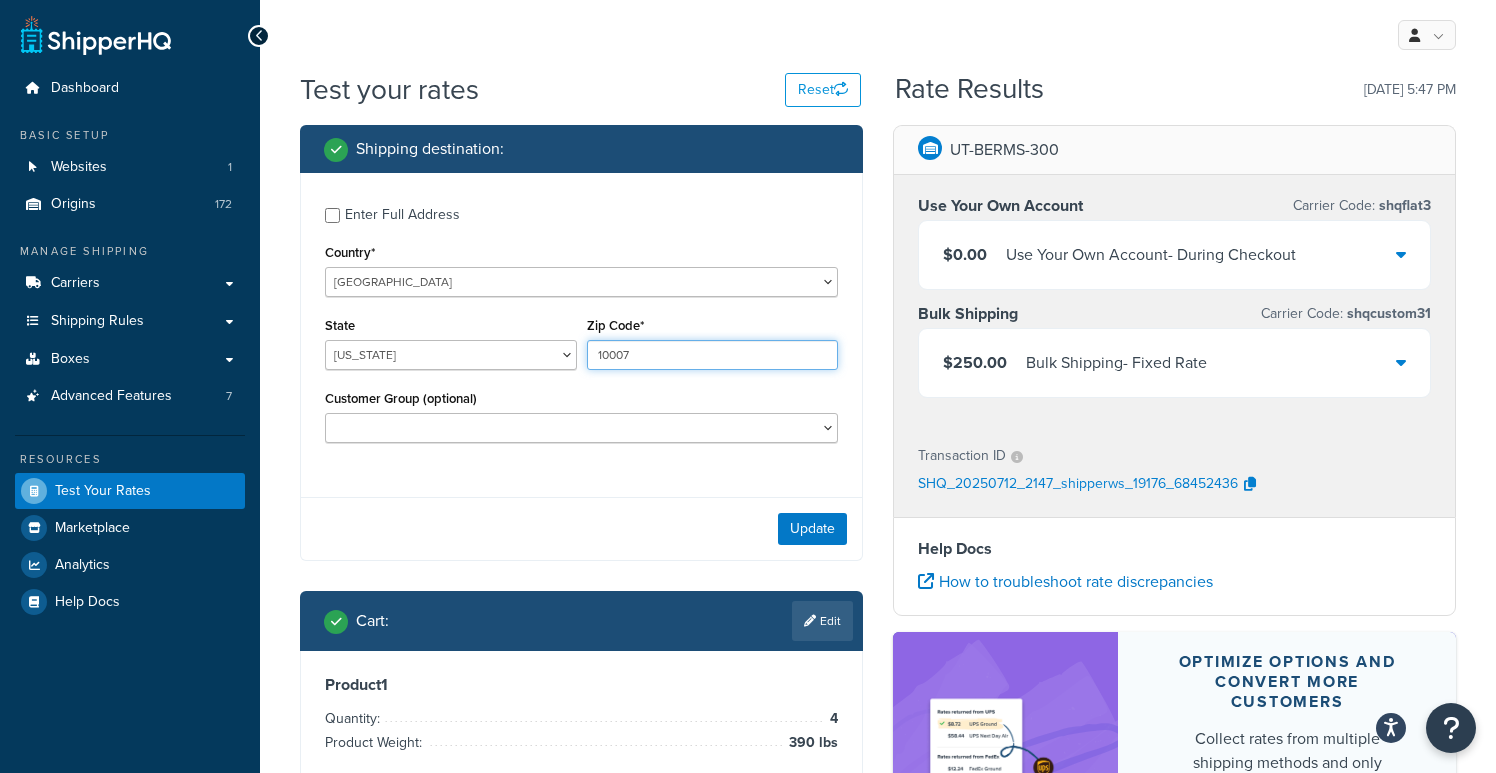 click on "10007" at bounding box center [713, 355] 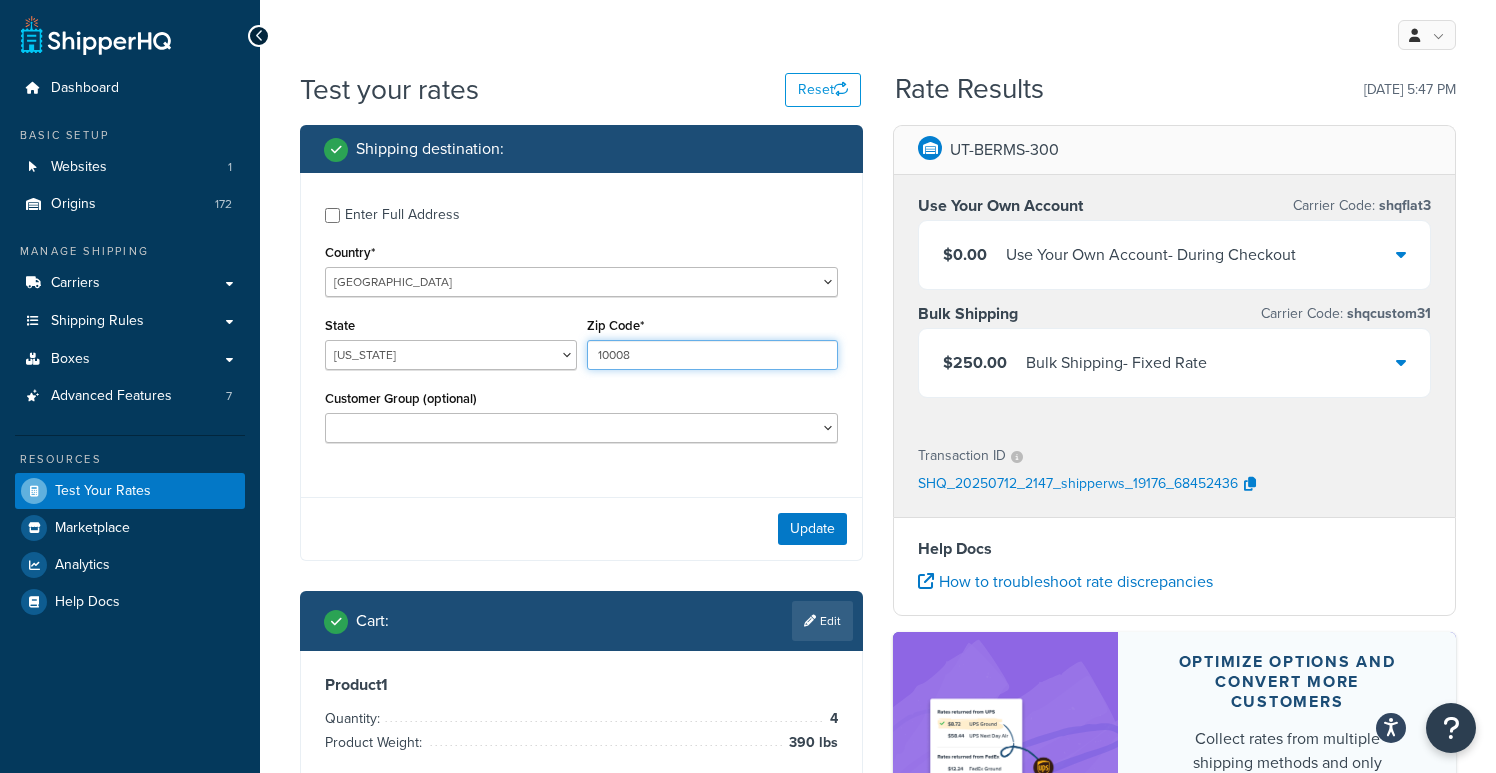 type on "10008" 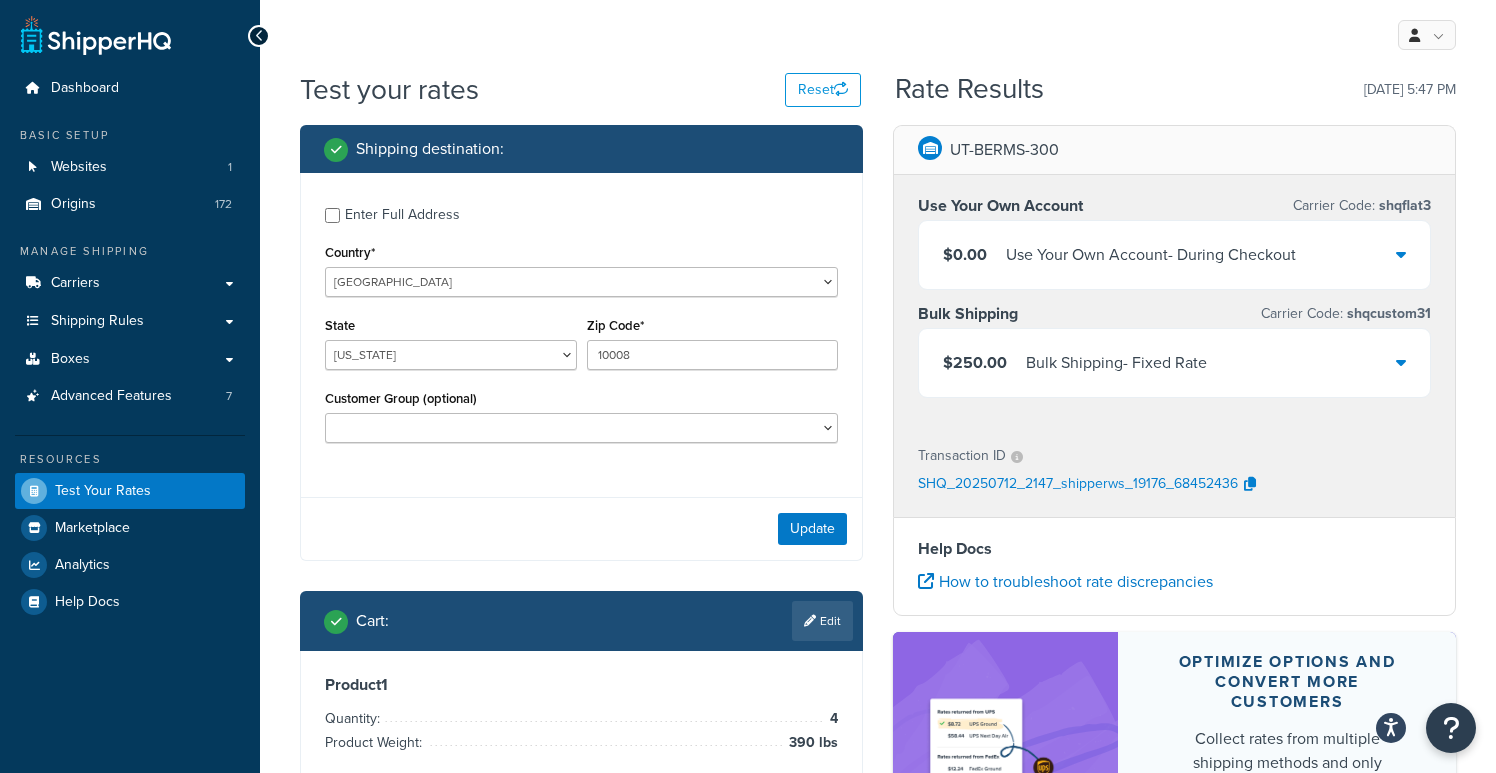click on "Enter Full Address Country*   United States  United Kingdom  Afghanistan  Åland Islands  Albania  Algeria  American Samoa  Andorra  Angola  Anguilla  Antarctica  Antigua and Barbuda  Argentina  Armenia  Aruba  Australia  Austria  Azerbaijan  Bahamas  Bahrain  Bangladesh  Barbados  Belarus  Belgium  Belize  Benin  Bermuda  Bhutan  Bolivia  Bonaire, Sint Eustatius and Saba  Bosnia and Herzegovina  Botswana  Bouvet Island  Brazil  British Indian Ocean Territory  Brunei Darussalam  Bulgaria  Burkina Faso  Burundi  Cambodia  Cameroon  Canada  Cape Verde  Cayman Islands  Central African Republic  Chad  Chile  China  Christmas Island  Cocos (Keeling) Islands  Colombia  Comoros  Congo  Congo, The Democratic Republic of the  Cook Islands  Costa Rica  Côte d'Ivoire  Croatia  Cuba  Curacao  Cyprus  Czech Republic  Denmark  Djibouti  Dominica  Dominican Republic  Ecuador  Egypt  El Salvador  Equatorial Guinea  Eritrea  Estonia  Ethiopia  Falkland Islands (Malvinas)  Faroe Islands  Fiji  Finland  France  Gabon  Ghana" at bounding box center (581, 367) 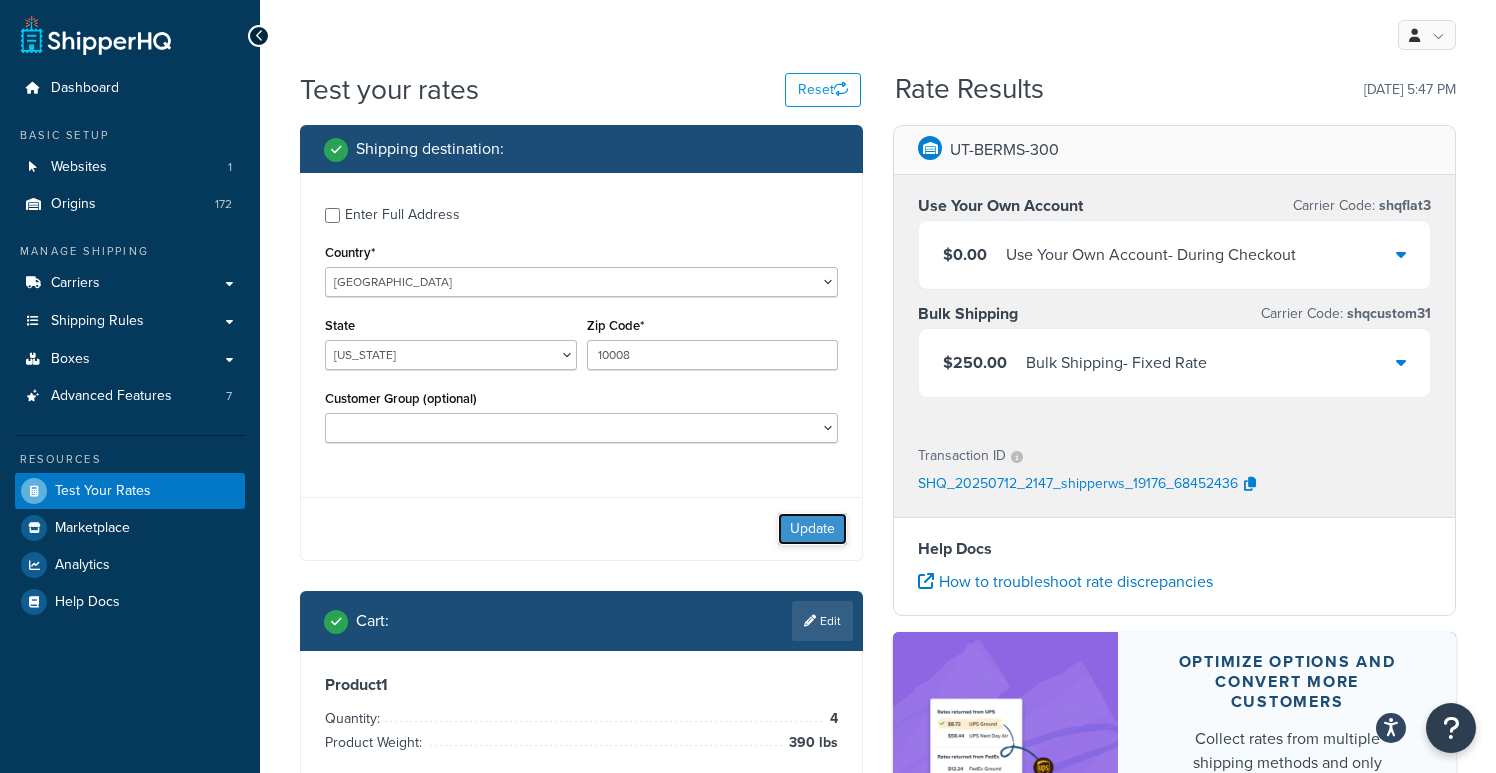 click on "Update" at bounding box center (812, 529) 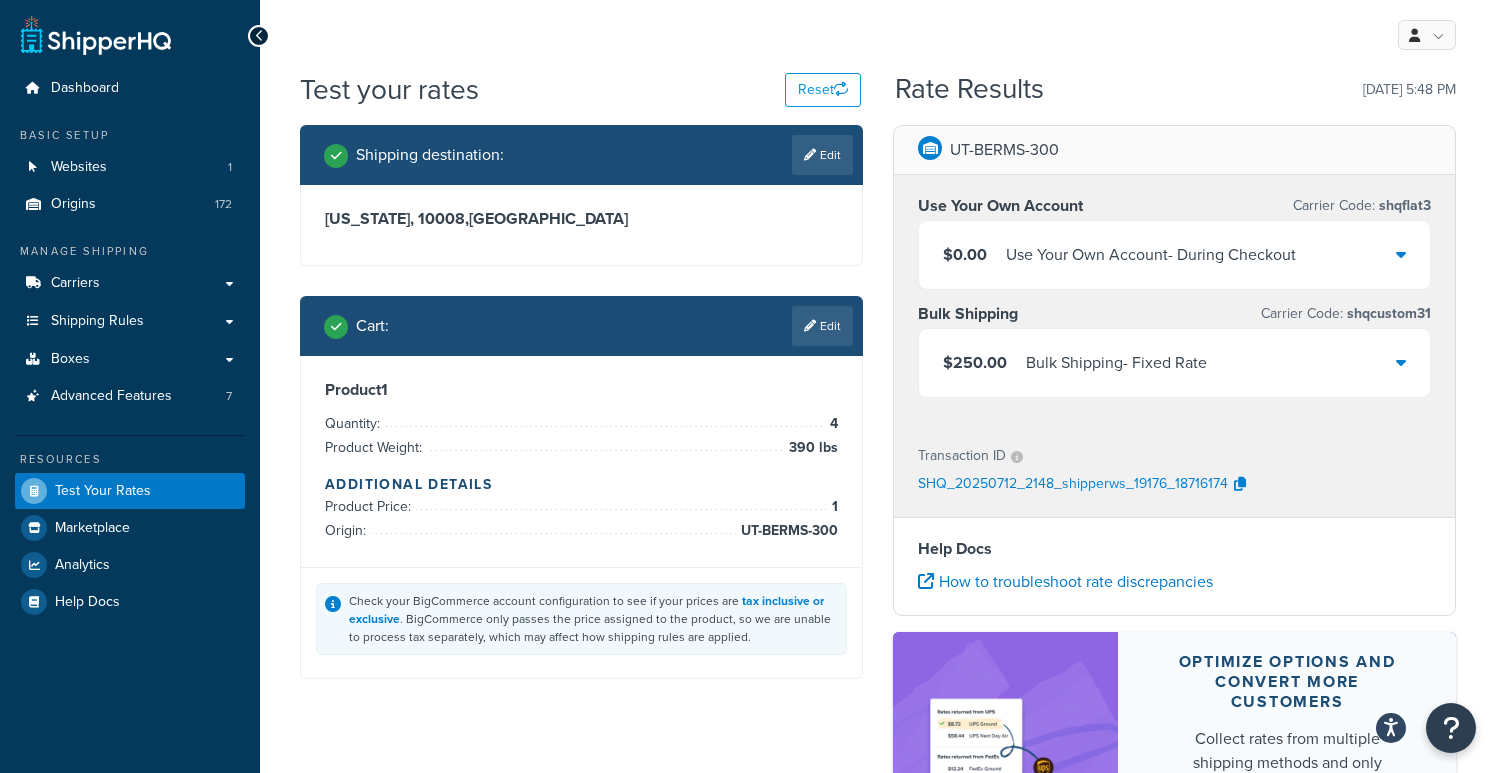 click on "$250.00 Bulk Shipping  -   Fixed Rate" at bounding box center (1174, 363) 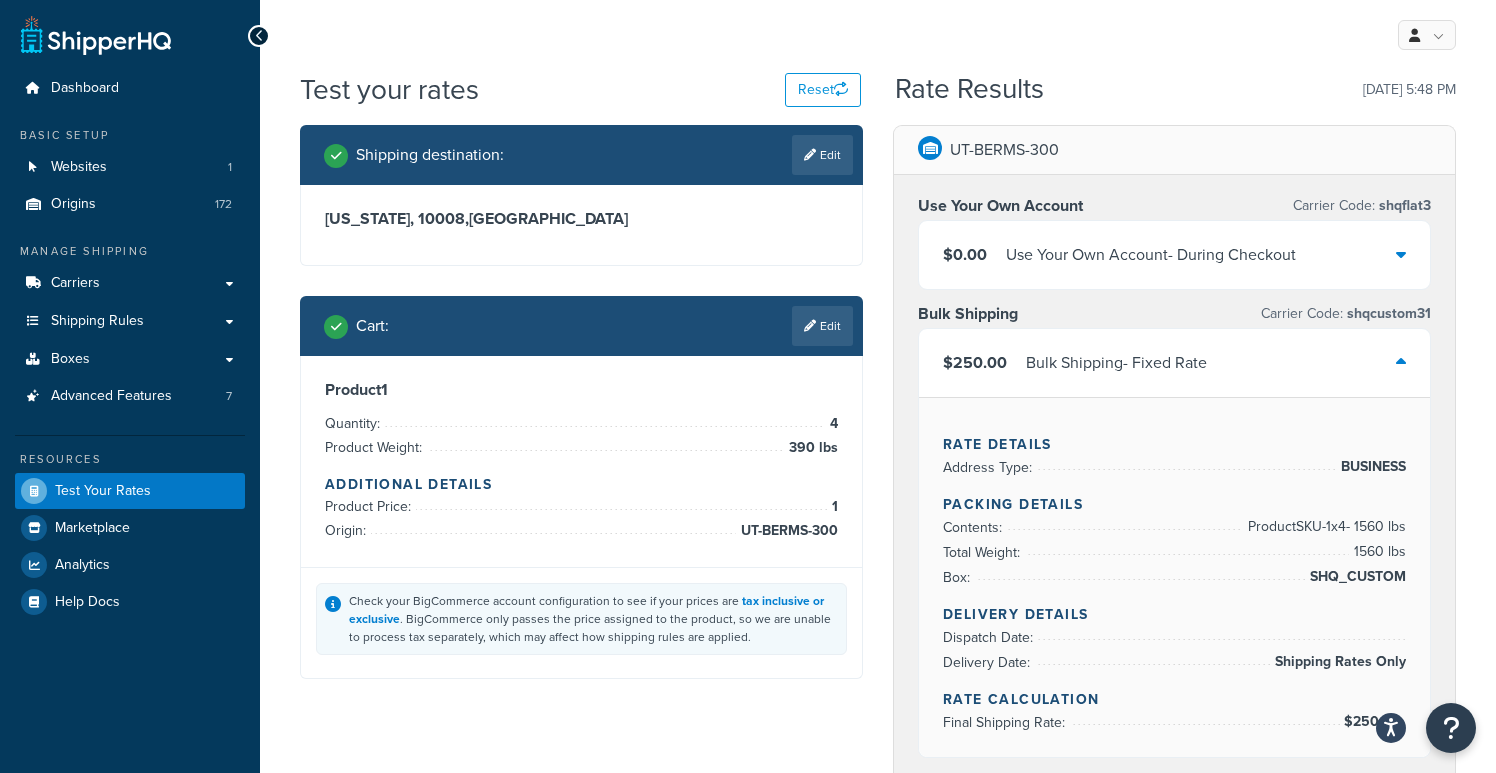 click at bounding box center (1401, 362) 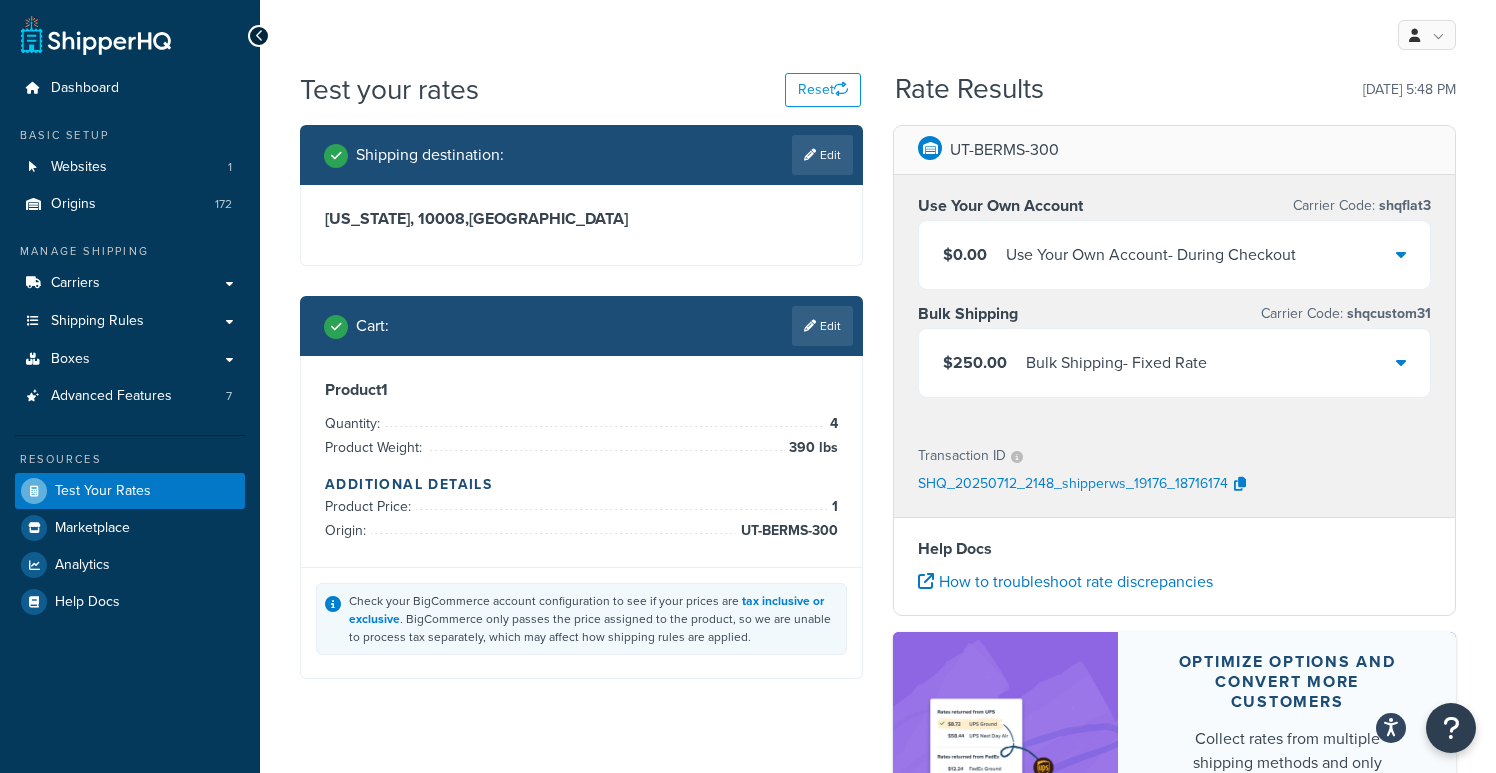 click on "$250.00 Bulk Shipping  -   Fixed Rate" at bounding box center [1174, 363] 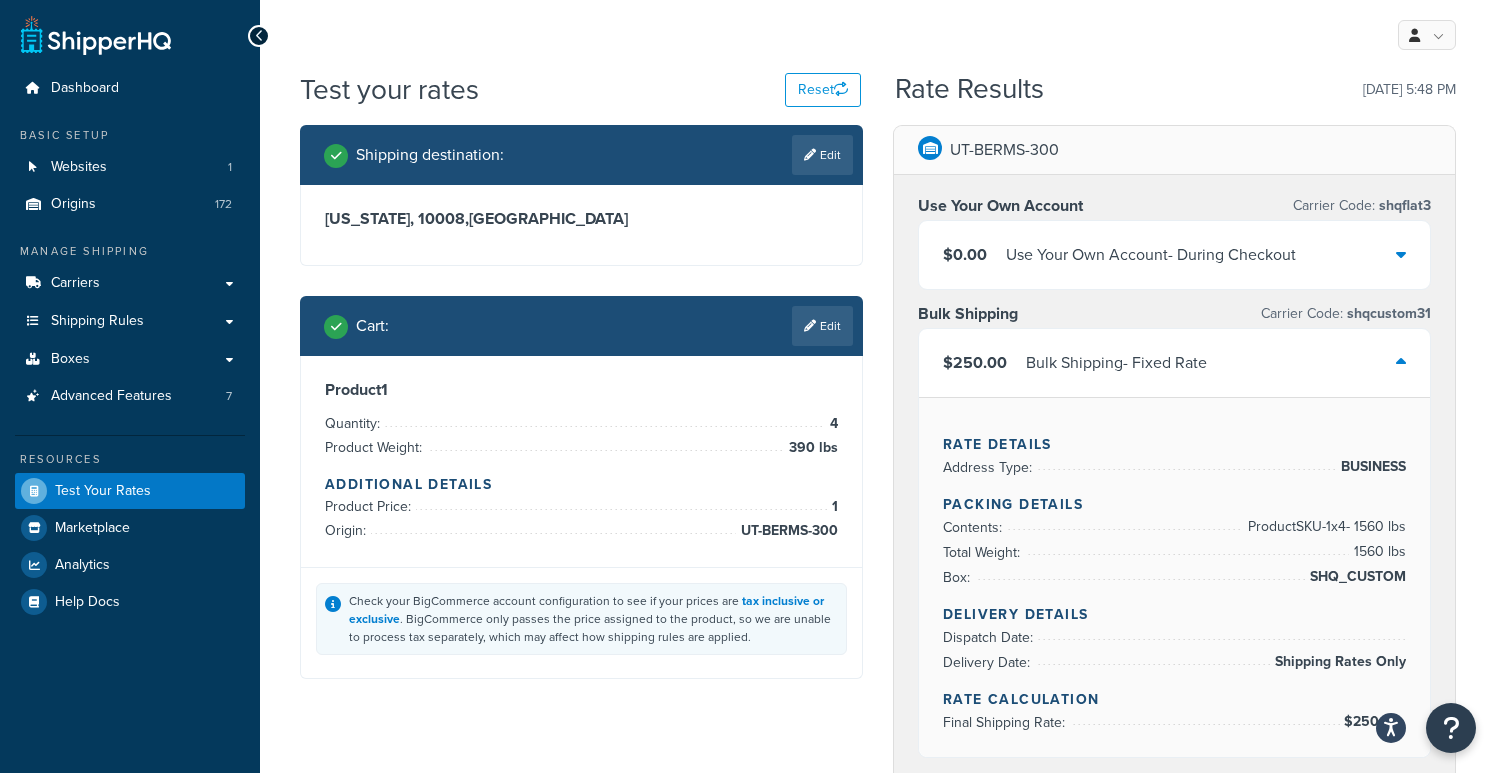 click at bounding box center (1401, 362) 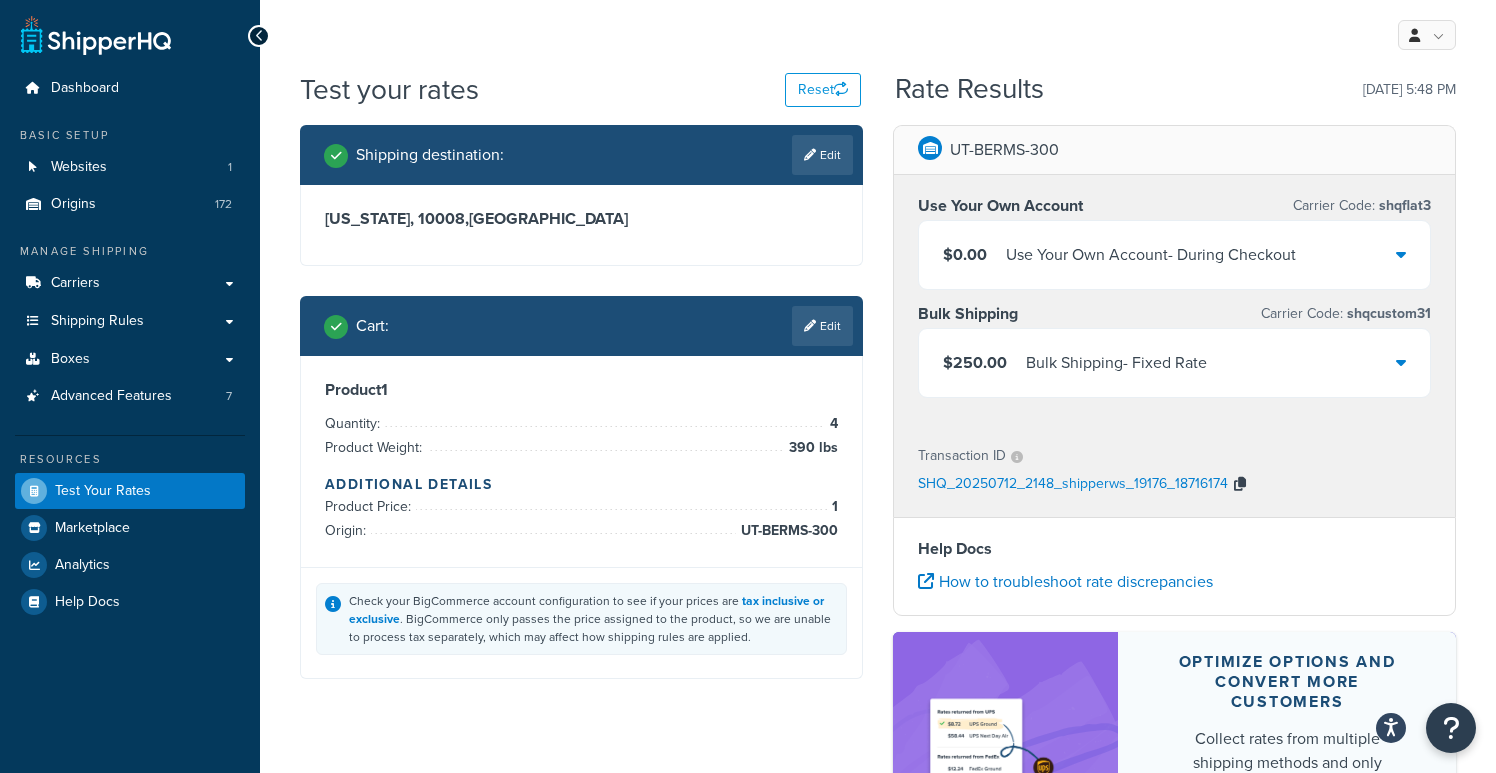 click at bounding box center [1240, 484] 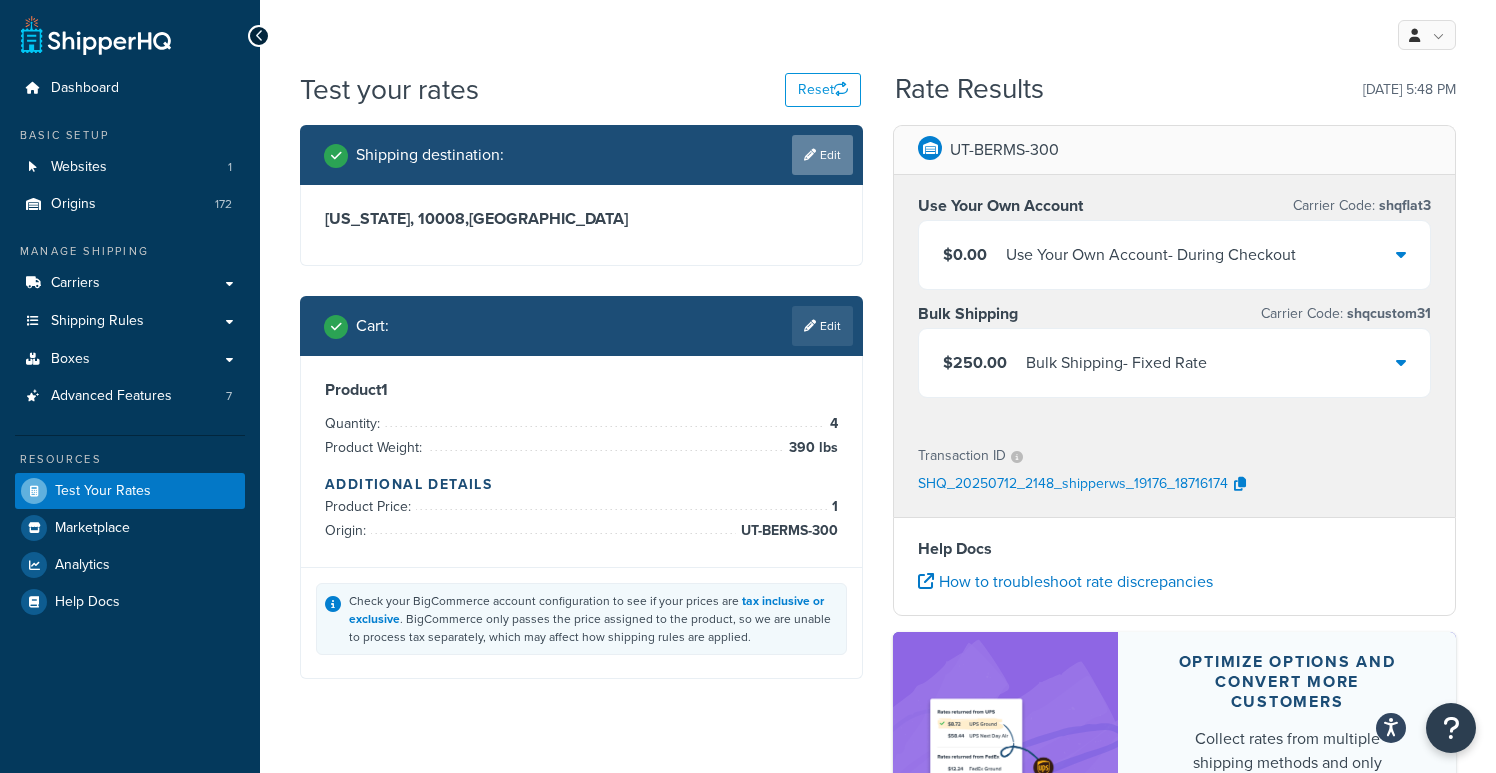 click at bounding box center [810, 155] 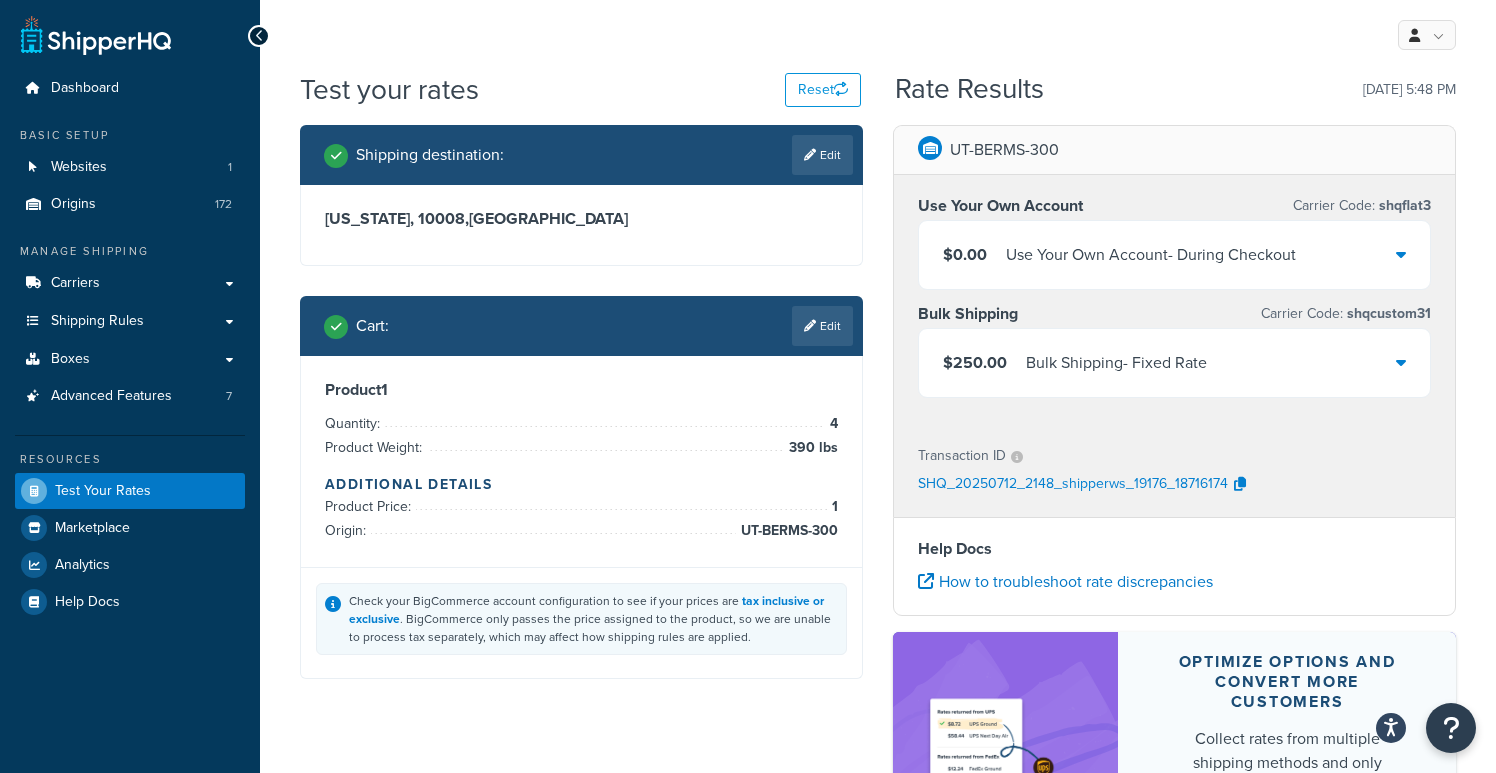 select on "NY" 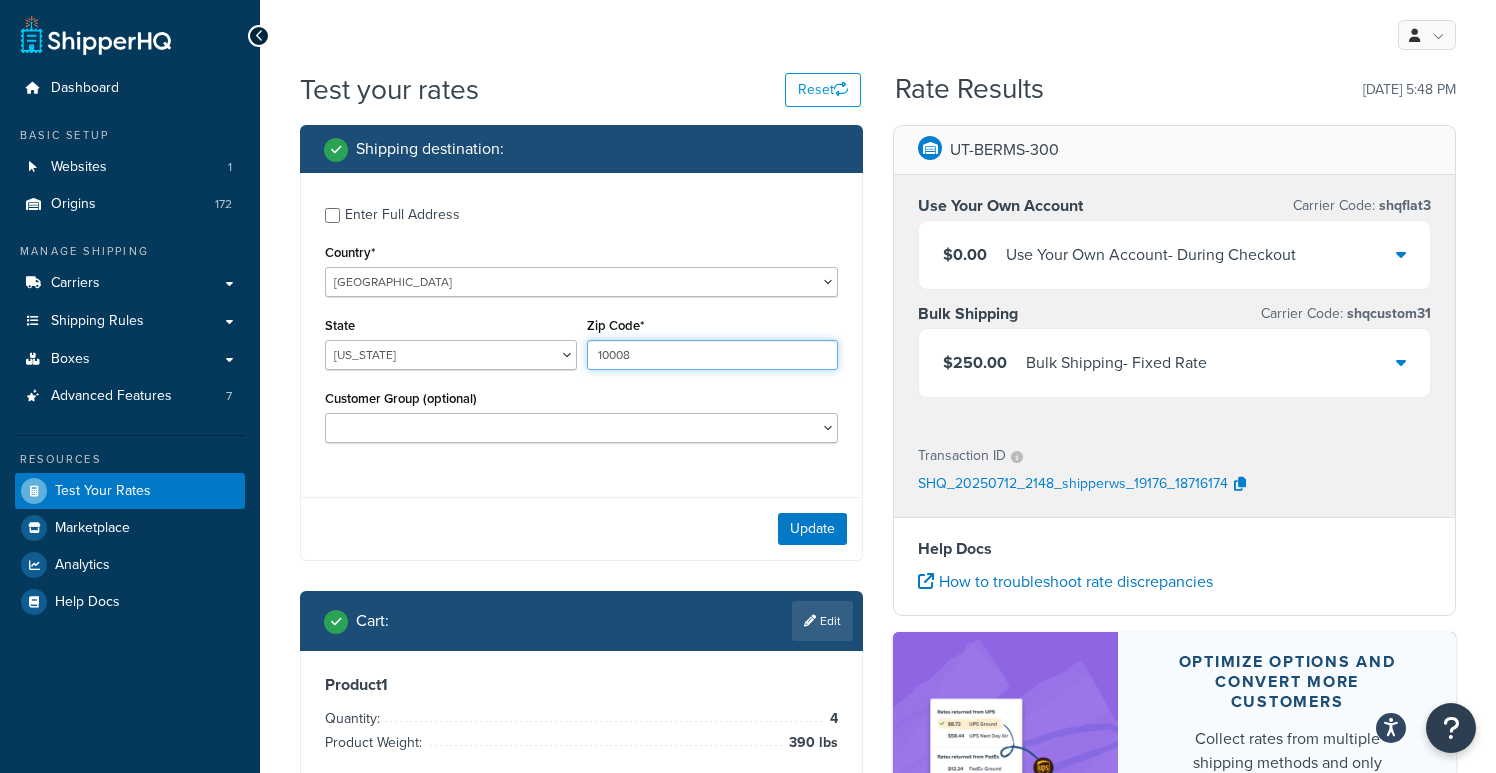 click on "10008" at bounding box center [713, 355] 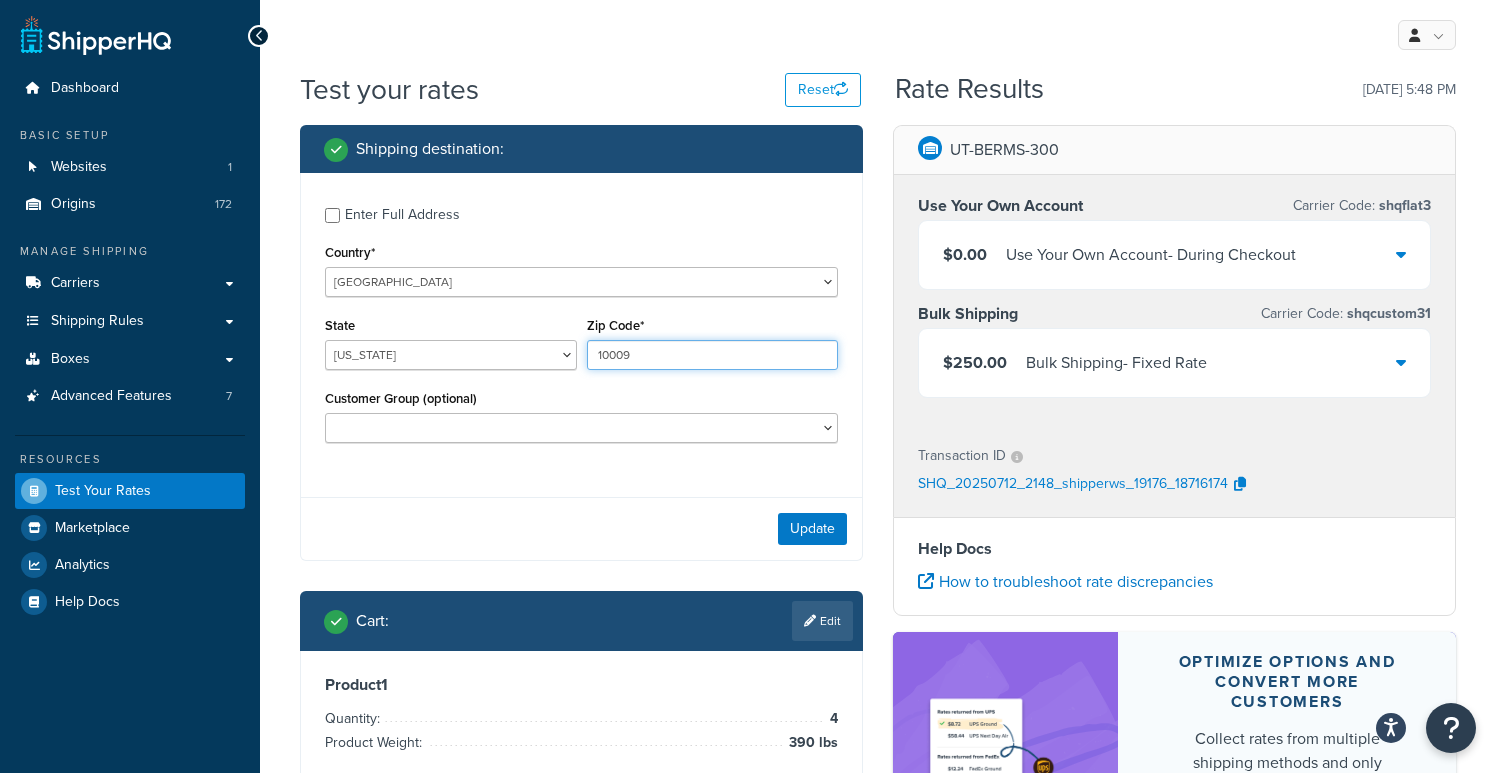 type on "10009" 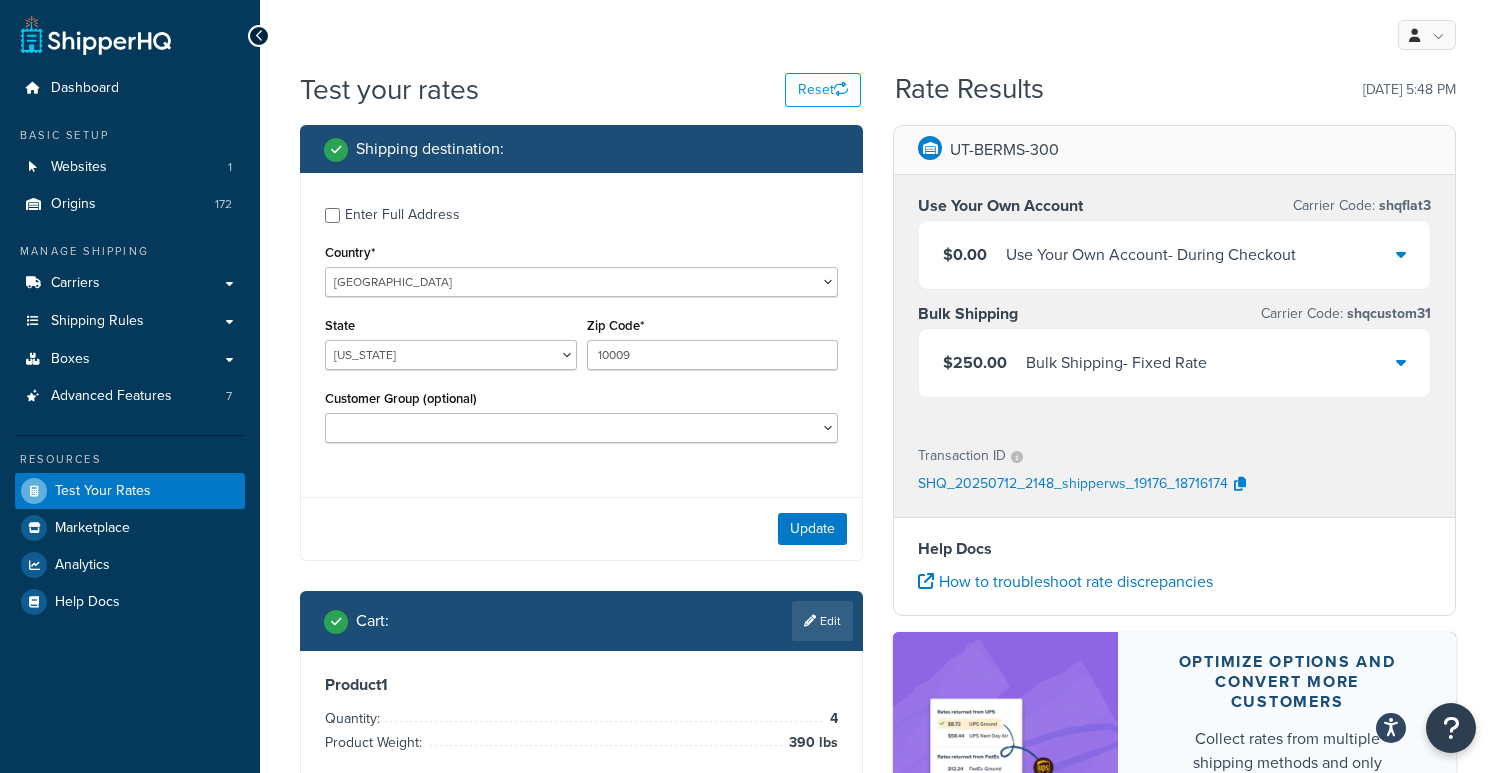 click on "Enter Full Address Country*   United States  United Kingdom  Afghanistan  Åland Islands  Albania  Algeria  American Samoa  Andorra  Angola  Anguilla  Antarctica  Antigua and Barbuda  Argentina  Armenia  Aruba  Australia  Austria  Azerbaijan  Bahamas  Bahrain  Bangladesh  Barbados  Belarus  Belgium  Belize  Benin  Bermuda  Bhutan  Bolivia  Bonaire, Sint Eustatius and Saba  Bosnia and Herzegovina  Botswana  Bouvet Island  Brazil  British Indian Ocean Territory  Brunei Darussalam  Bulgaria  Burkina Faso  Burundi  Cambodia  Cameroon  Canada  Cape Verde  Cayman Islands  Central African Republic  Chad  Chile  China  Christmas Island  Cocos (Keeling) Islands  Colombia  Comoros  Congo  Congo, The Democratic Republic of the  Cook Islands  Costa Rica  Côte d'Ivoire  Croatia  Cuba  Curacao  Cyprus  Czech Republic  Denmark  Djibouti  Dominica  Dominican Republic  Ecuador  Egypt  El Salvador  Equatorial Guinea  Eritrea  Estonia  Ethiopia  Falkland Islands (Malvinas)  Faroe Islands  Fiji  Finland  France  Gabon  Ghana" at bounding box center [581, 367] 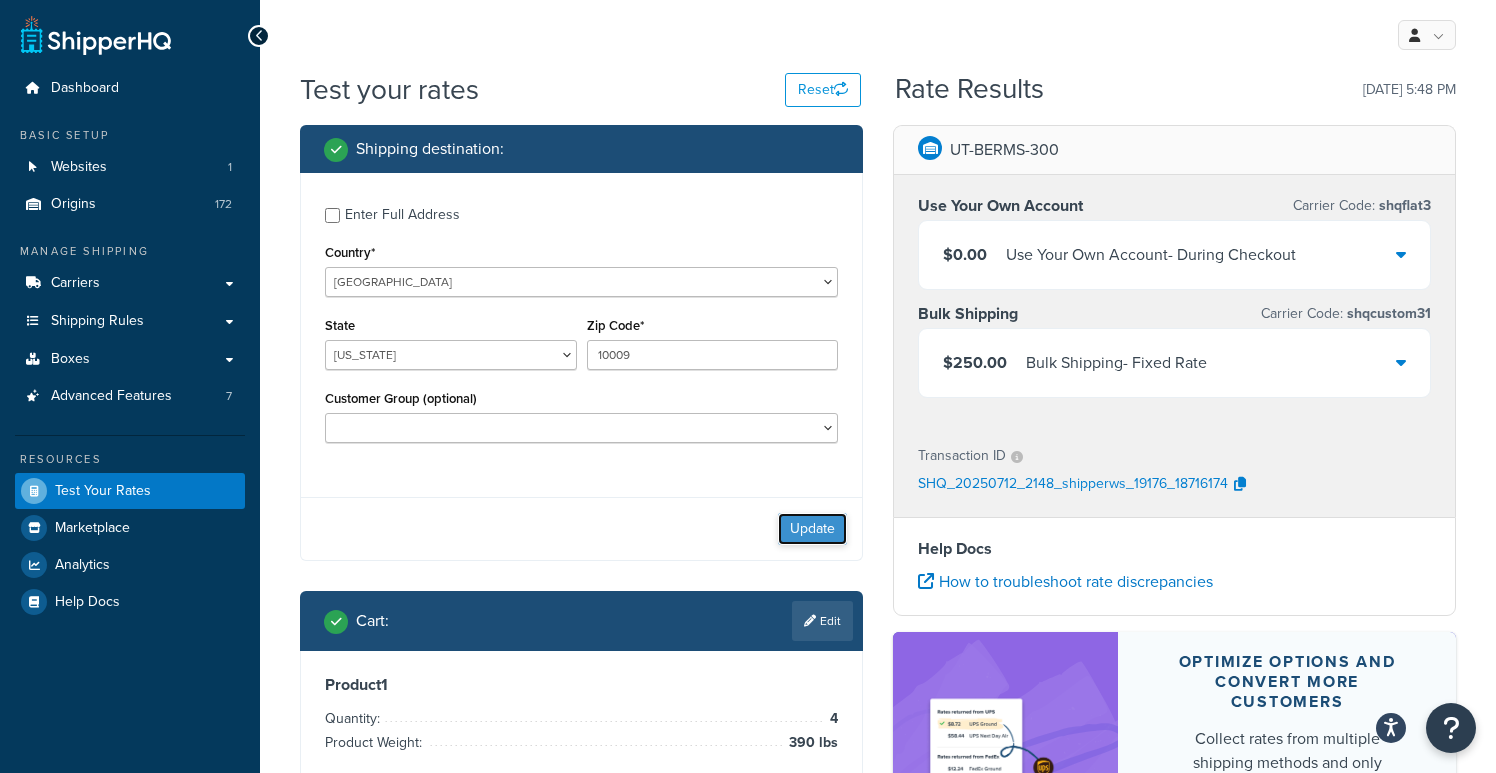 click on "Update" at bounding box center (812, 529) 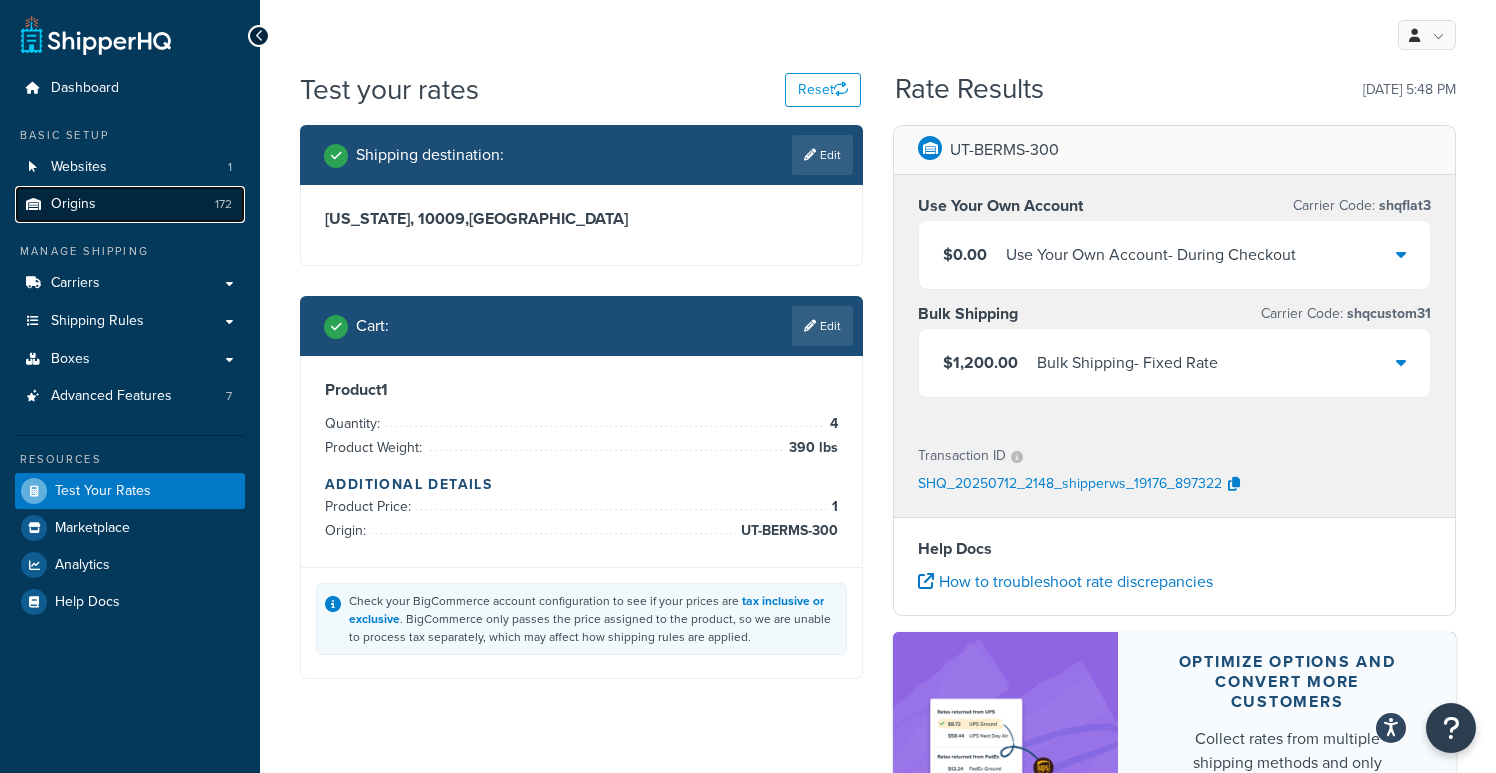 click on "Origins 172" at bounding box center [130, 204] 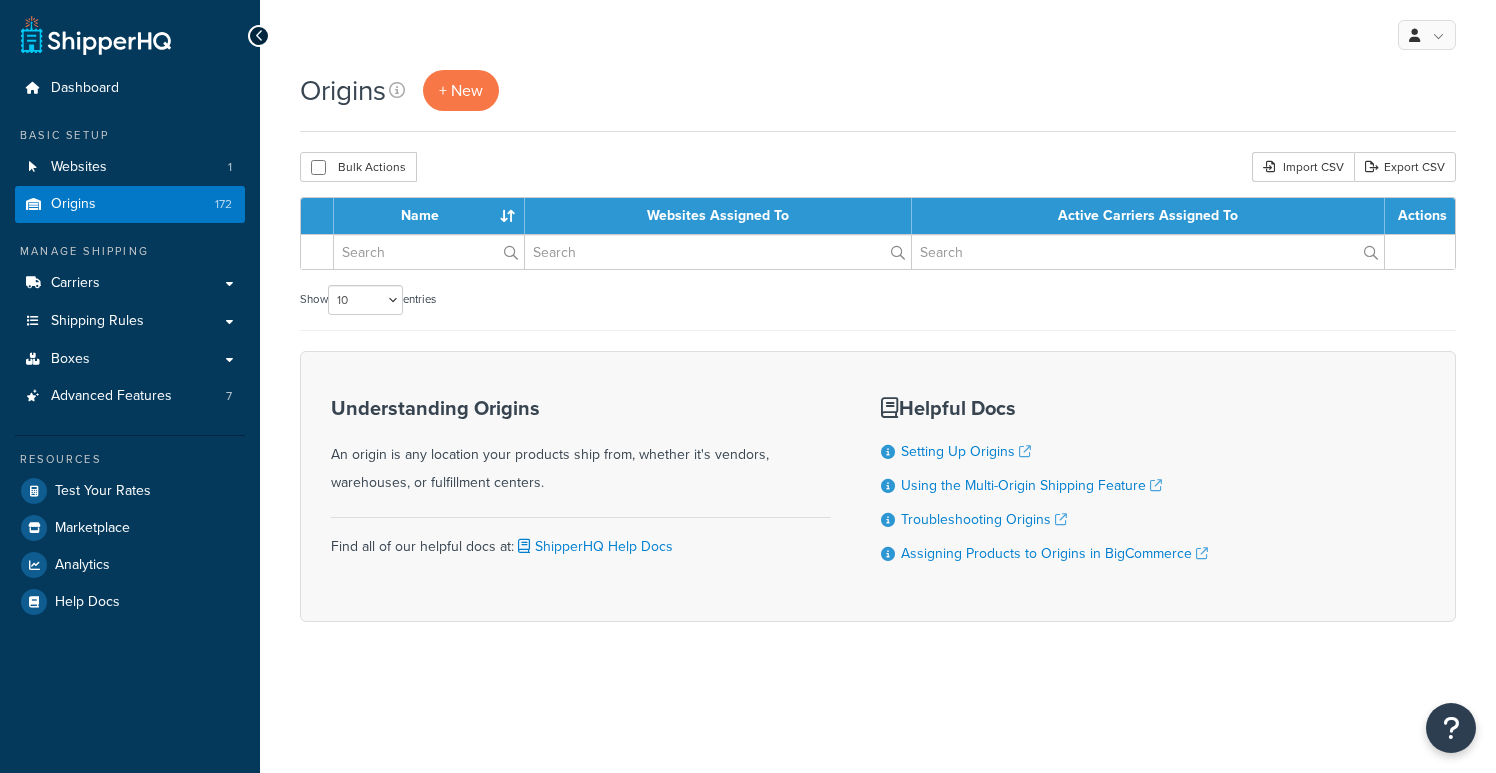 scroll, scrollTop: 0, scrollLeft: 0, axis: both 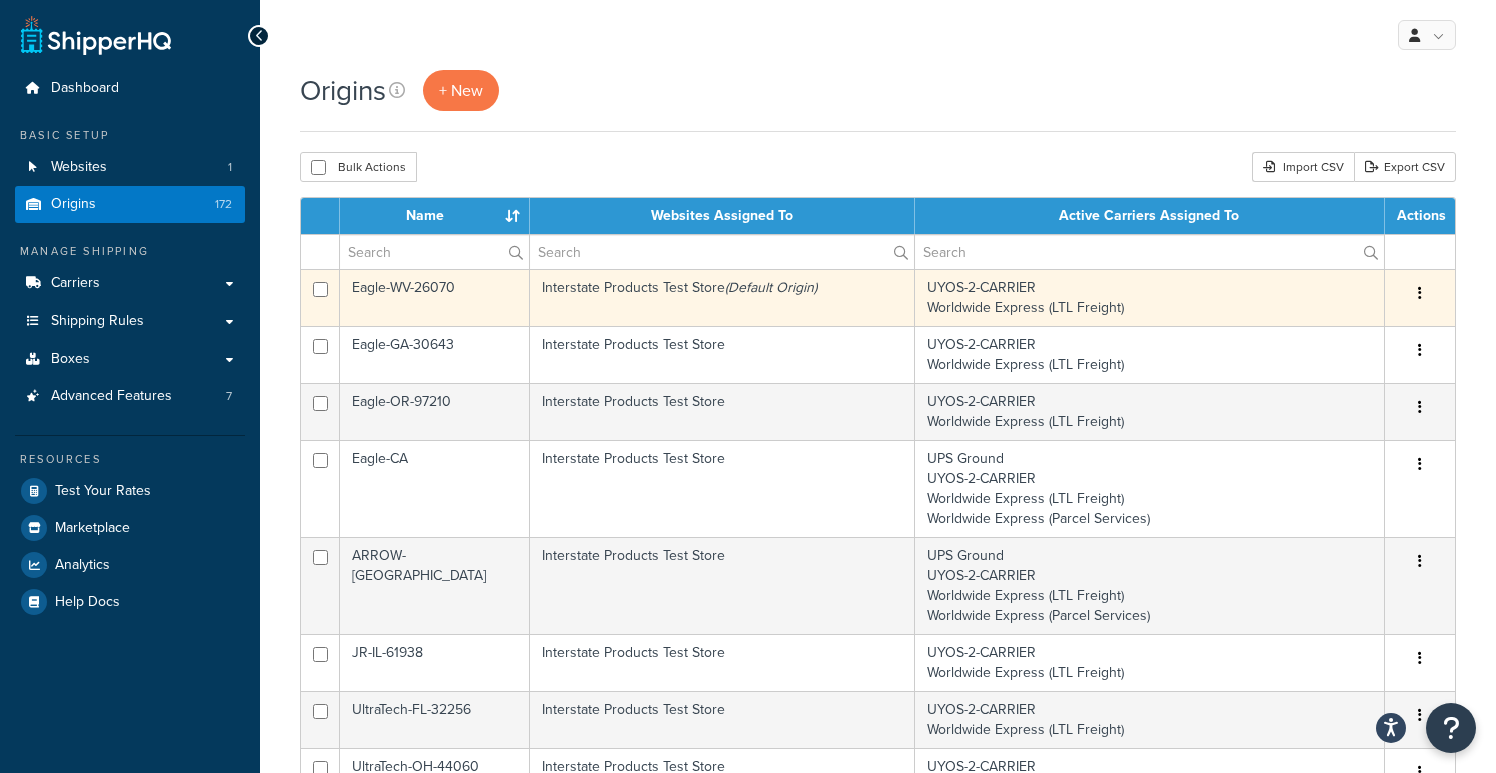 click on "Eagle-WV-26070" at bounding box center [435, 297] 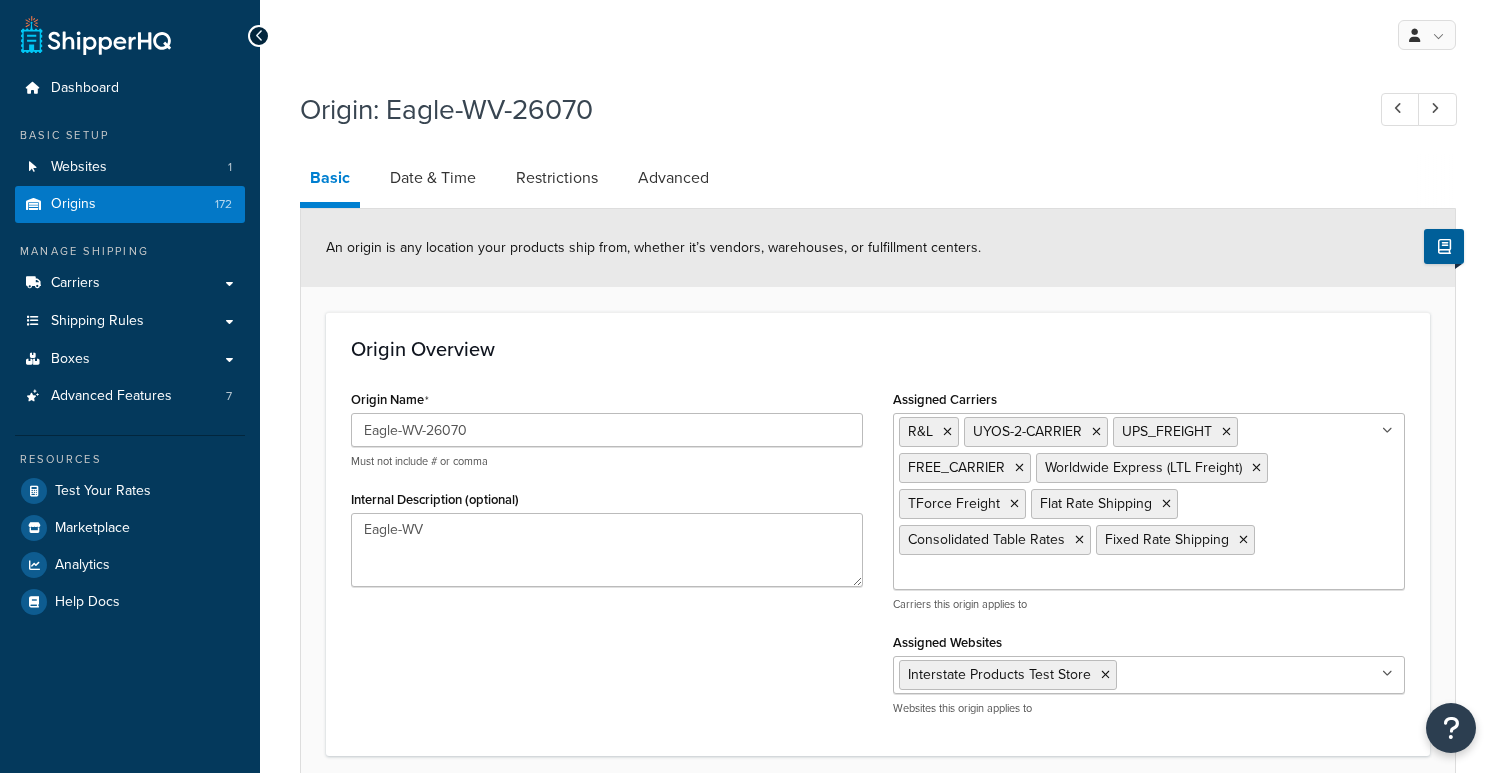 select on "13" 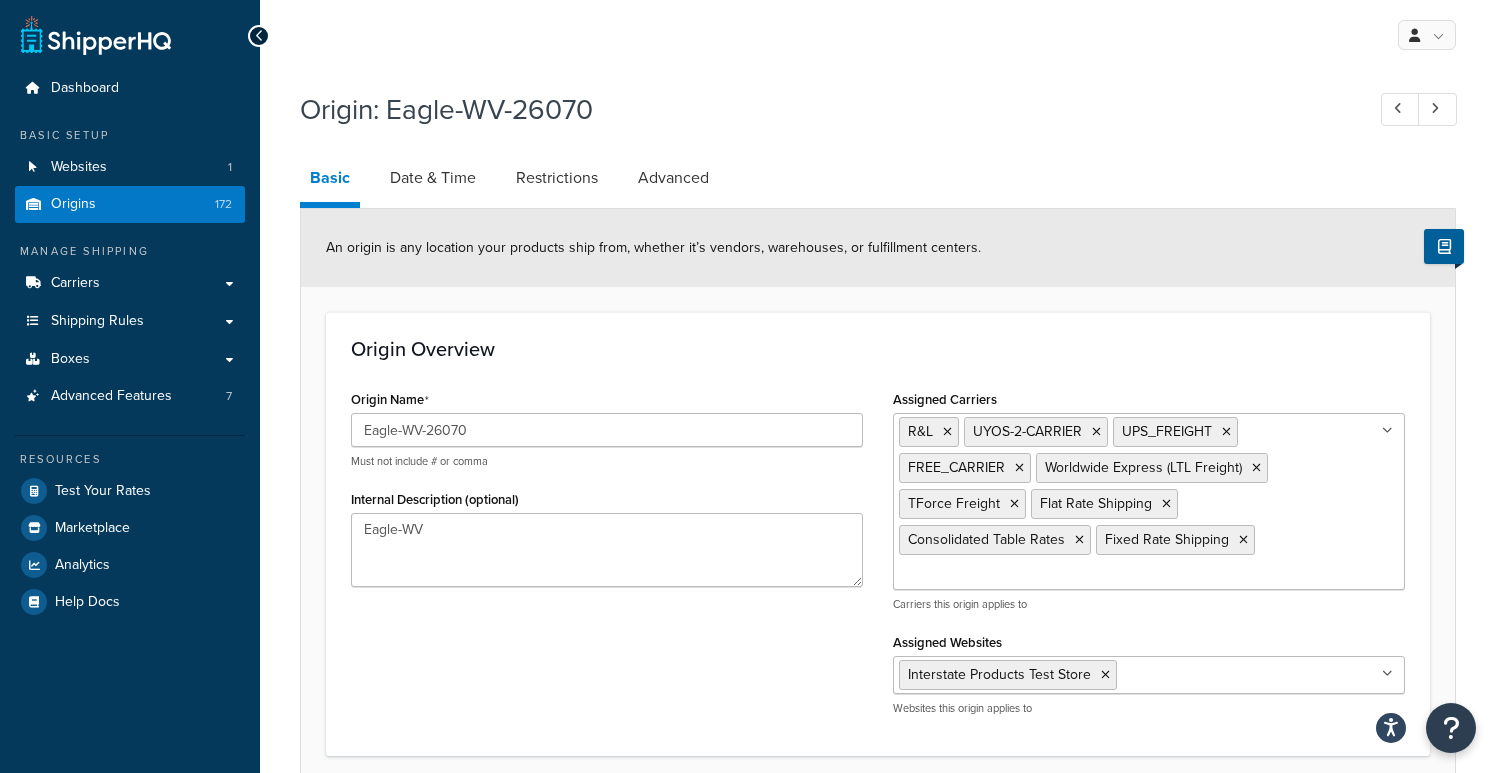 scroll, scrollTop: 0, scrollLeft: 0, axis: both 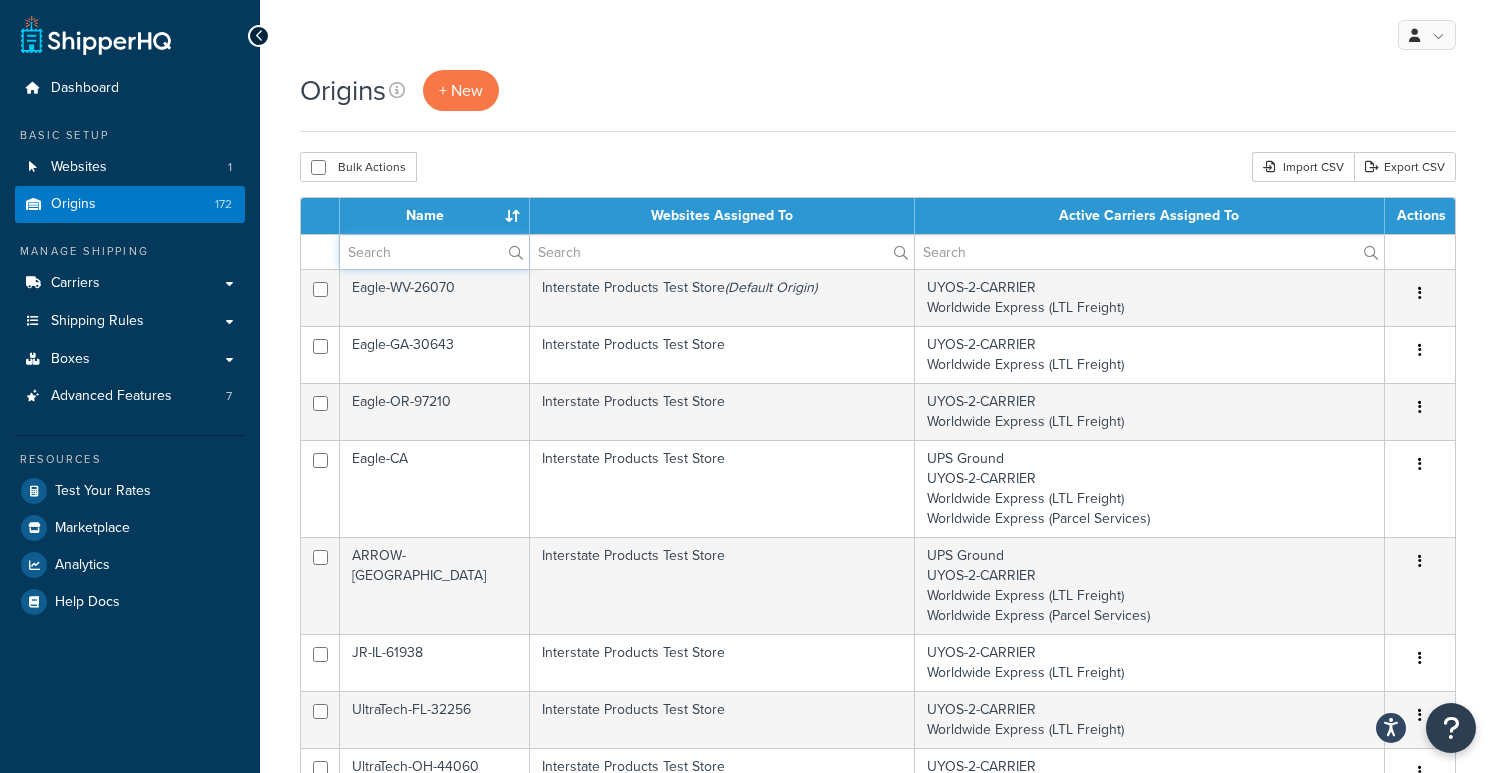 click at bounding box center [434, 252] 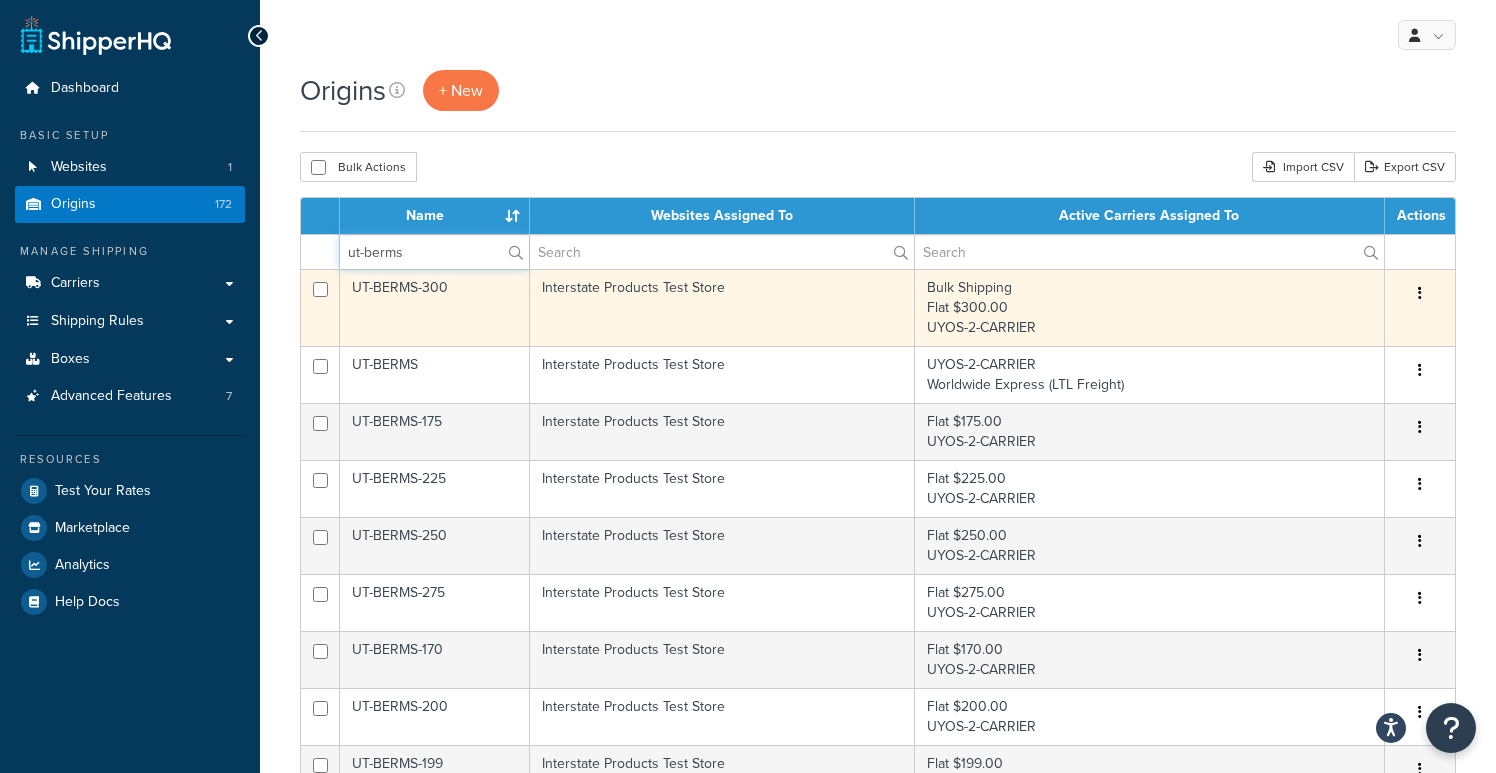type on "ut-berms" 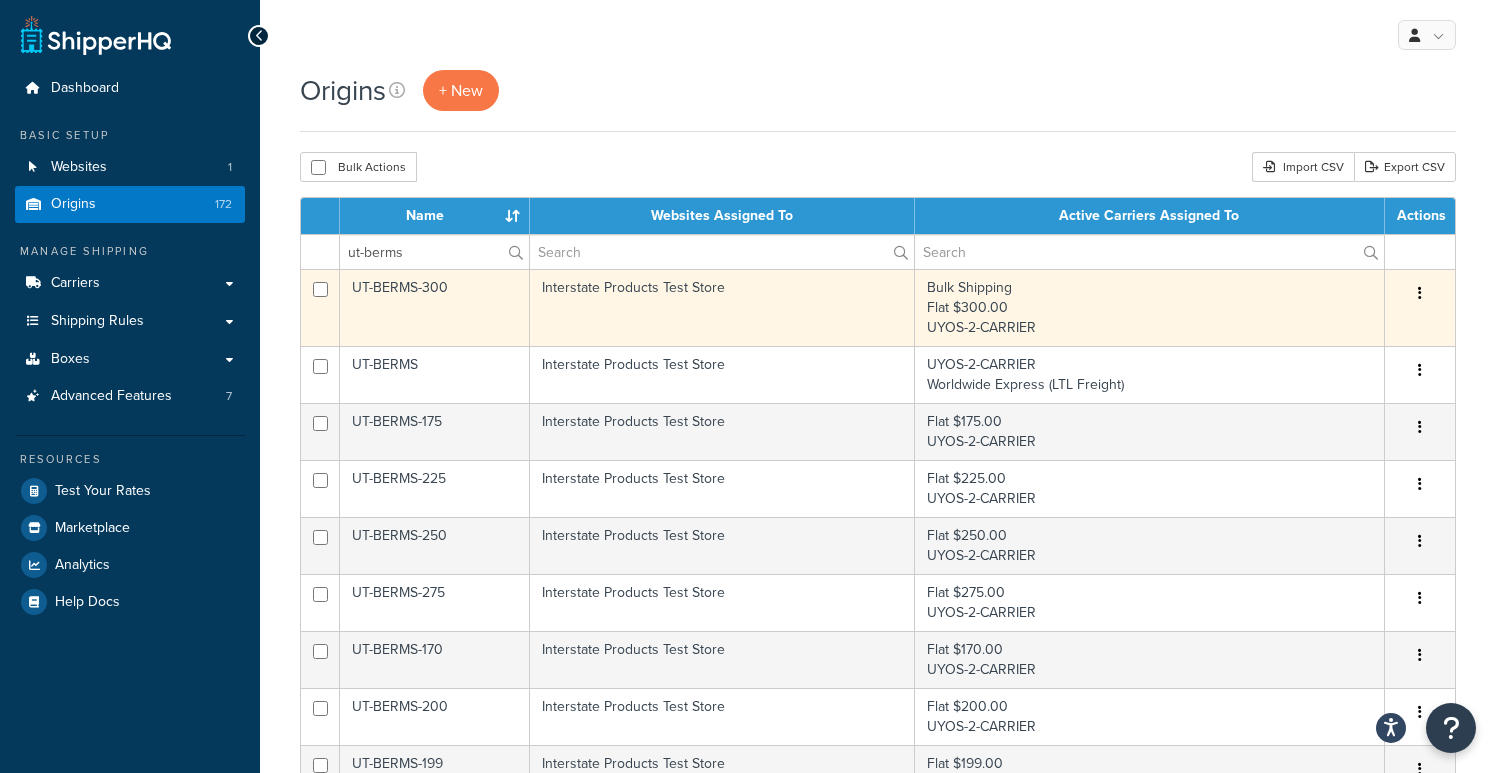 click at bounding box center (1420, 293) 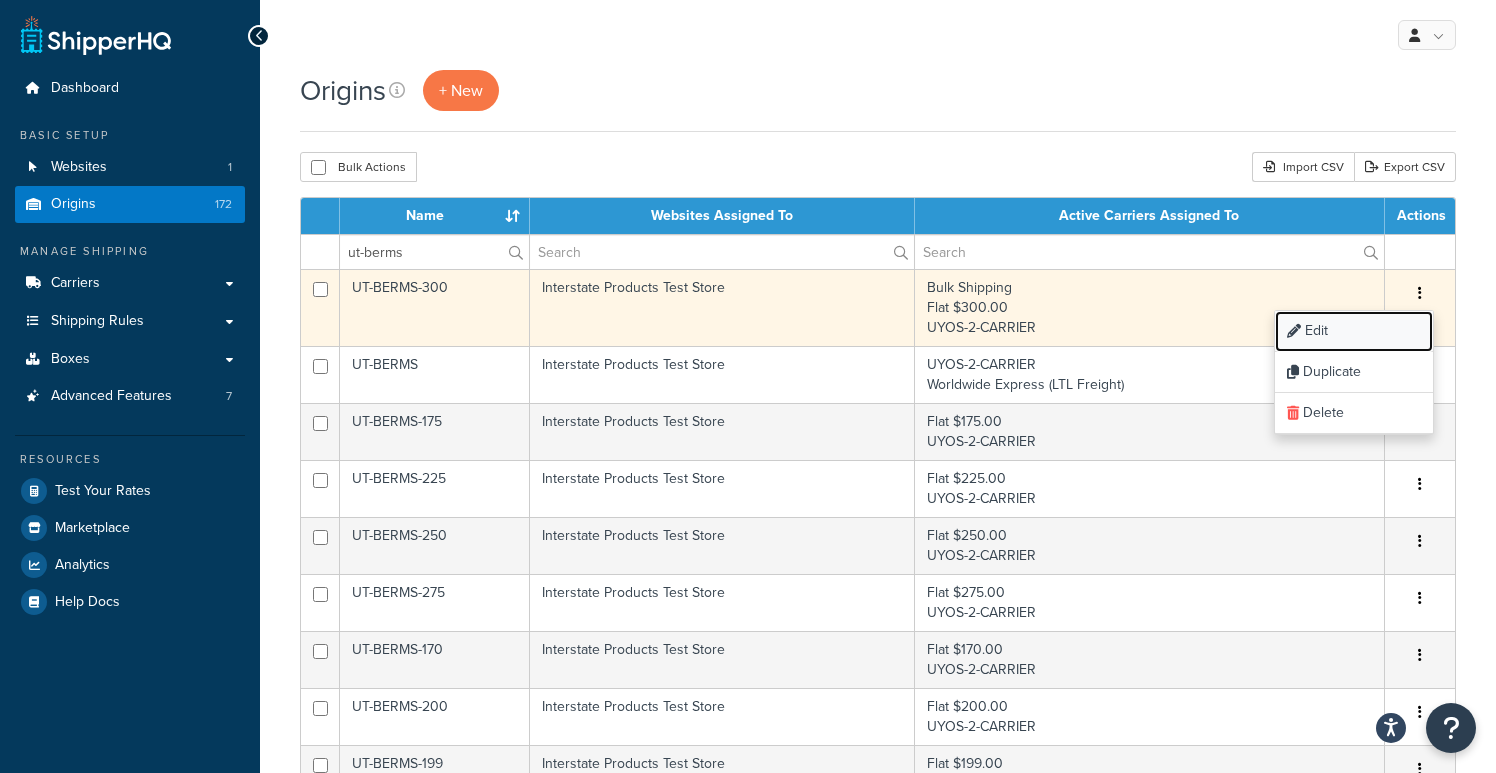 click on "Edit" at bounding box center (1354, 331) 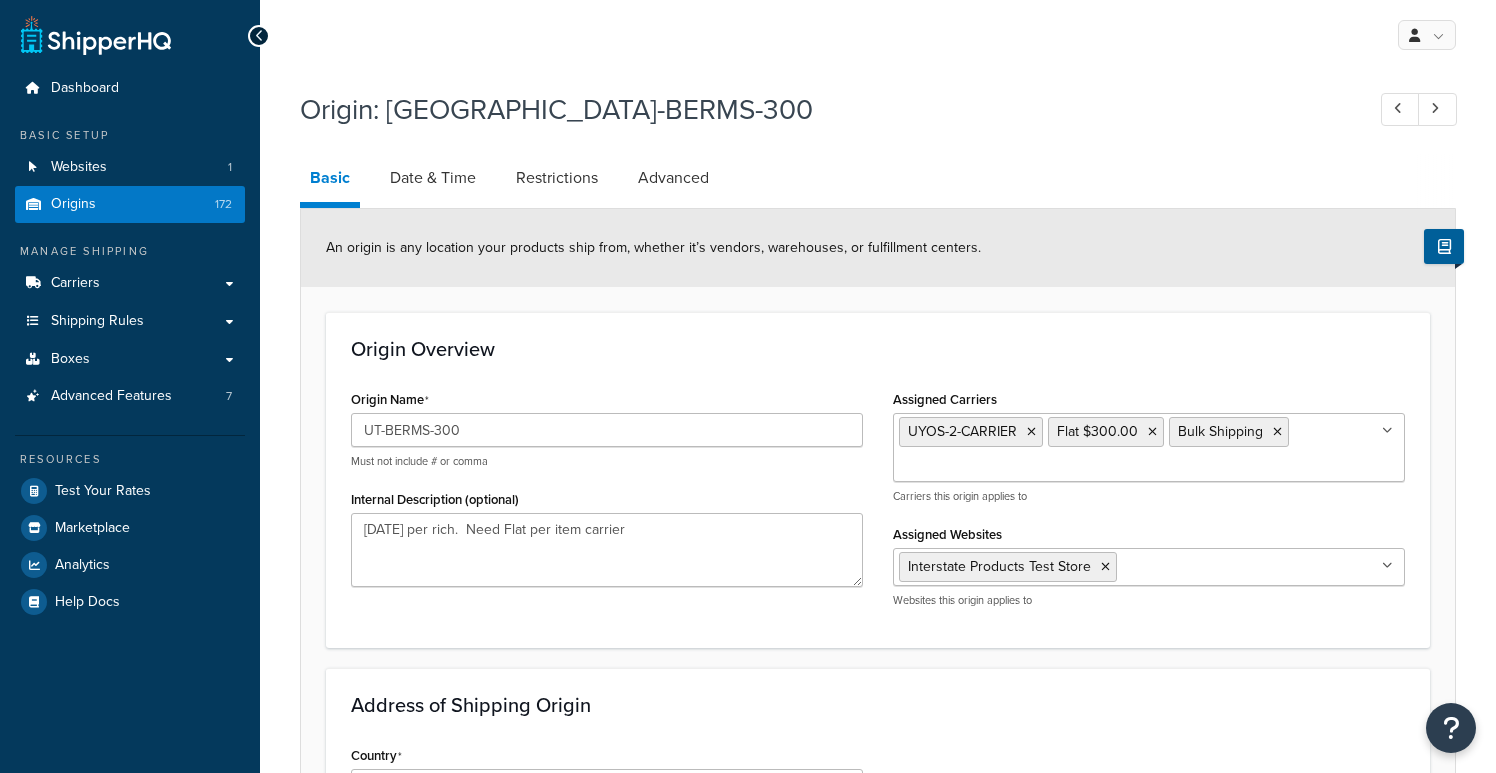 select on "9" 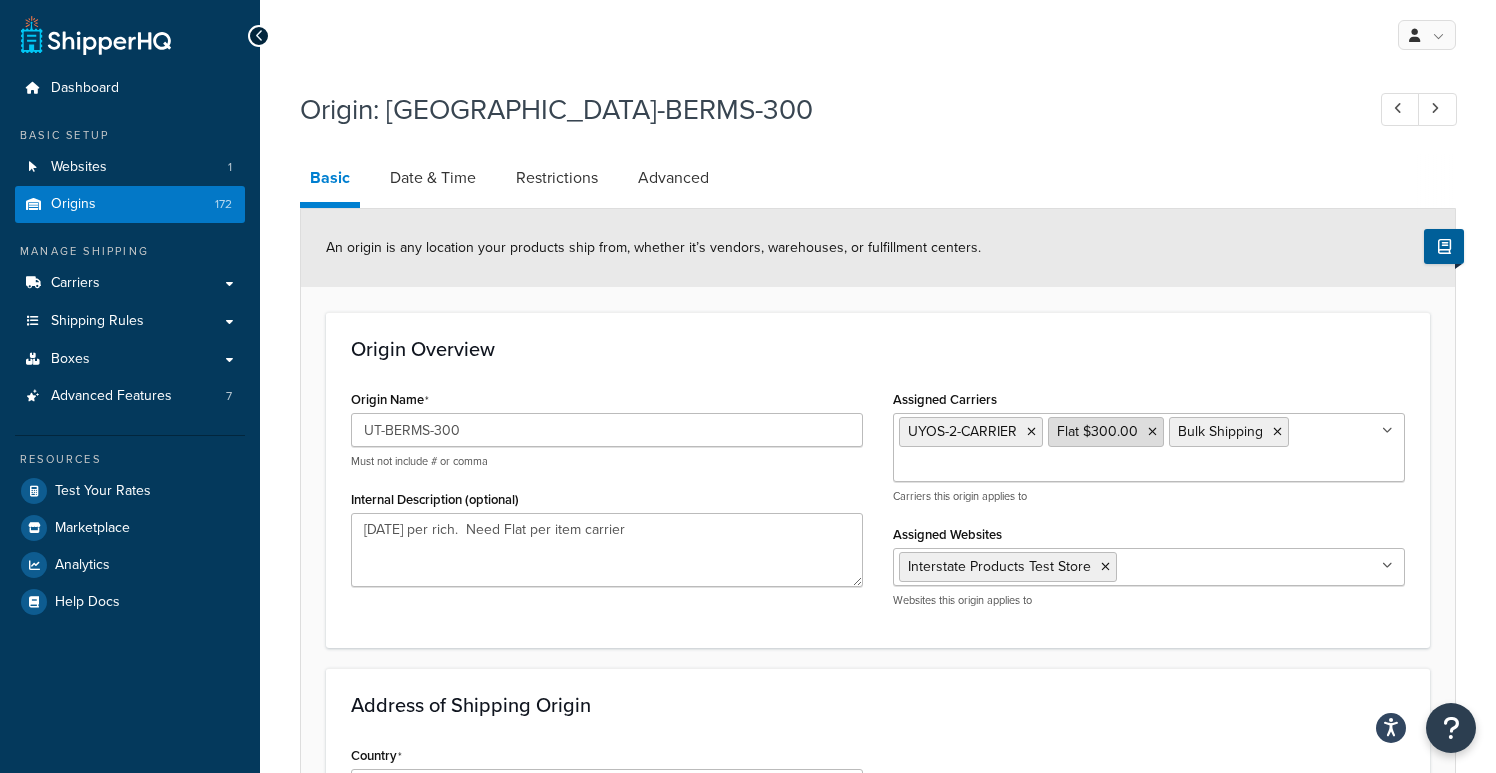click on "Flat $300.00" at bounding box center (1106, 432) 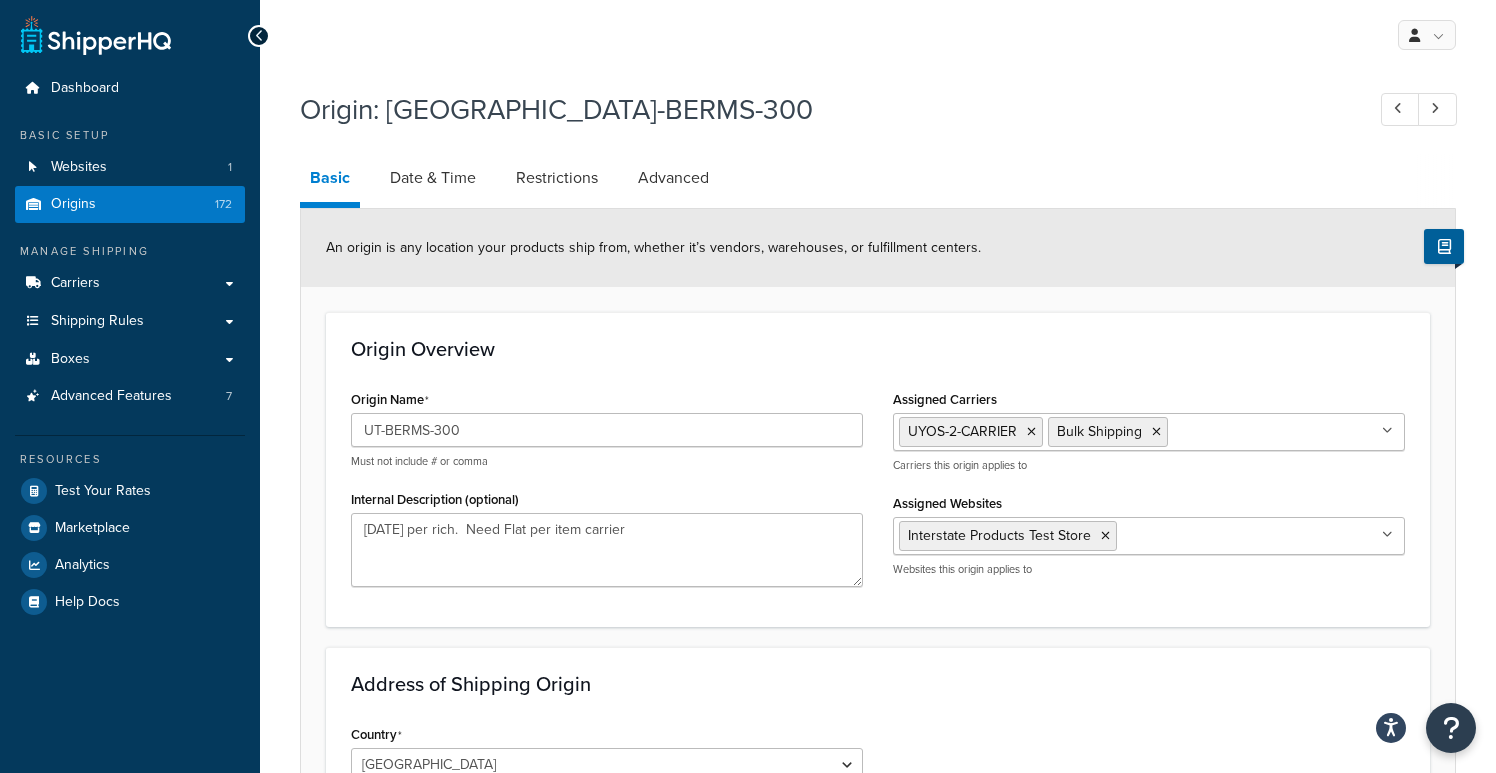 click on "Origin Name   UT-BERMS-300 Must not include # or comma Internal Description (optional)   8-16-2021 per rich.  Need Flat per item carrier" at bounding box center [607, 493] 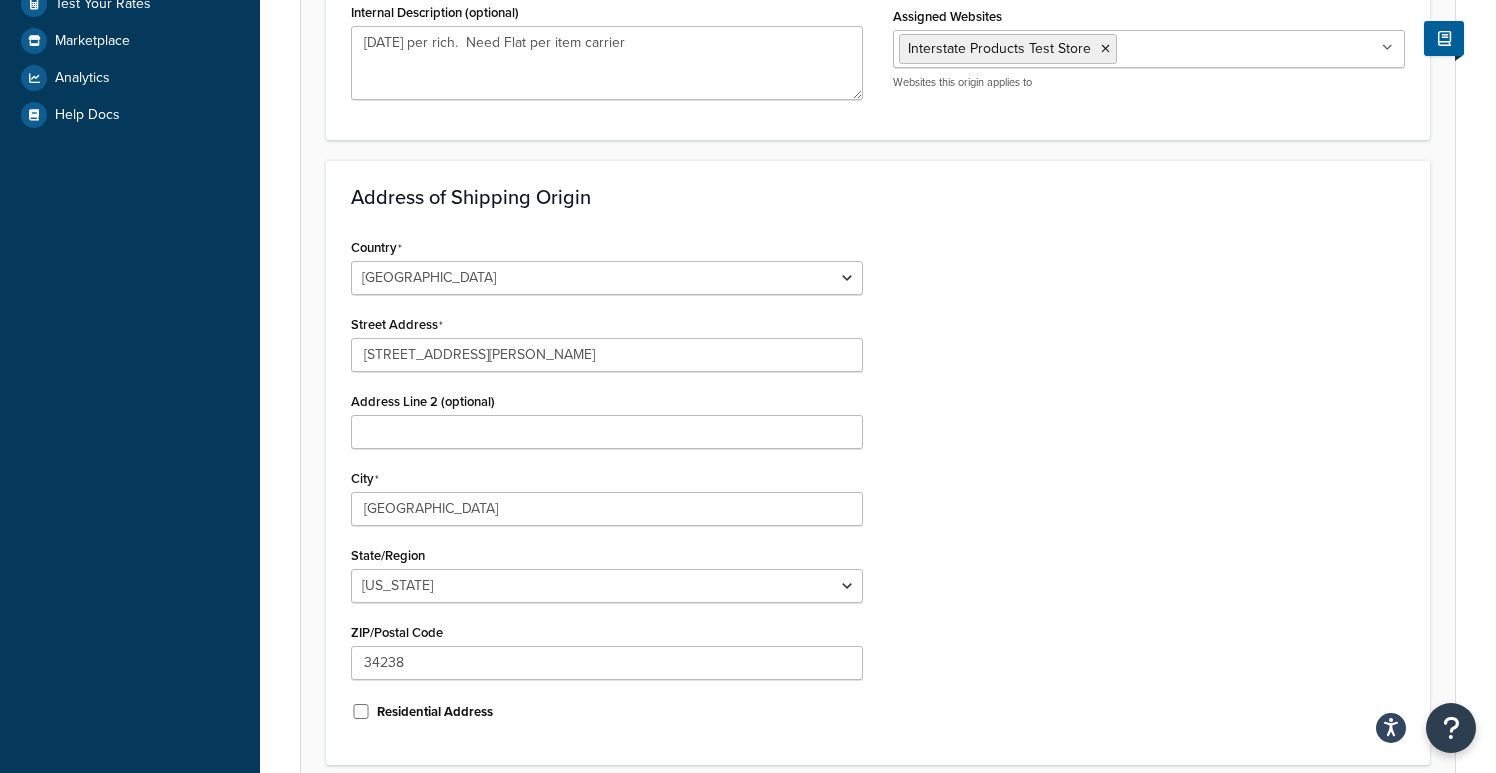 scroll, scrollTop: 662, scrollLeft: 0, axis: vertical 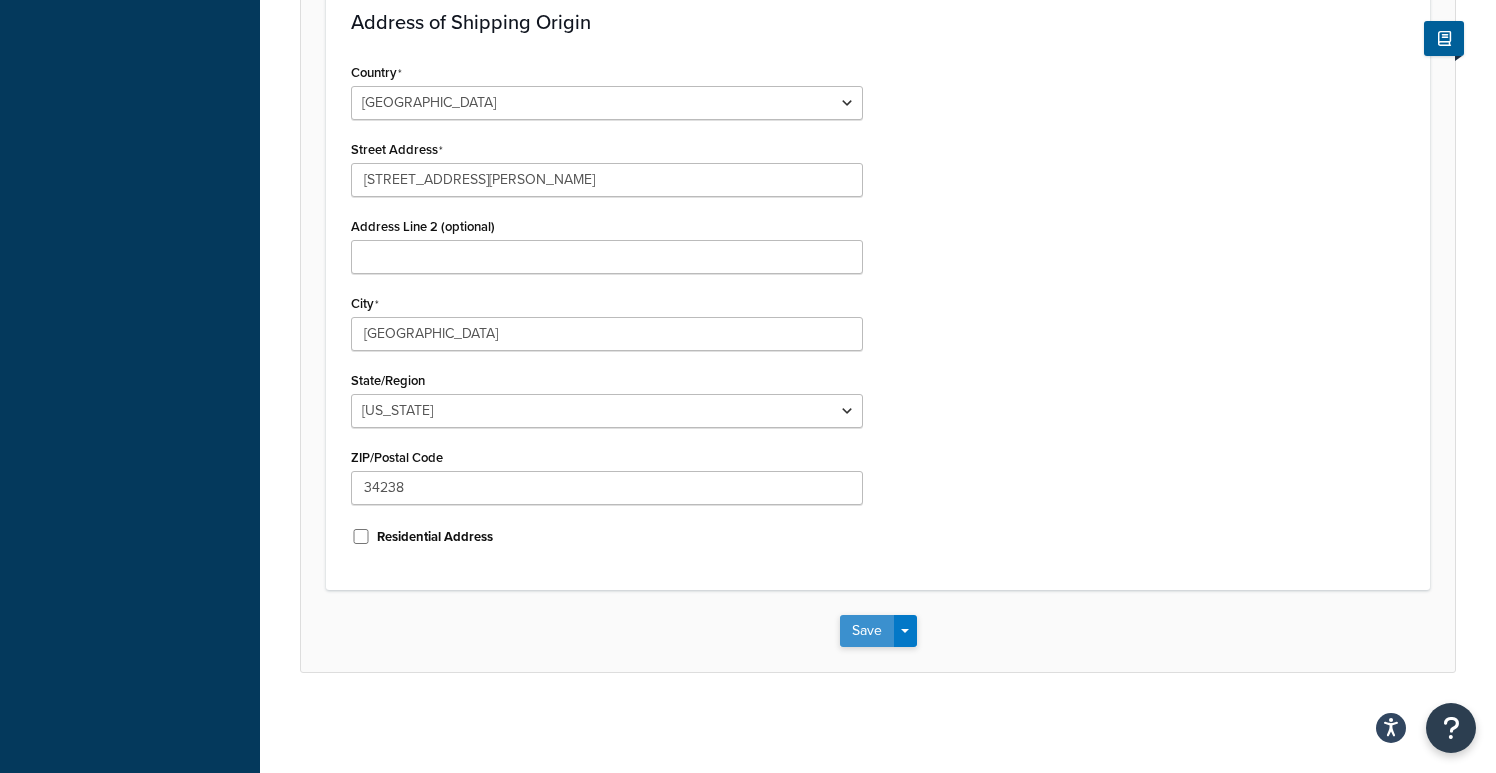 click on "Save" at bounding box center (867, 631) 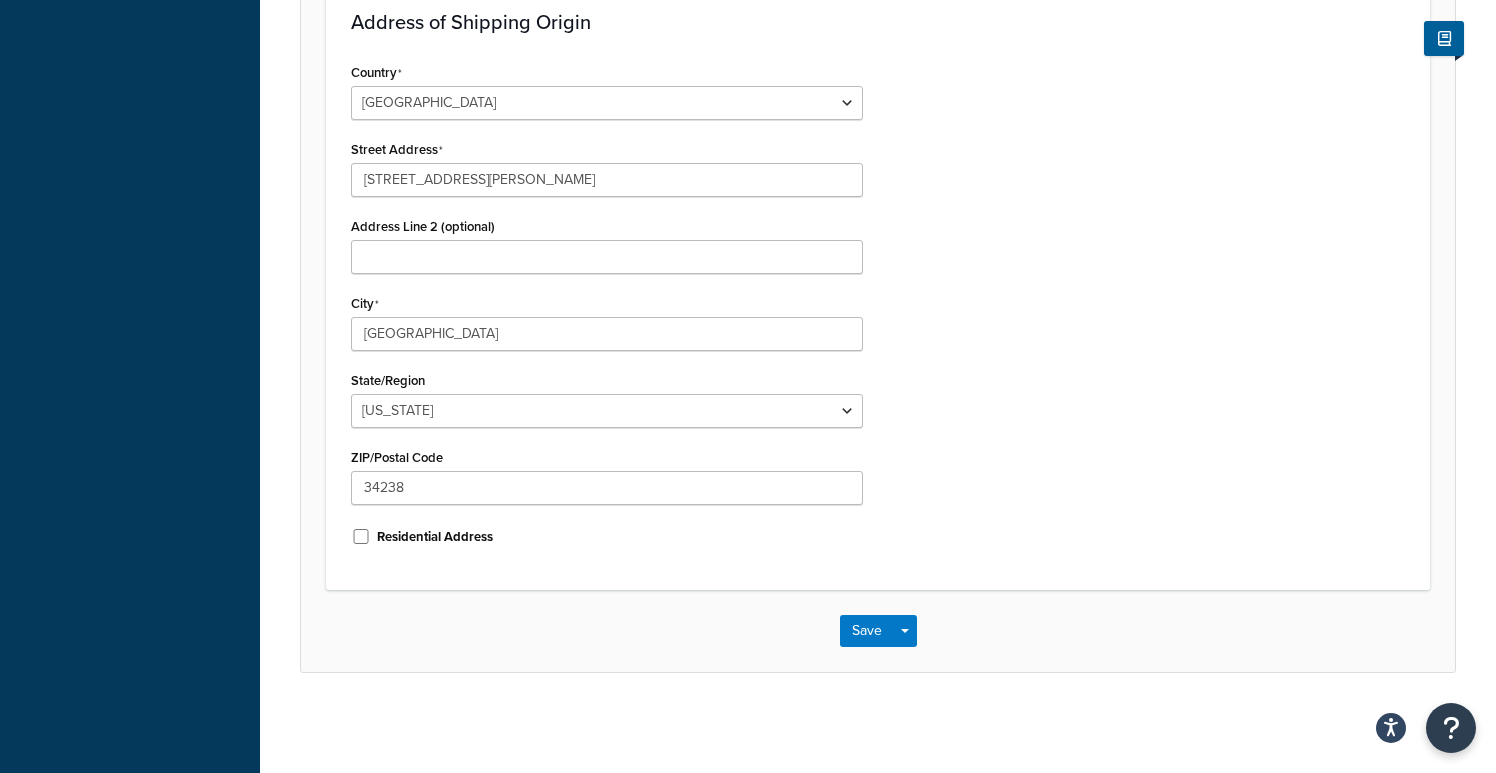 scroll, scrollTop: 0, scrollLeft: 0, axis: both 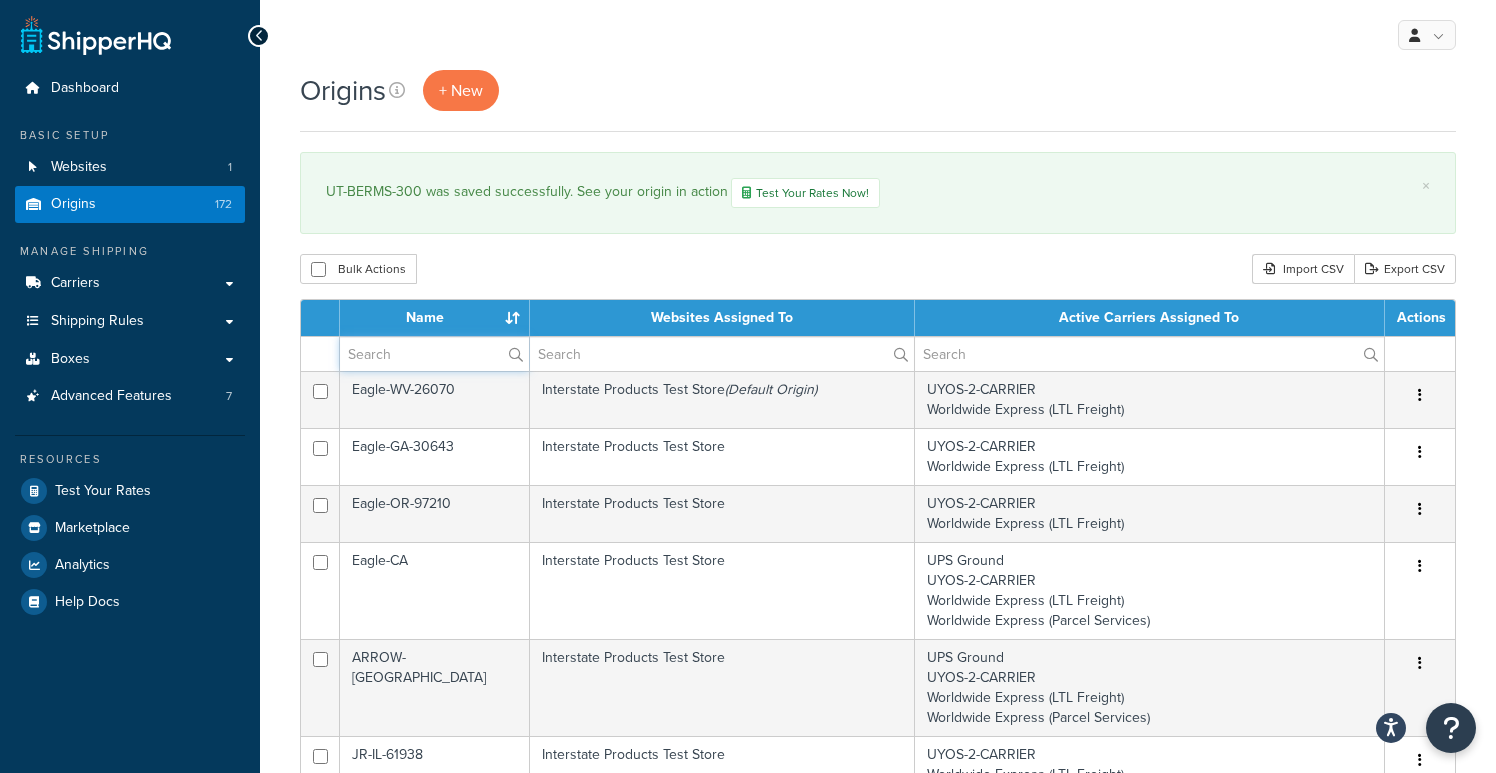click at bounding box center [434, 354] 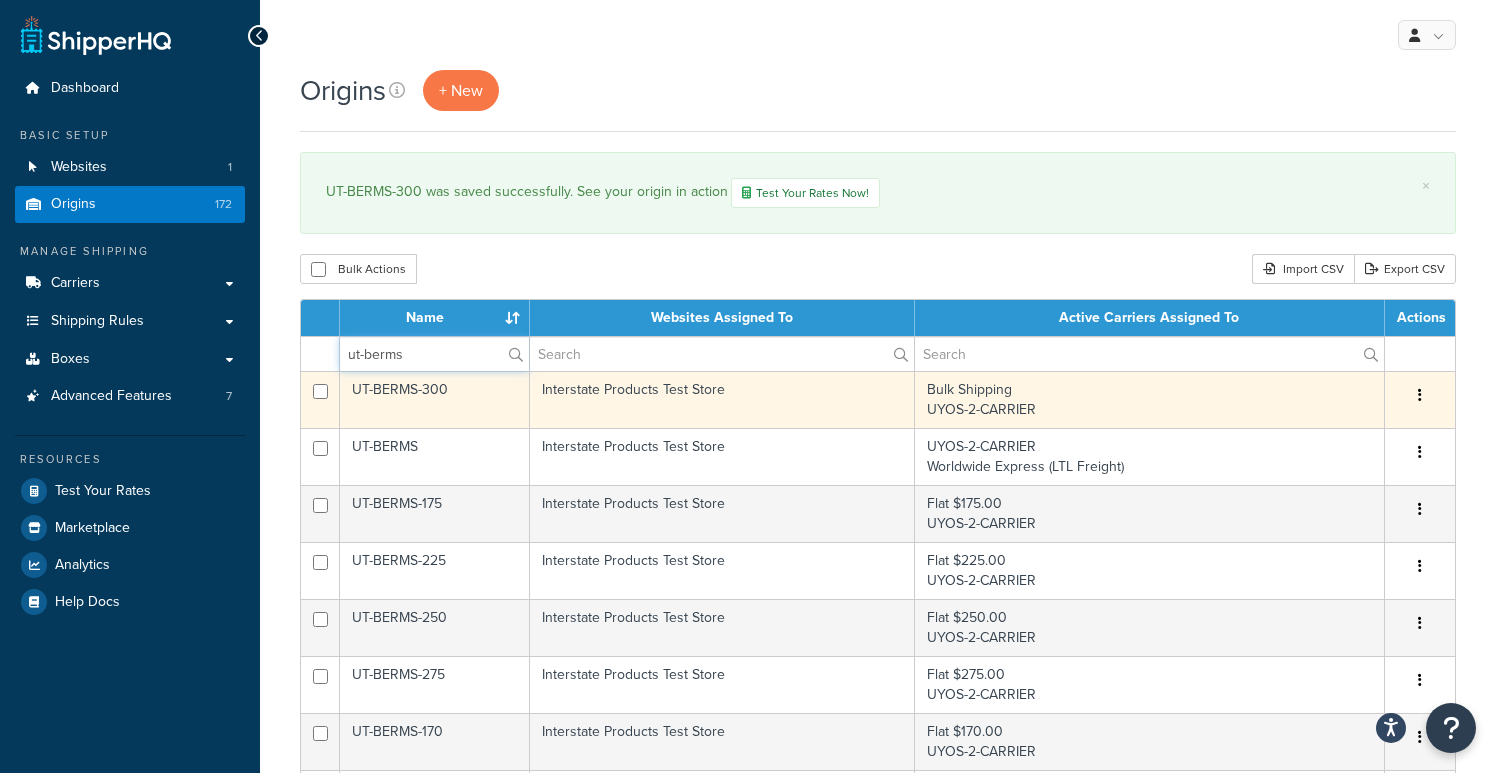 type on "ut-berms" 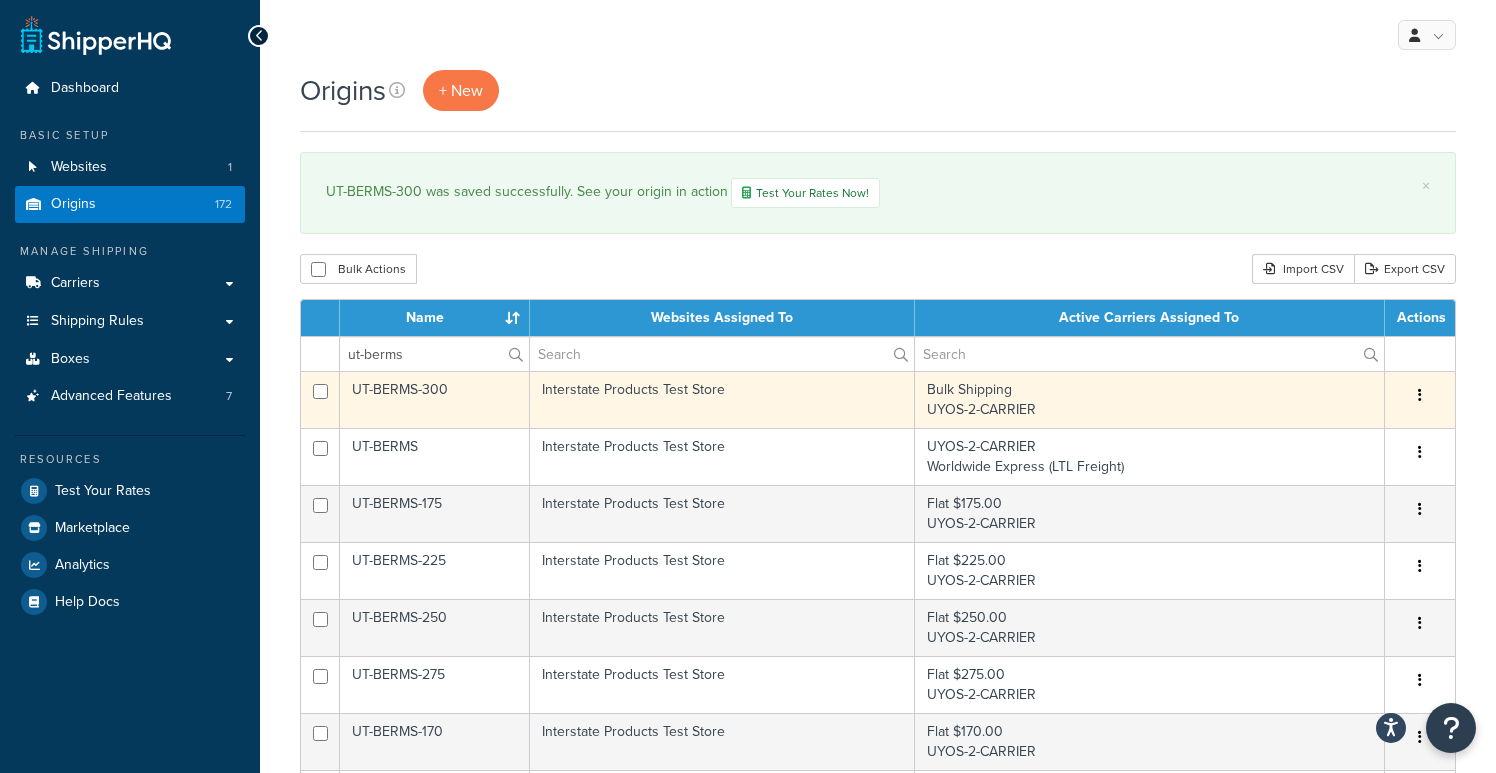 click at bounding box center [1420, 396] 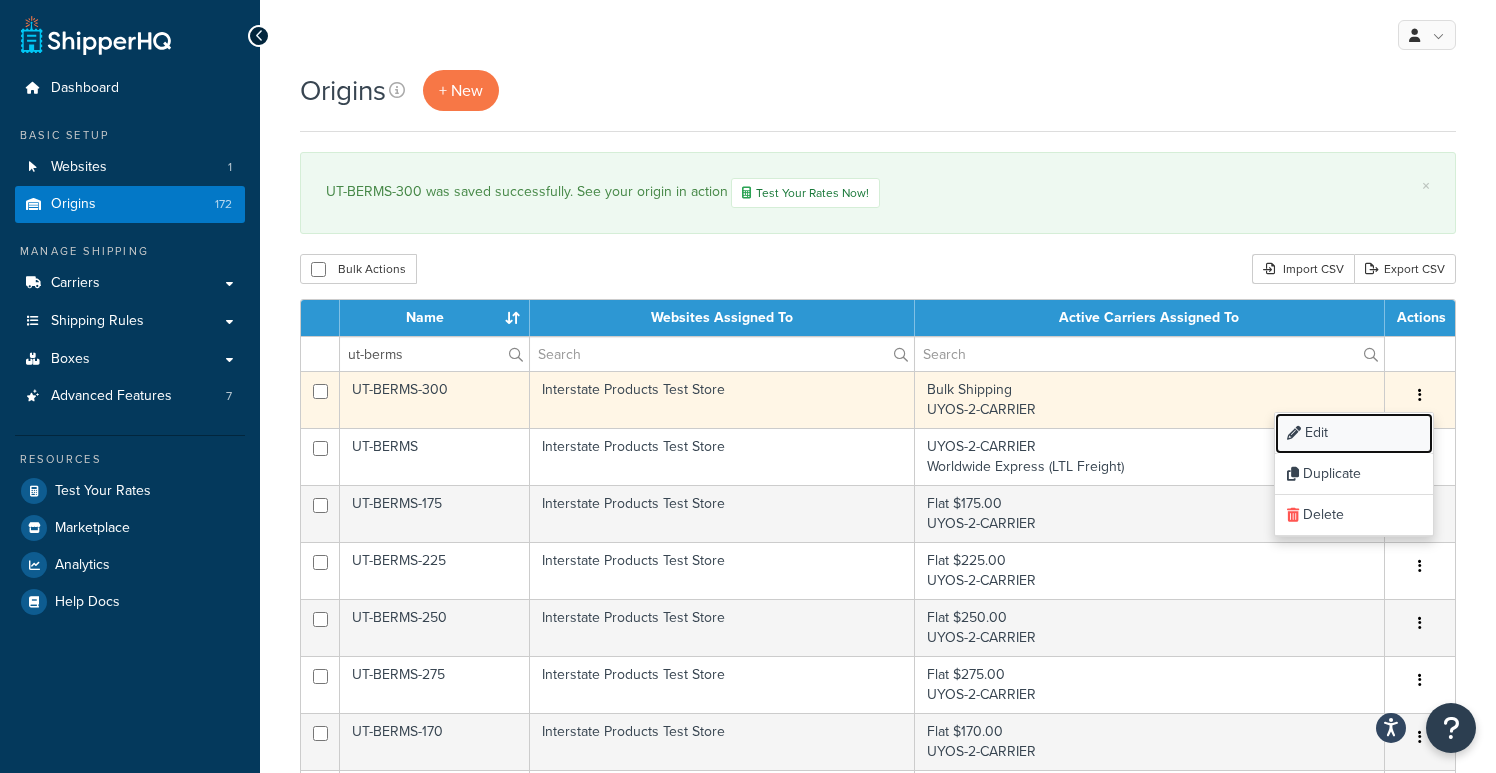 click on "Edit" at bounding box center (1354, 433) 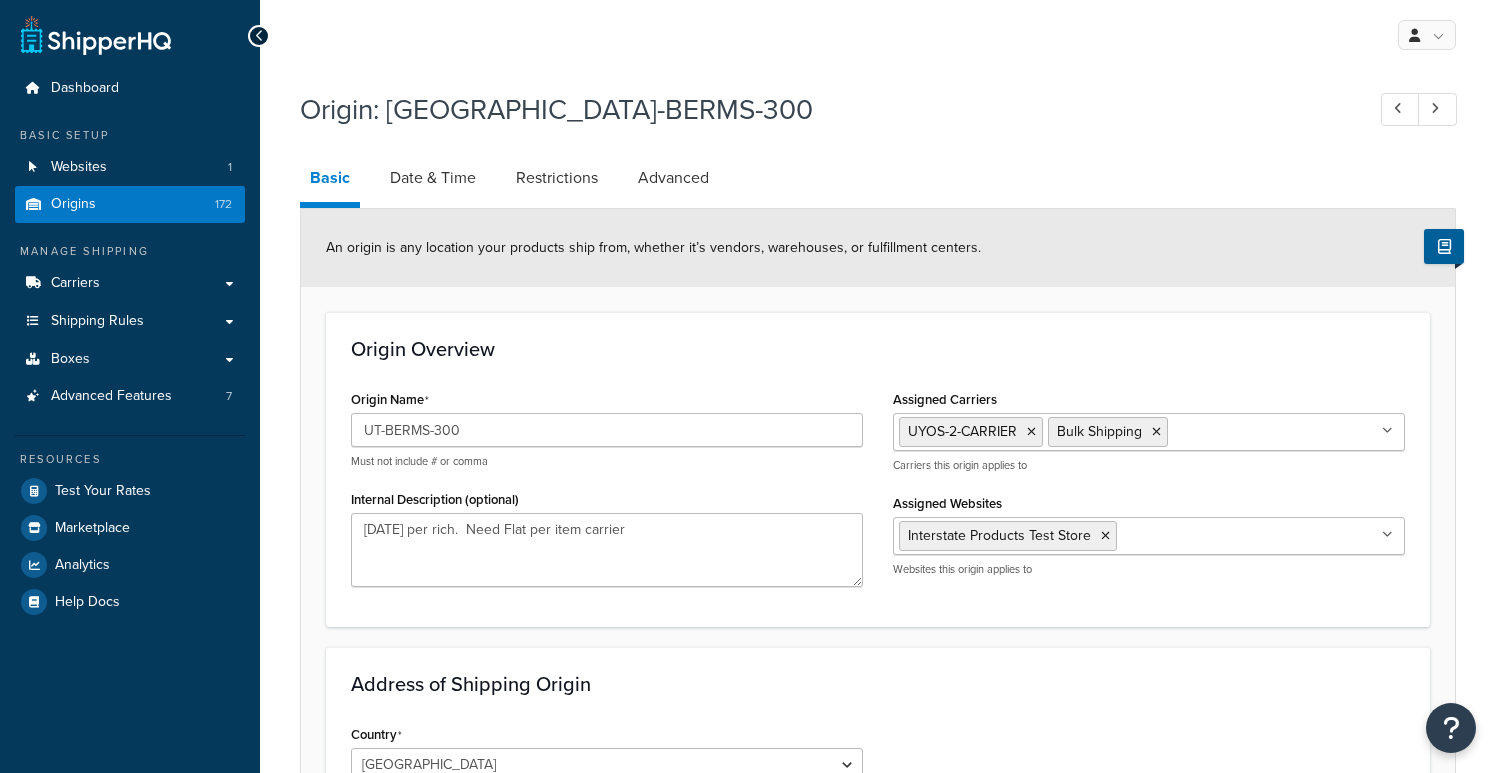 select on "9" 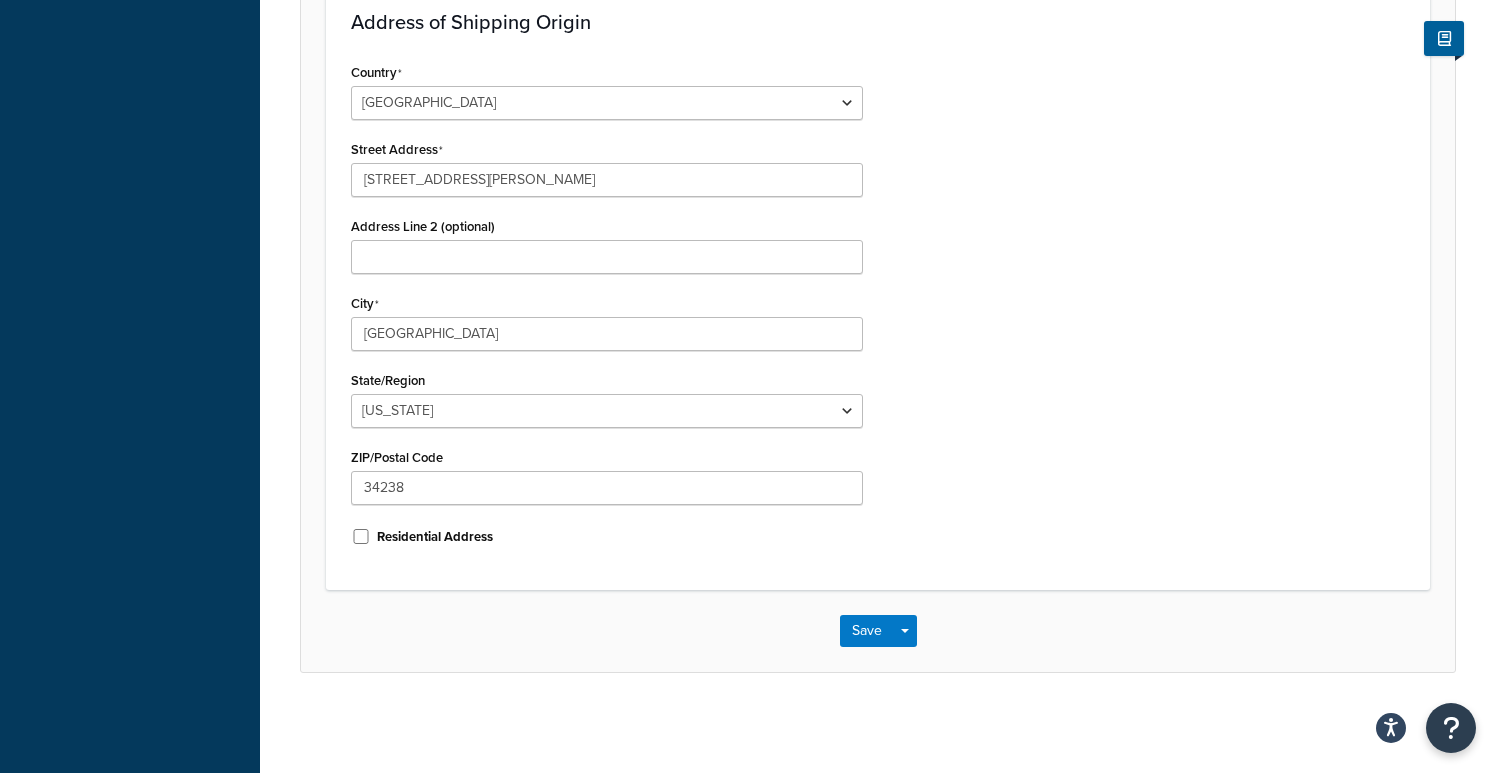 scroll, scrollTop: 0, scrollLeft: 0, axis: both 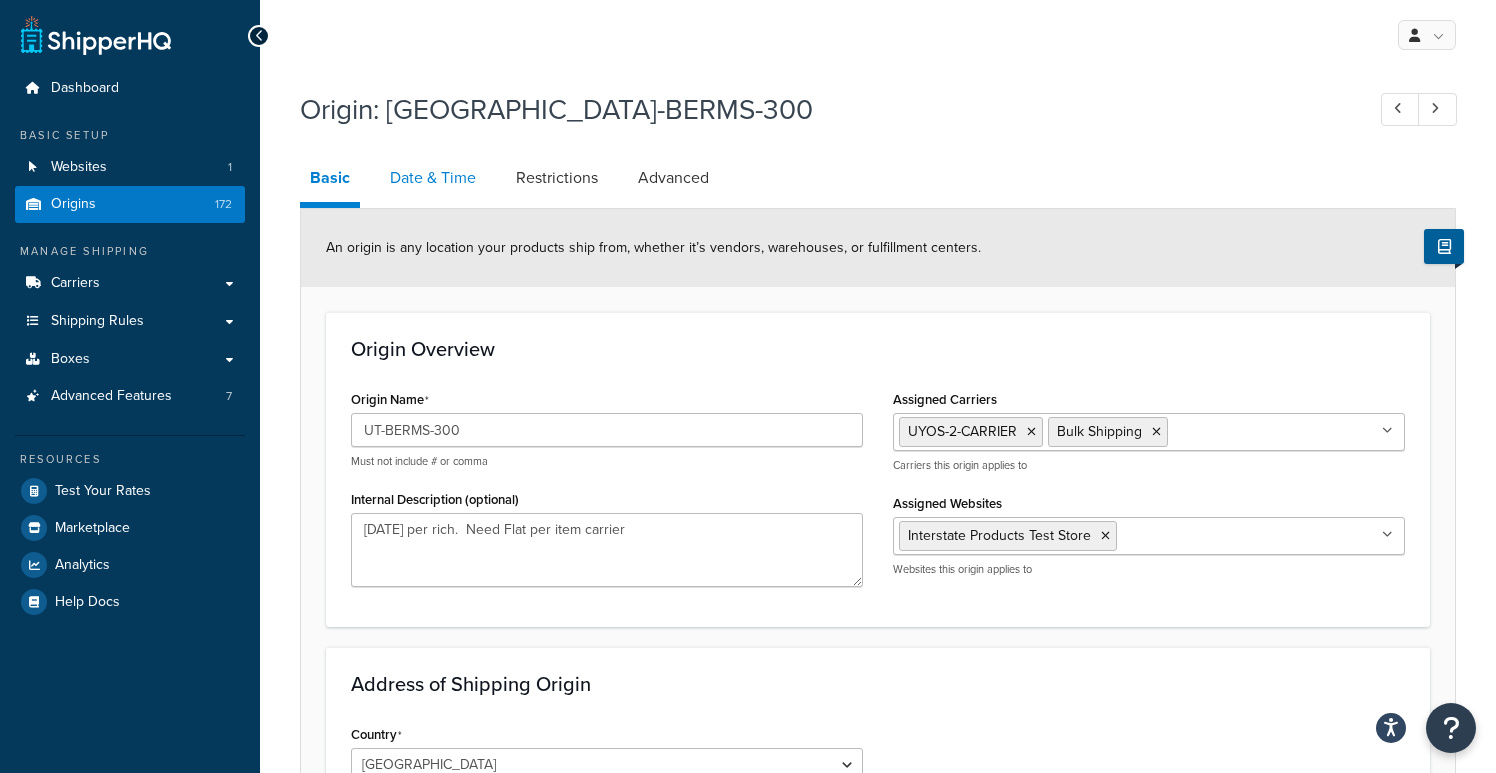 click on "Date & Time" at bounding box center [433, 178] 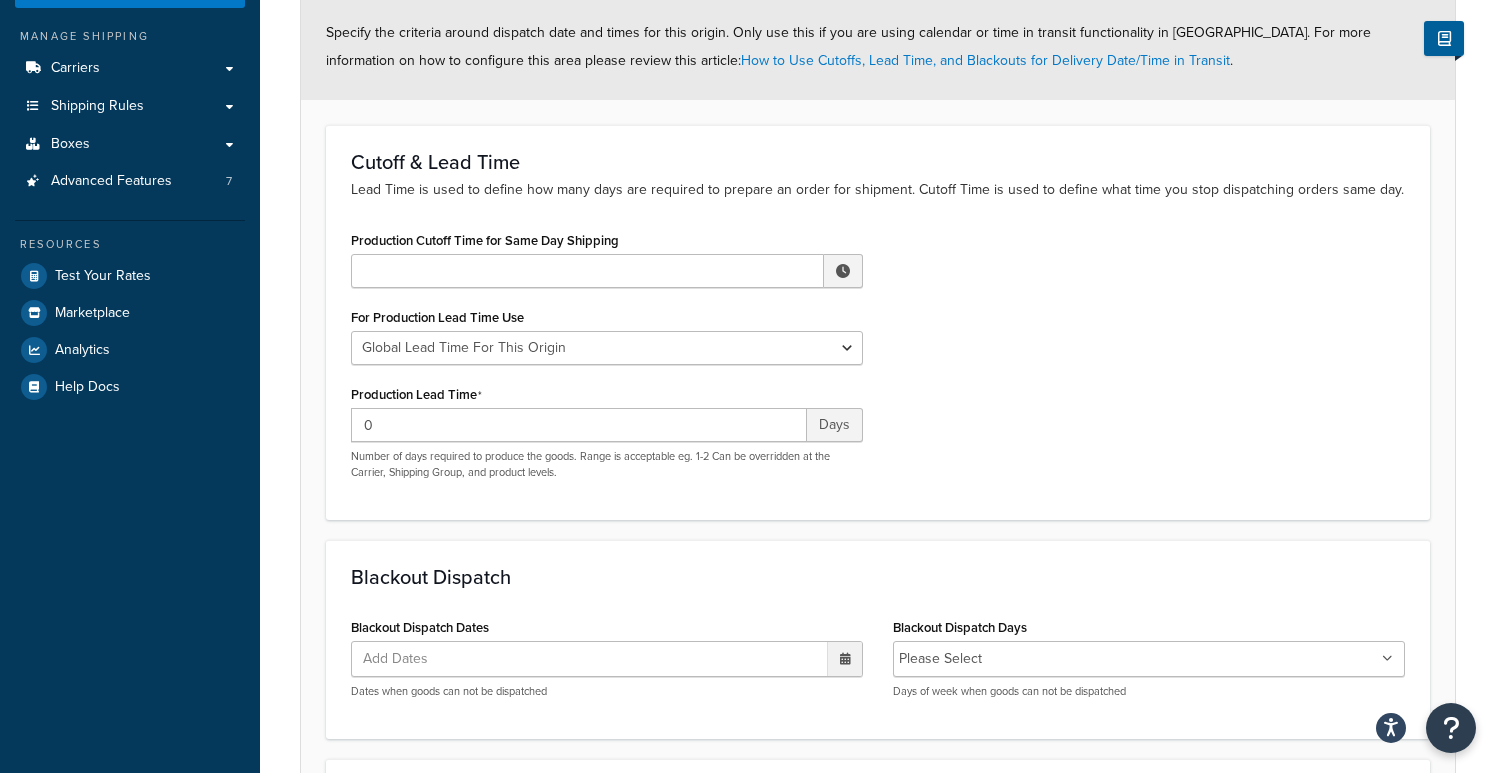 scroll, scrollTop: 0, scrollLeft: 0, axis: both 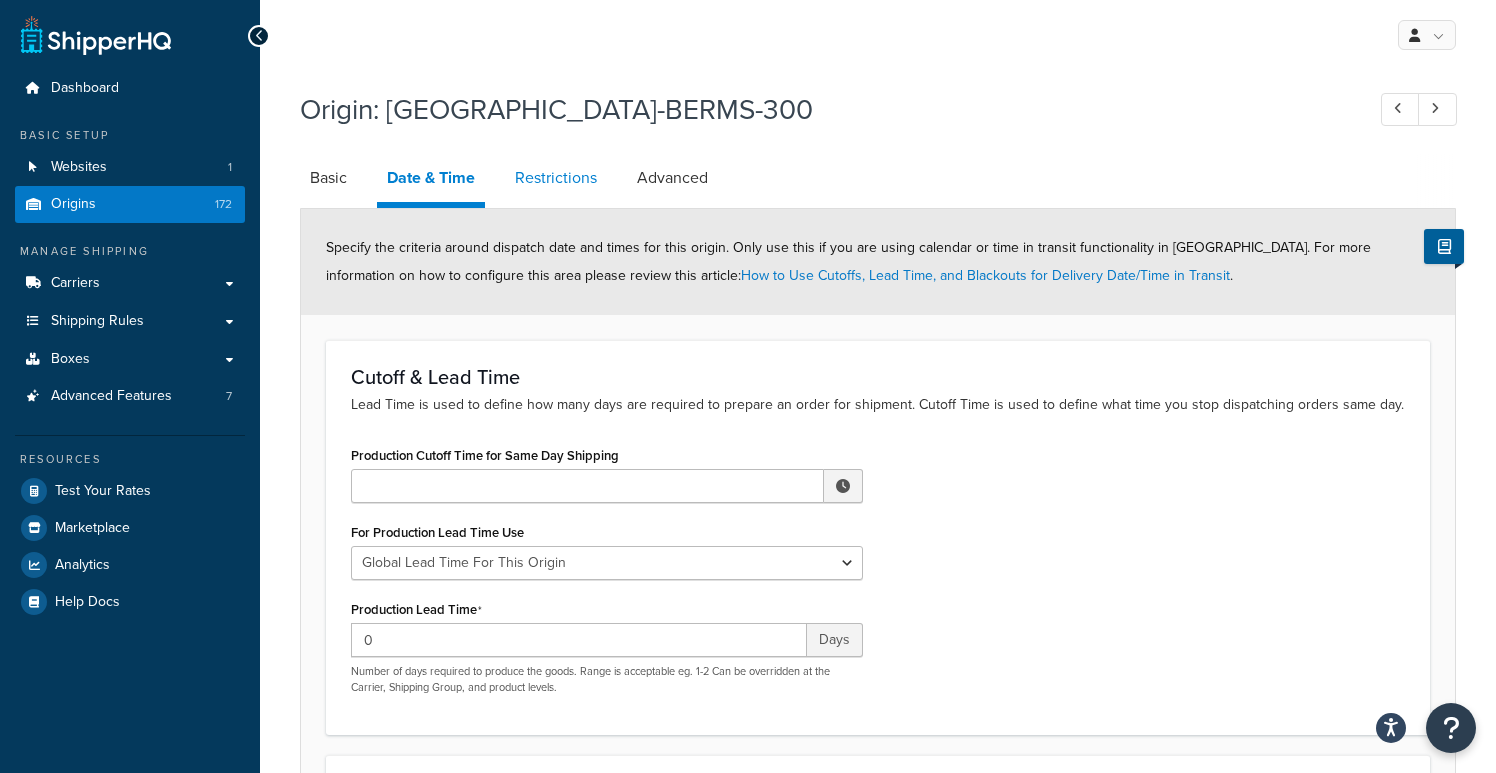 click on "Restrictions" at bounding box center (556, 178) 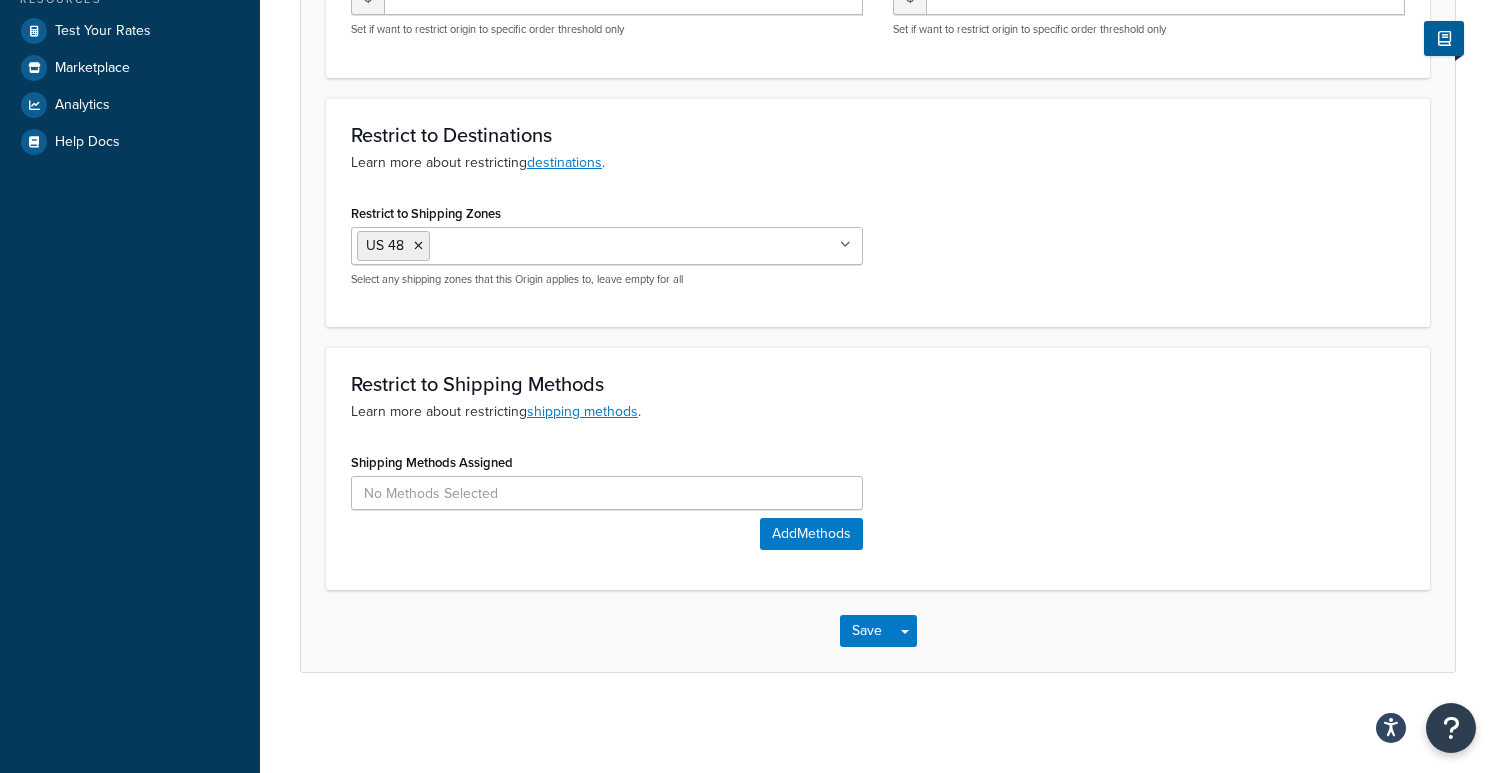scroll, scrollTop: 0, scrollLeft: 0, axis: both 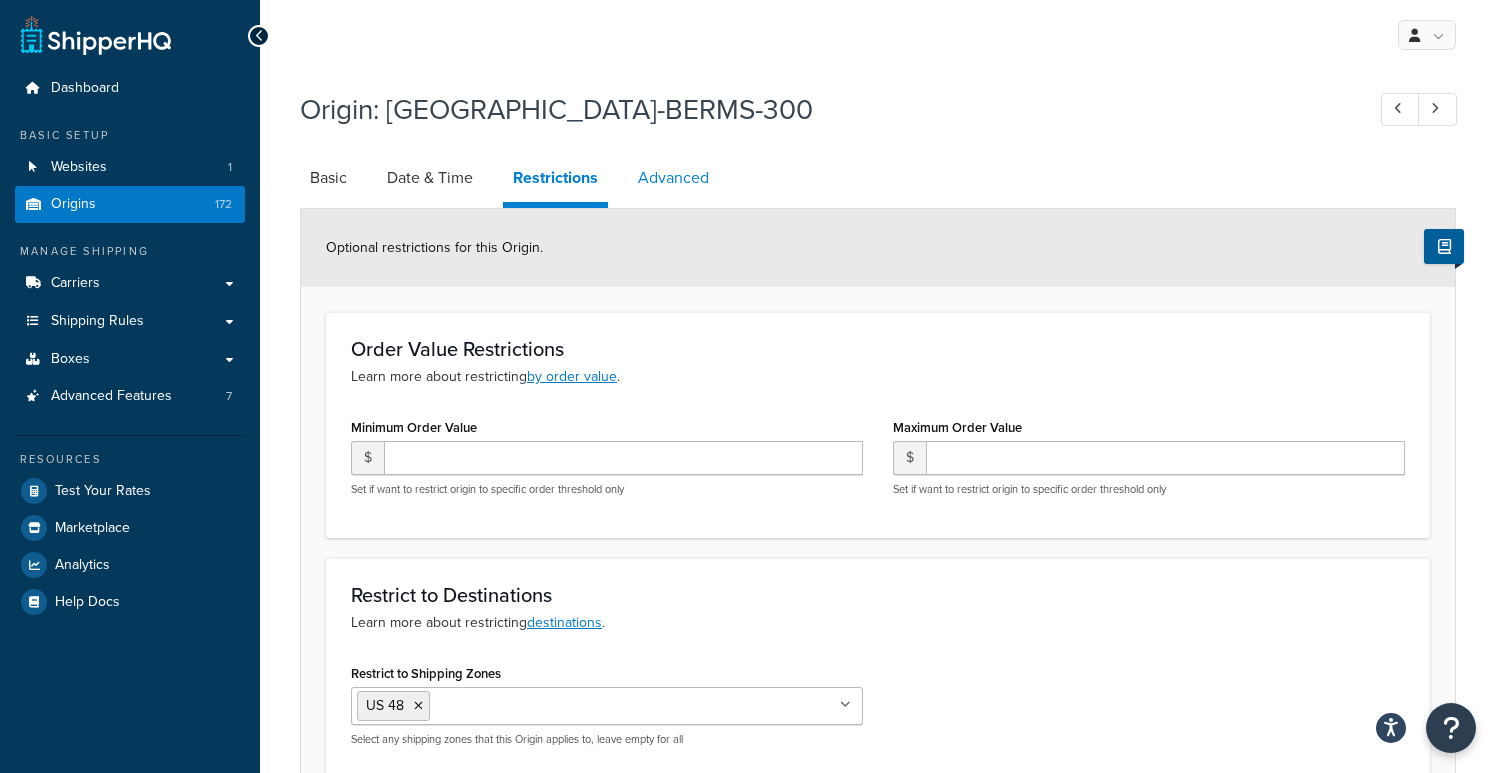 click on "Advanced" at bounding box center [673, 178] 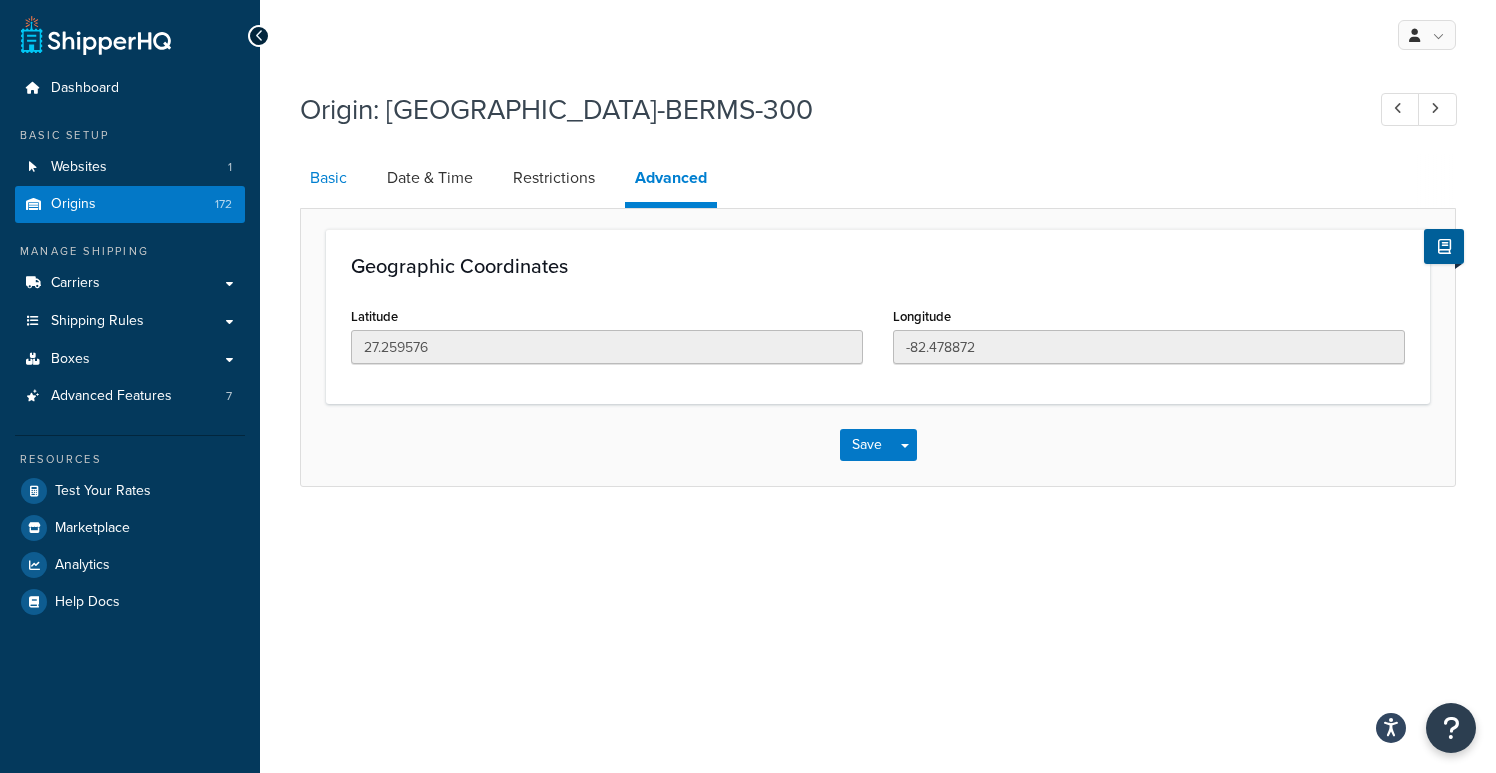 click on "Basic" at bounding box center [328, 178] 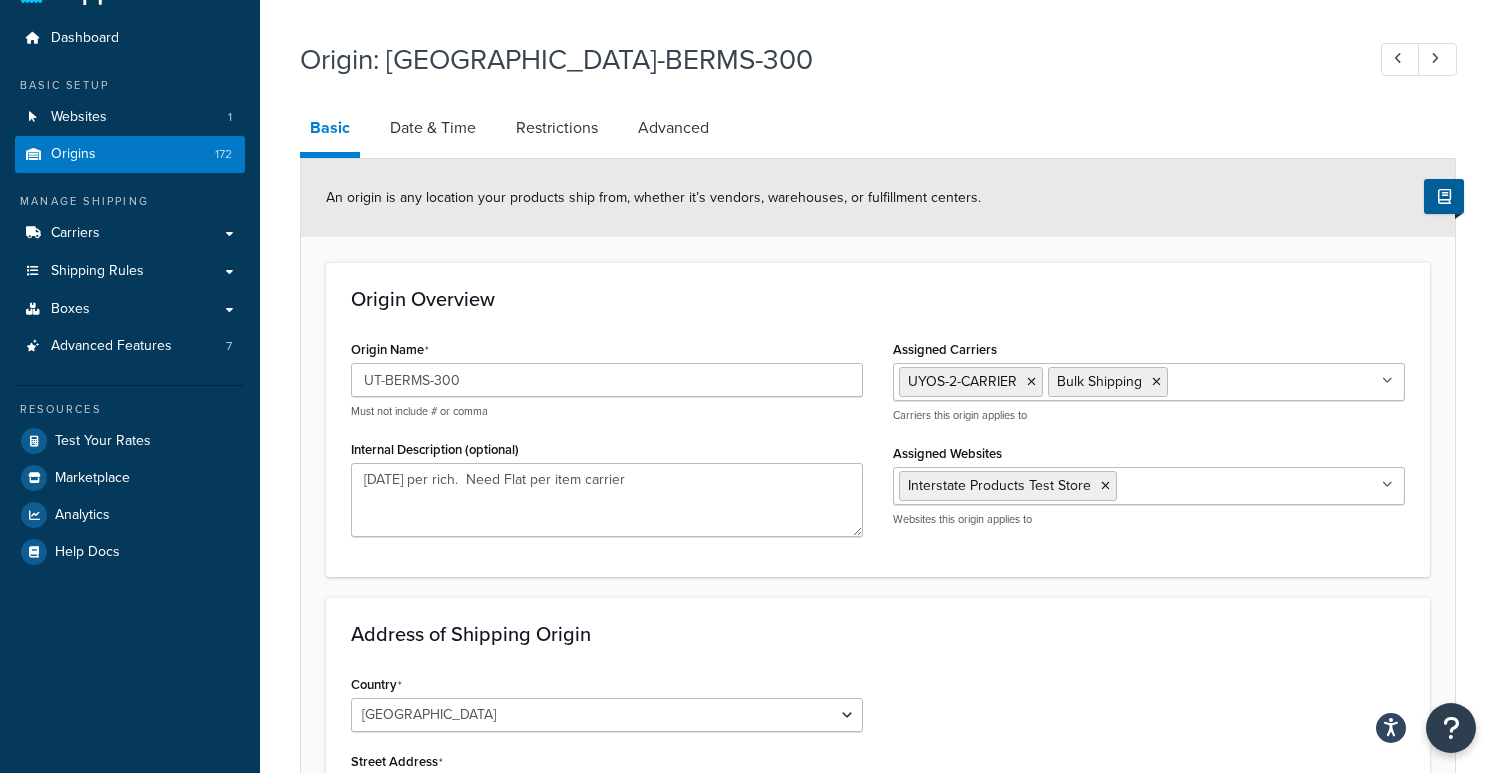 scroll, scrollTop: 0, scrollLeft: 0, axis: both 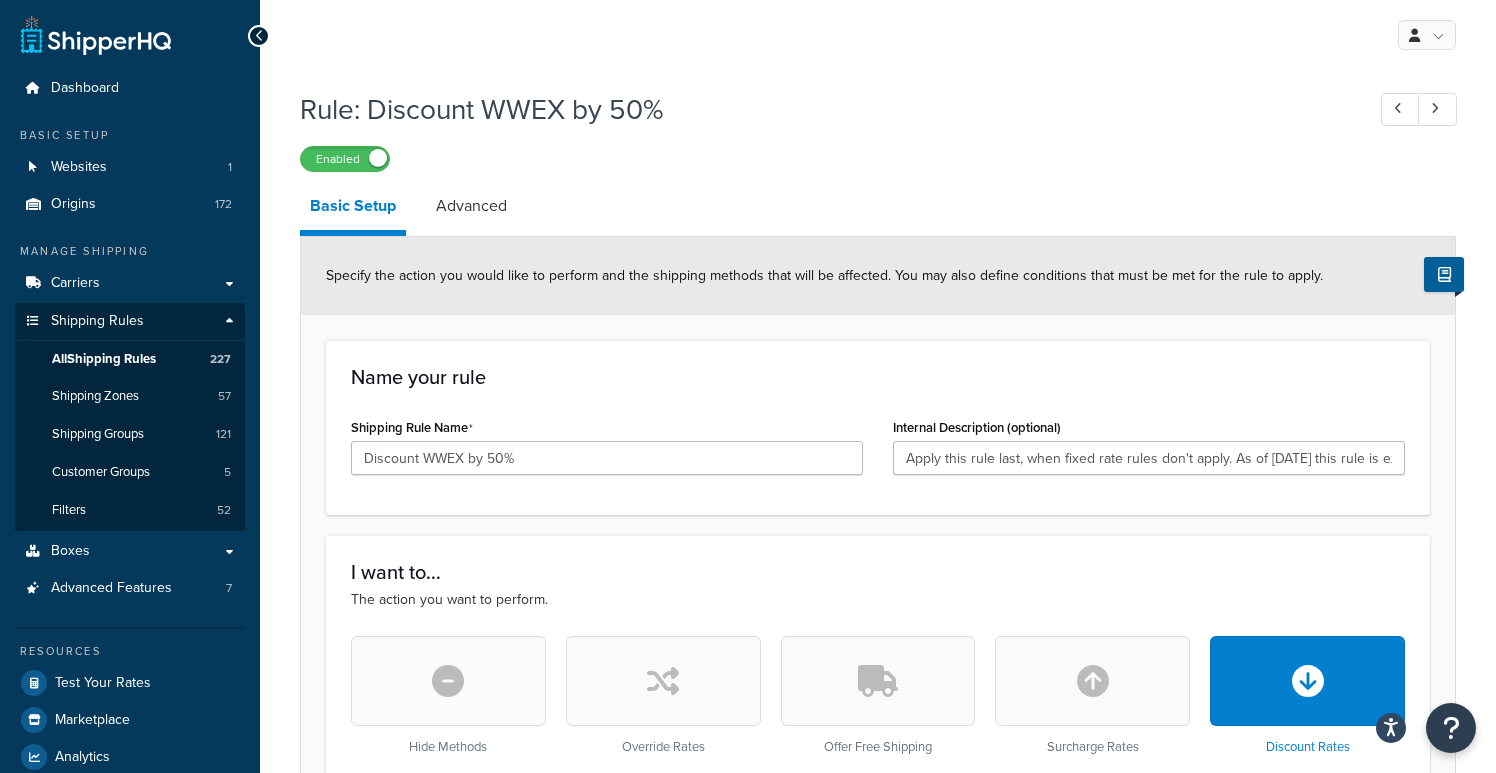 select on "PERCENTAGE" 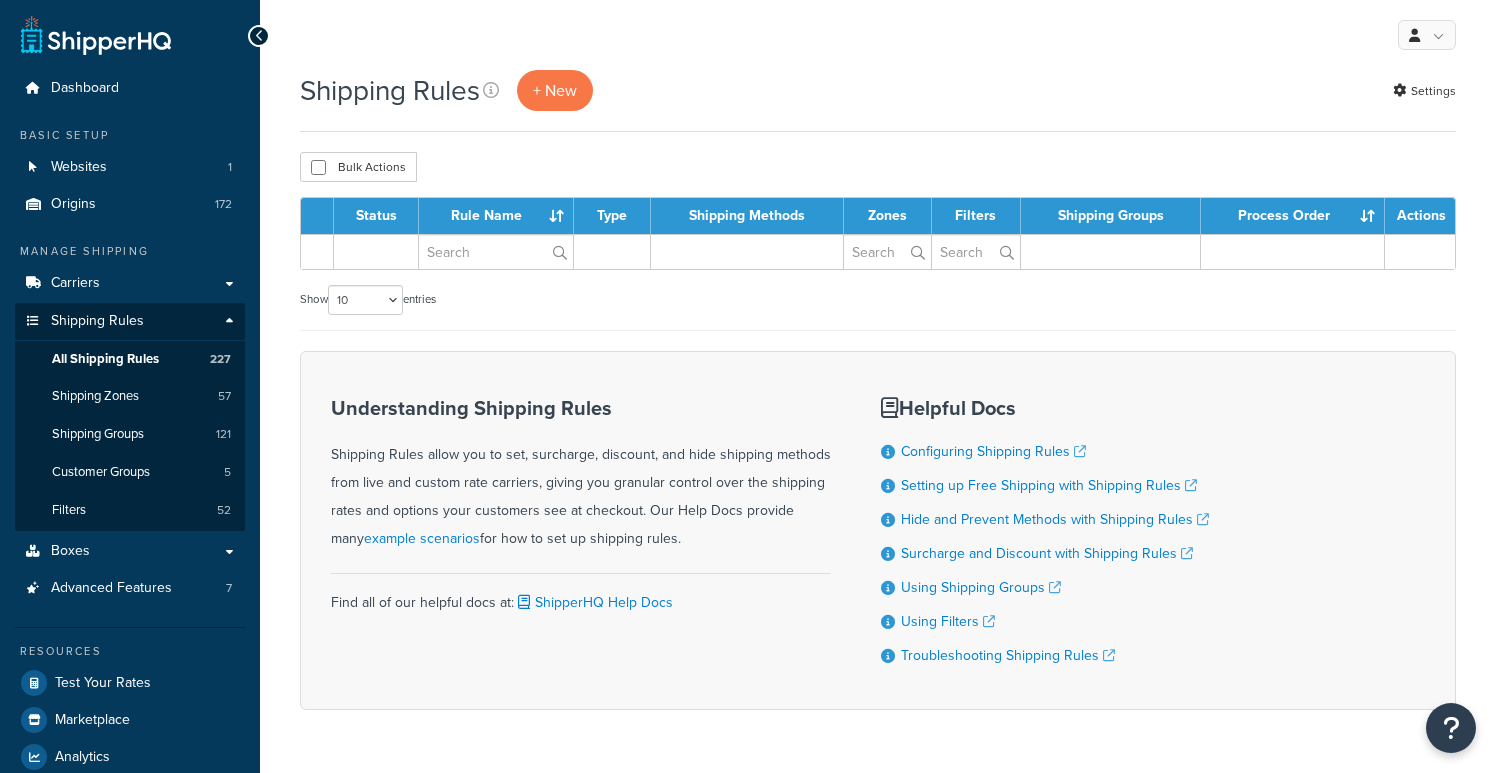 scroll, scrollTop: 0, scrollLeft: 0, axis: both 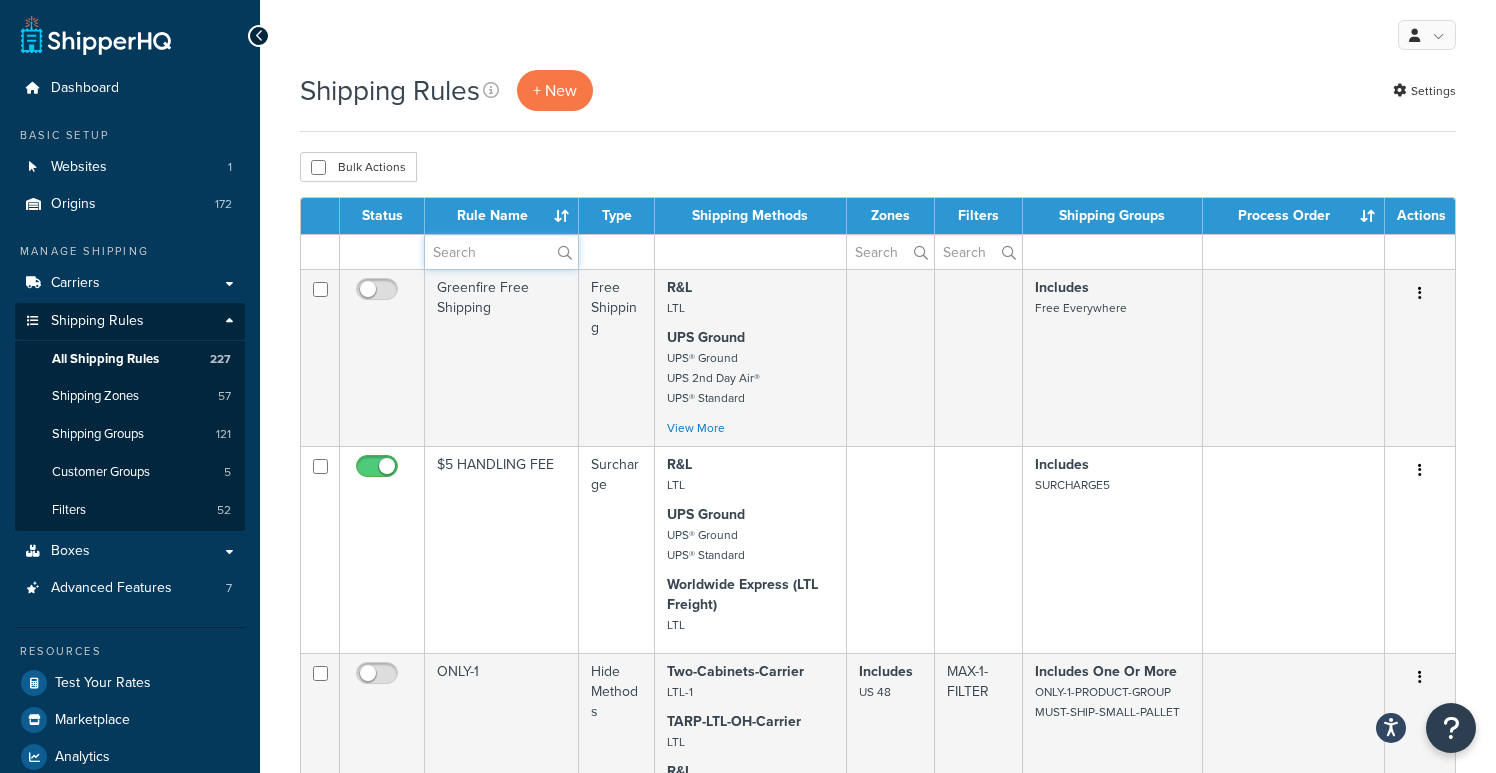 click at bounding box center (501, 252) 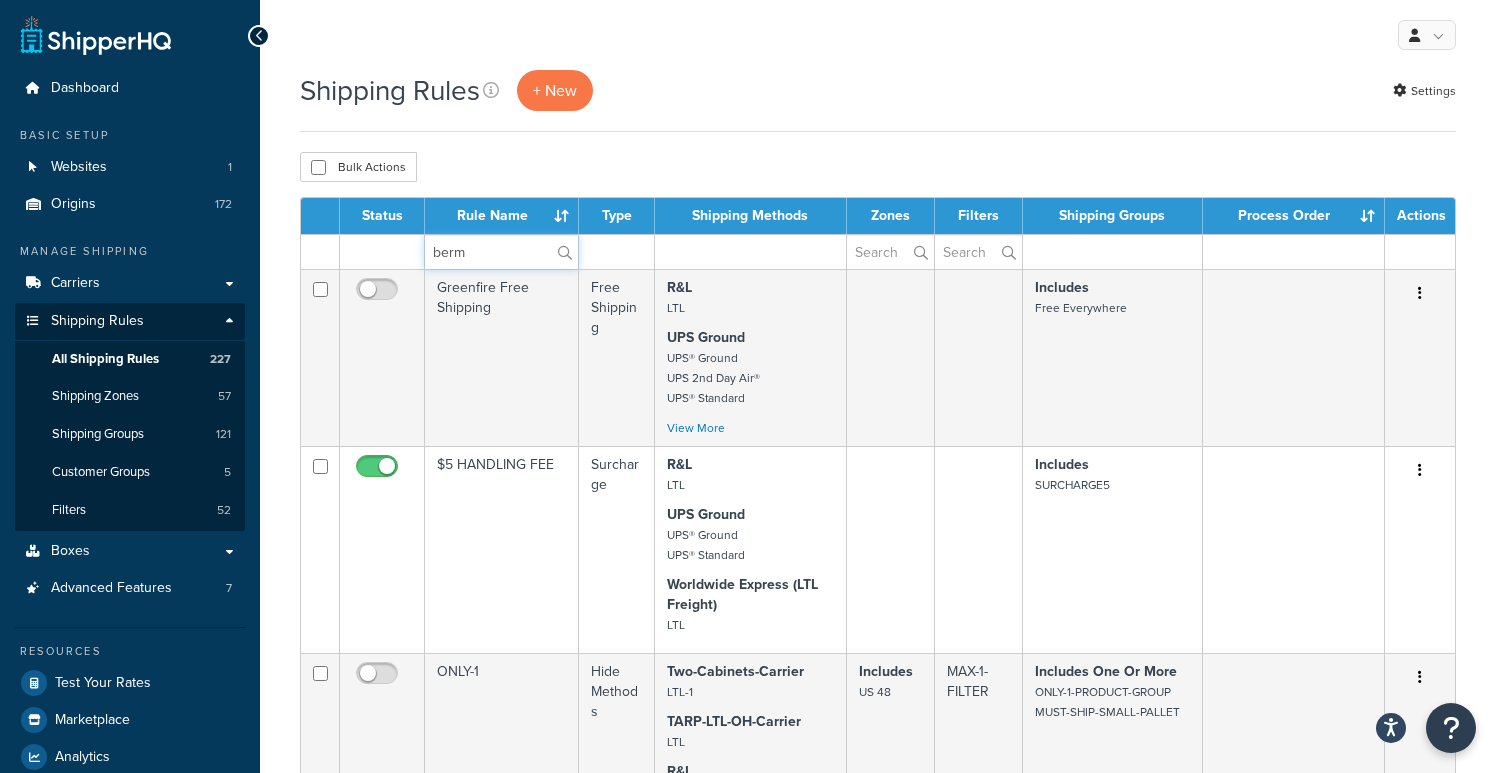 type on "berms" 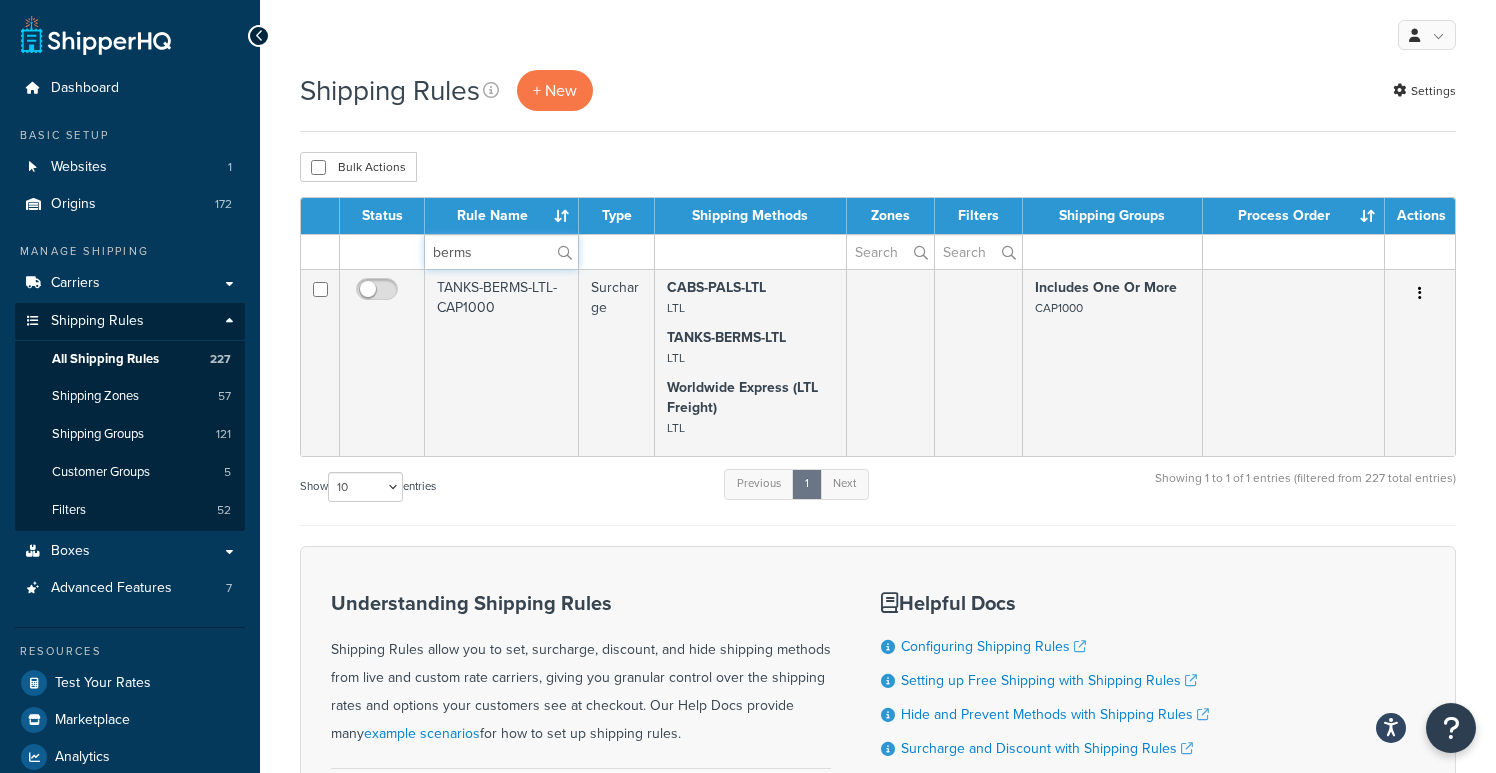 type 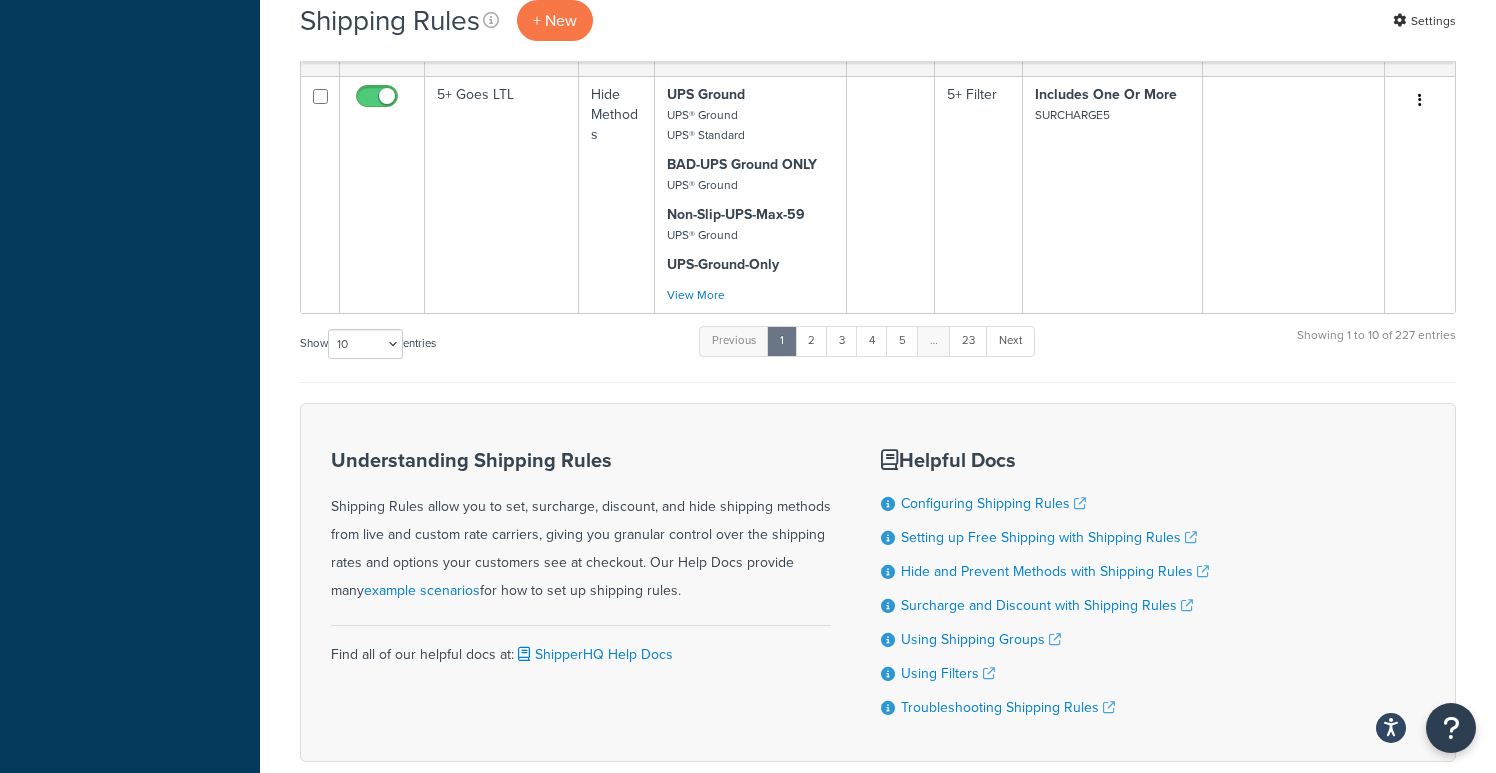 scroll, scrollTop: 1758, scrollLeft: 0, axis: vertical 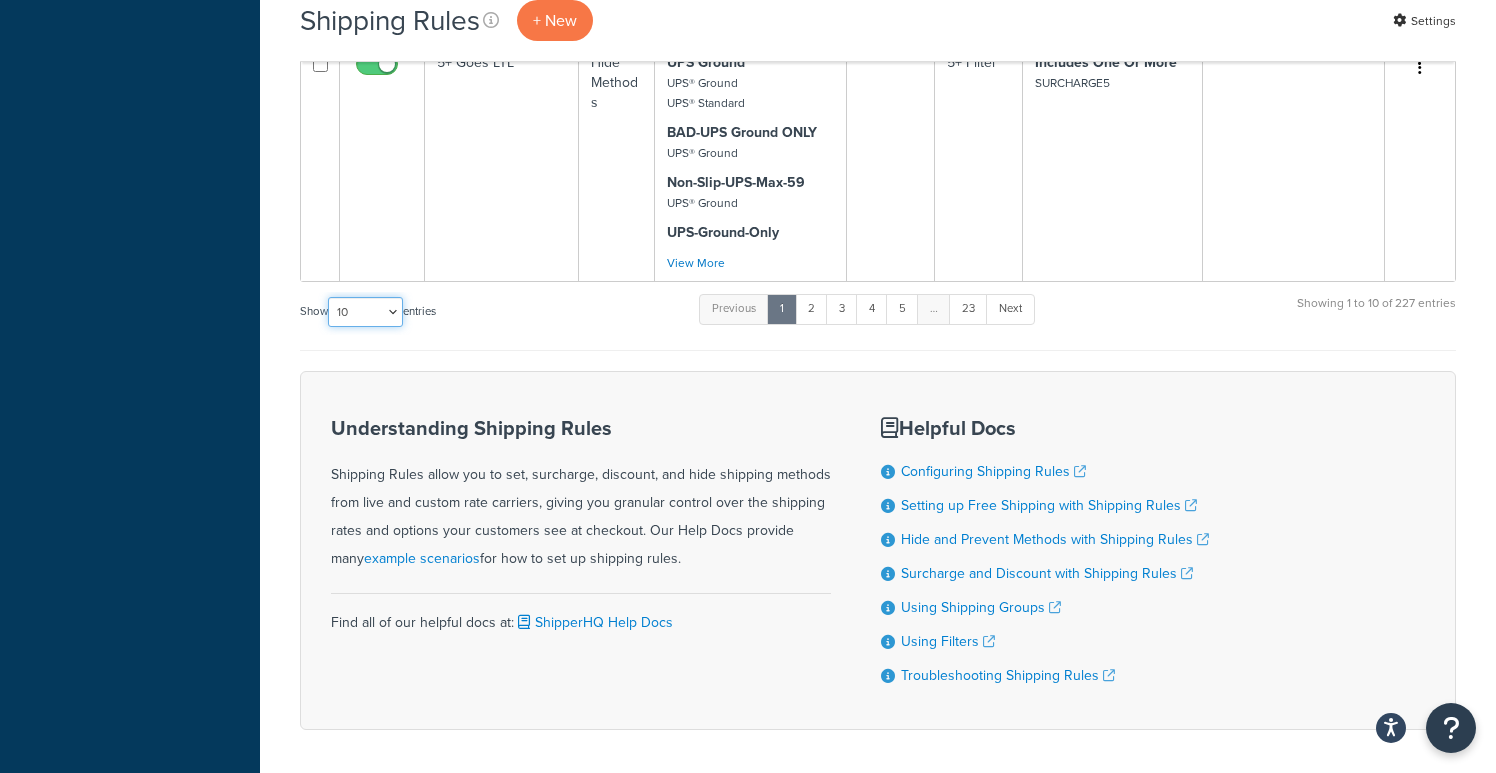 click on "10 15 25 50 100 1000" at bounding box center [365, 312] 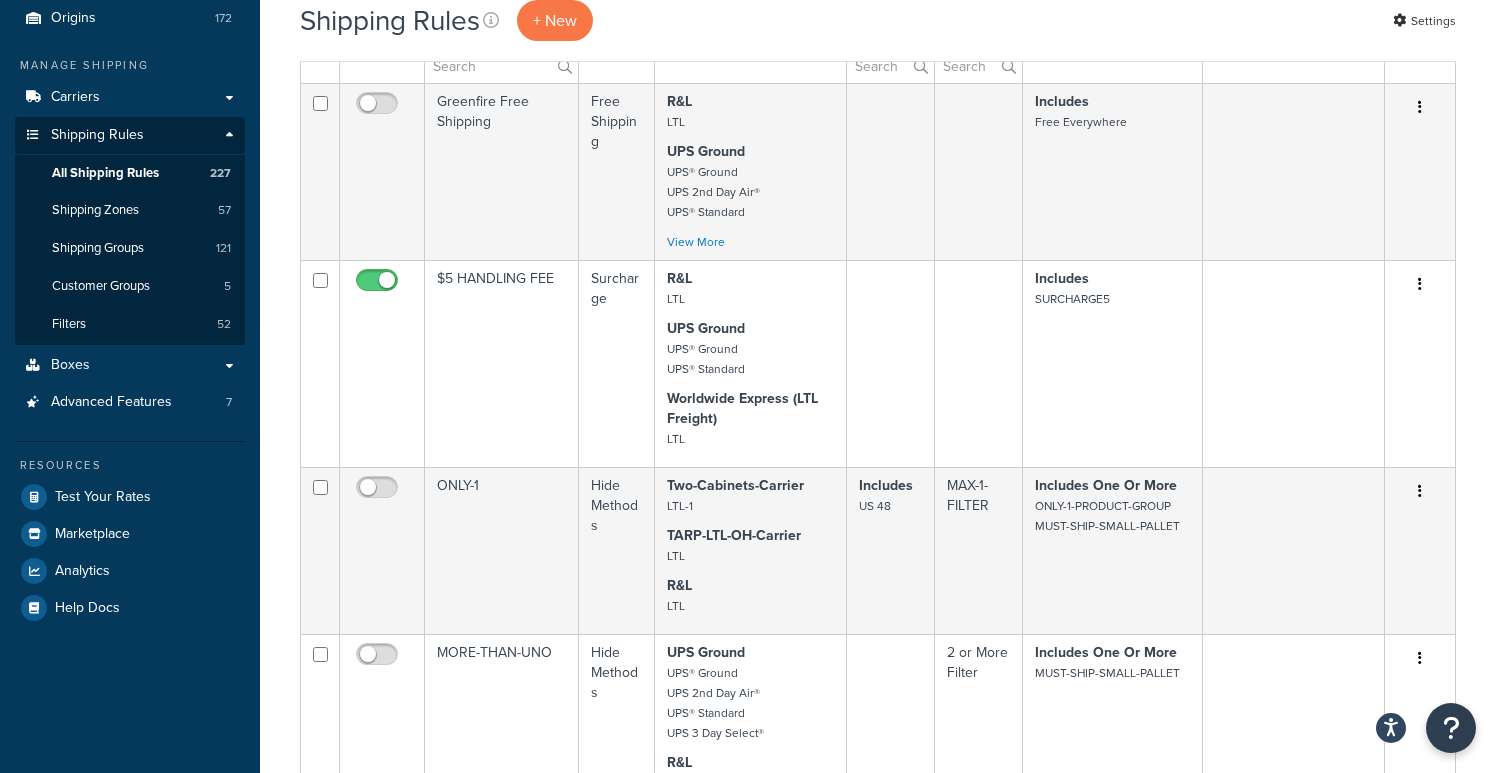 scroll, scrollTop: 0, scrollLeft: 0, axis: both 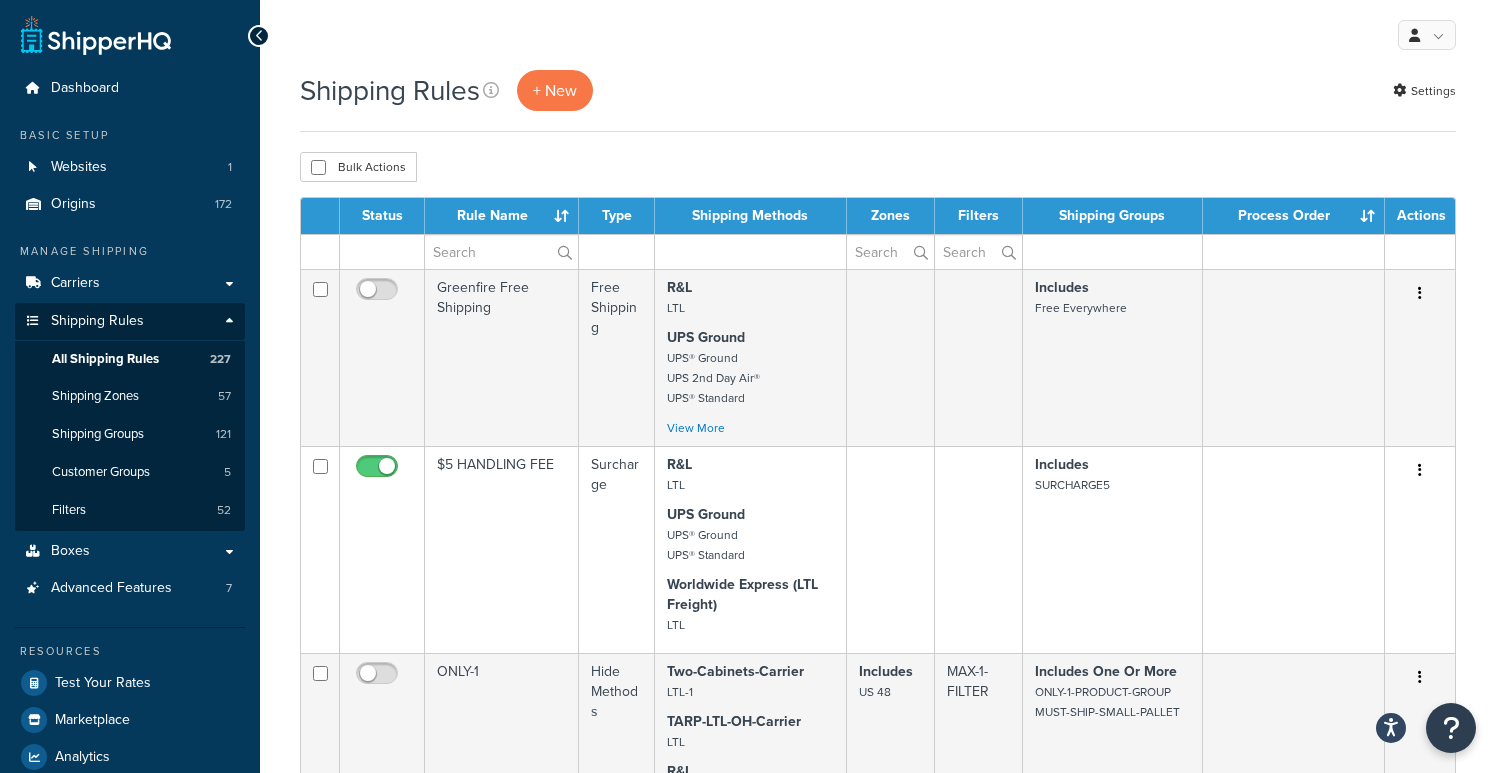 click at bounding box center (617, 251) 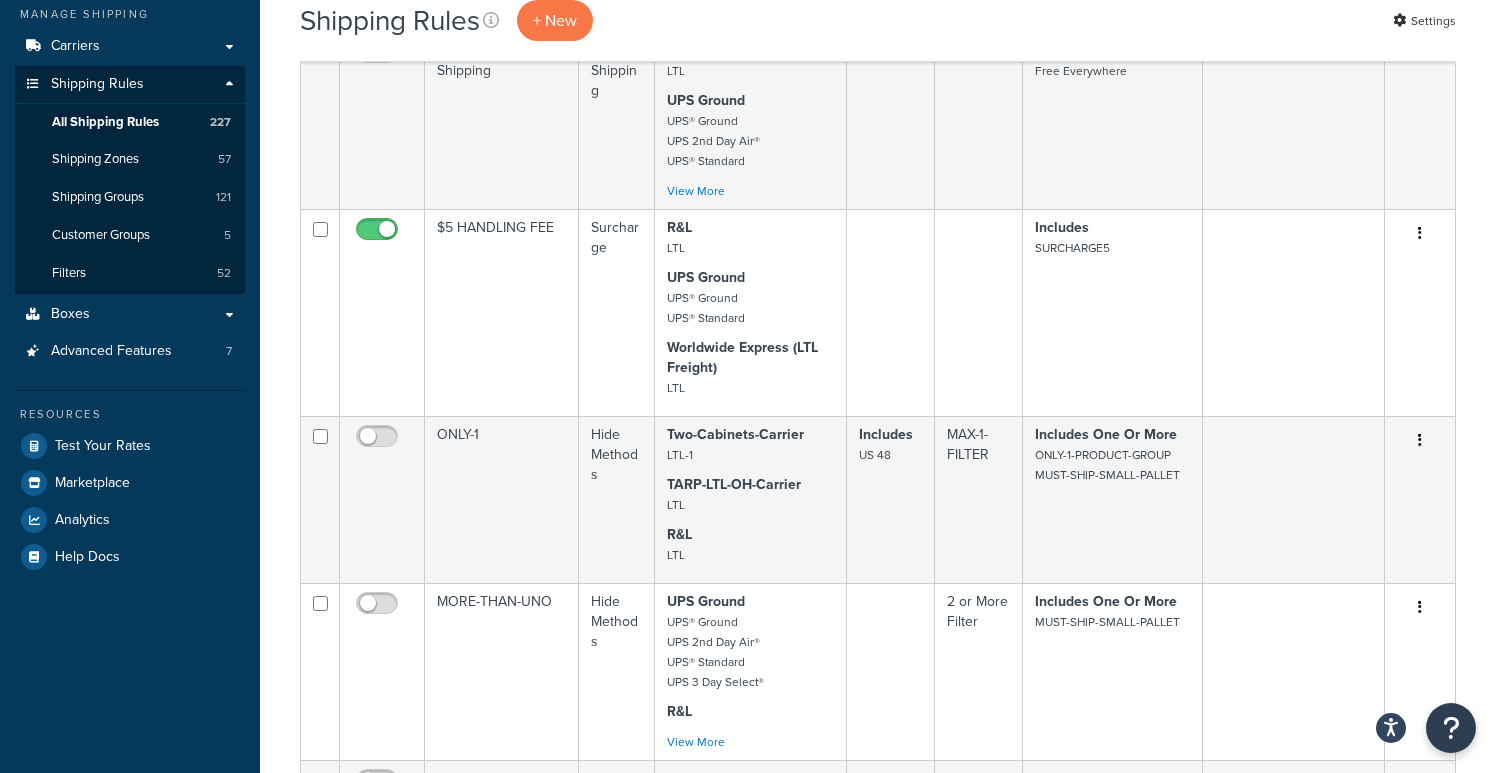 scroll, scrollTop: 0, scrollLeft: 0, axis: both 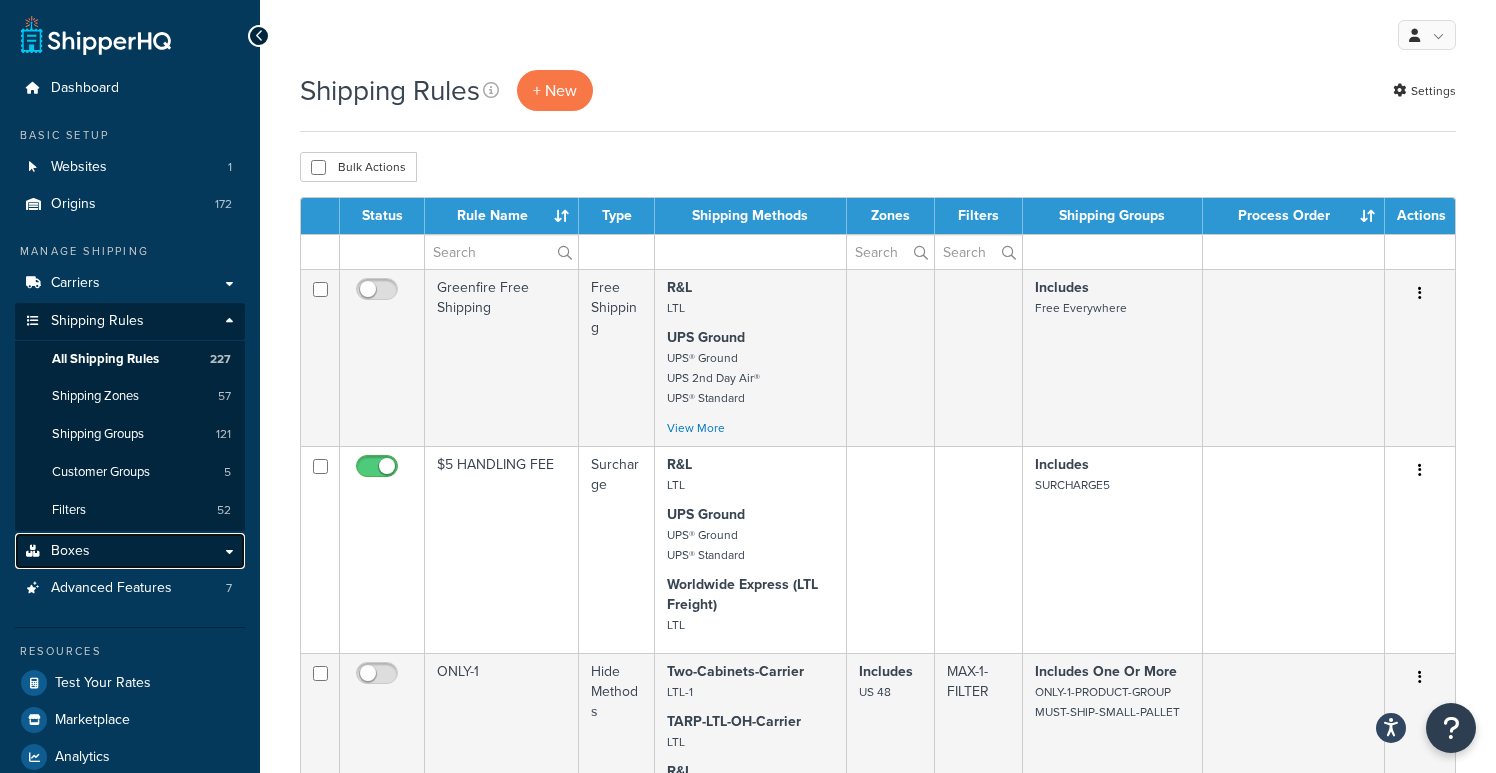 click on "Boxes" at bounding box center (70, 551) 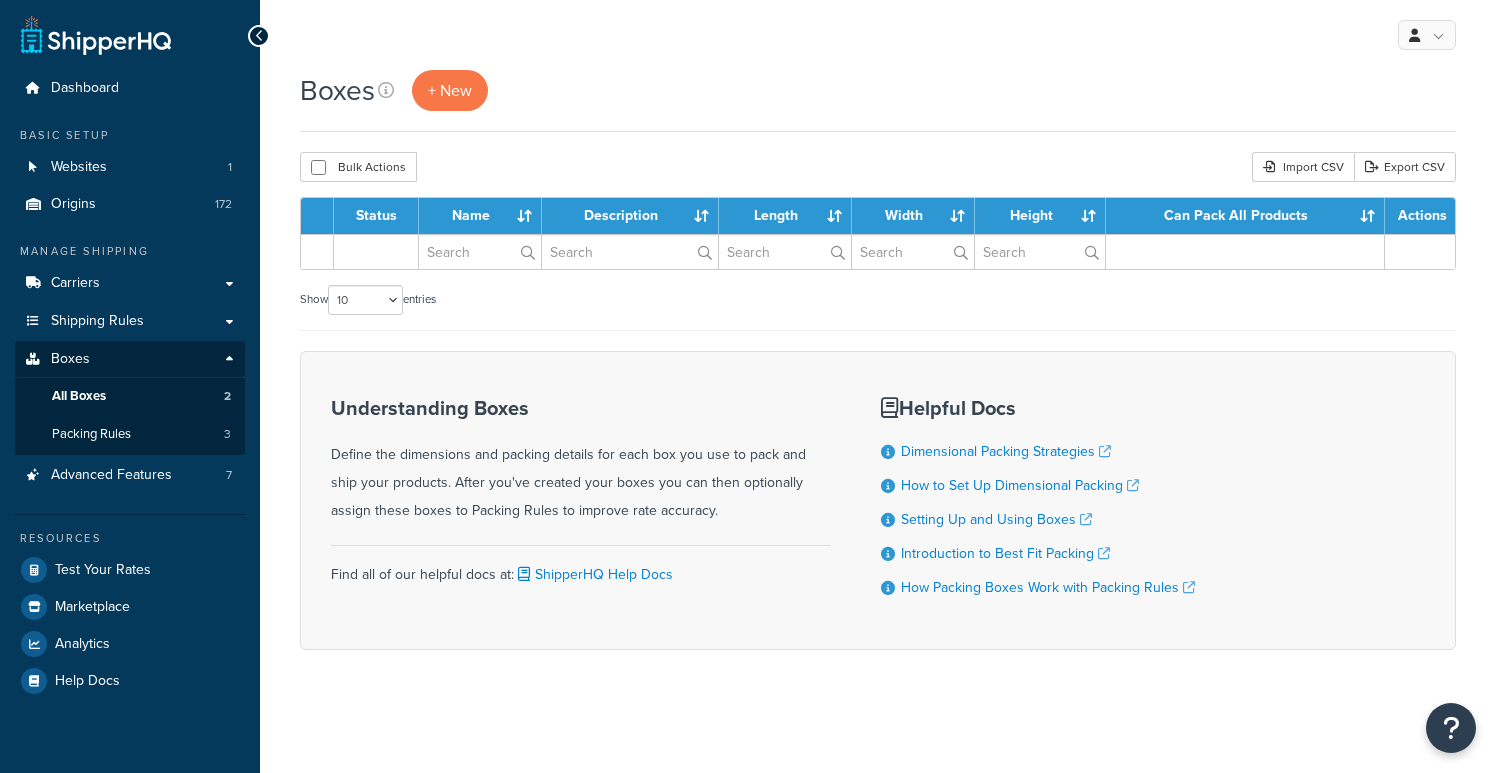 scroll, scrollTop: 0, scrollLeft: 0, axis: both 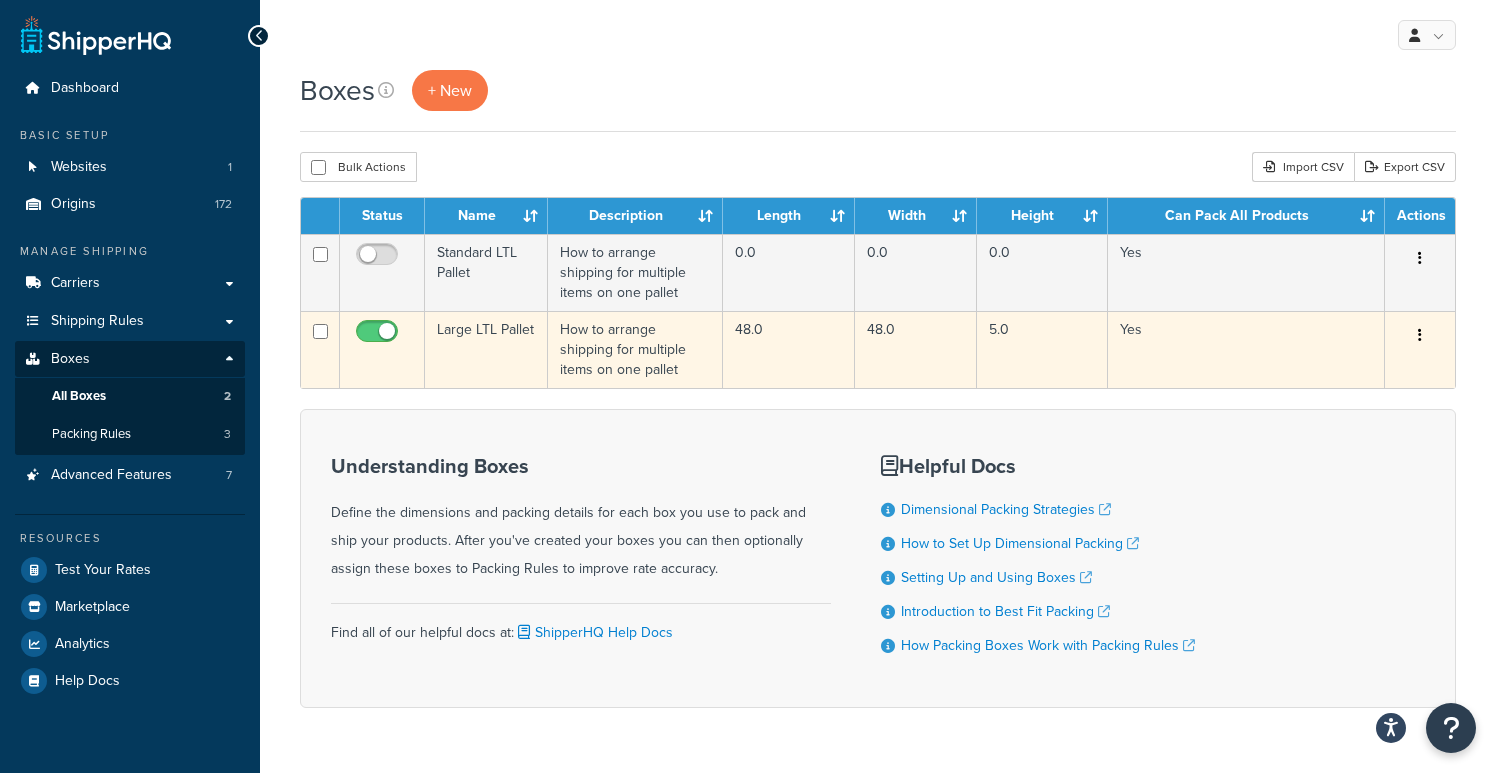 click at bounding box center (1420, 335) 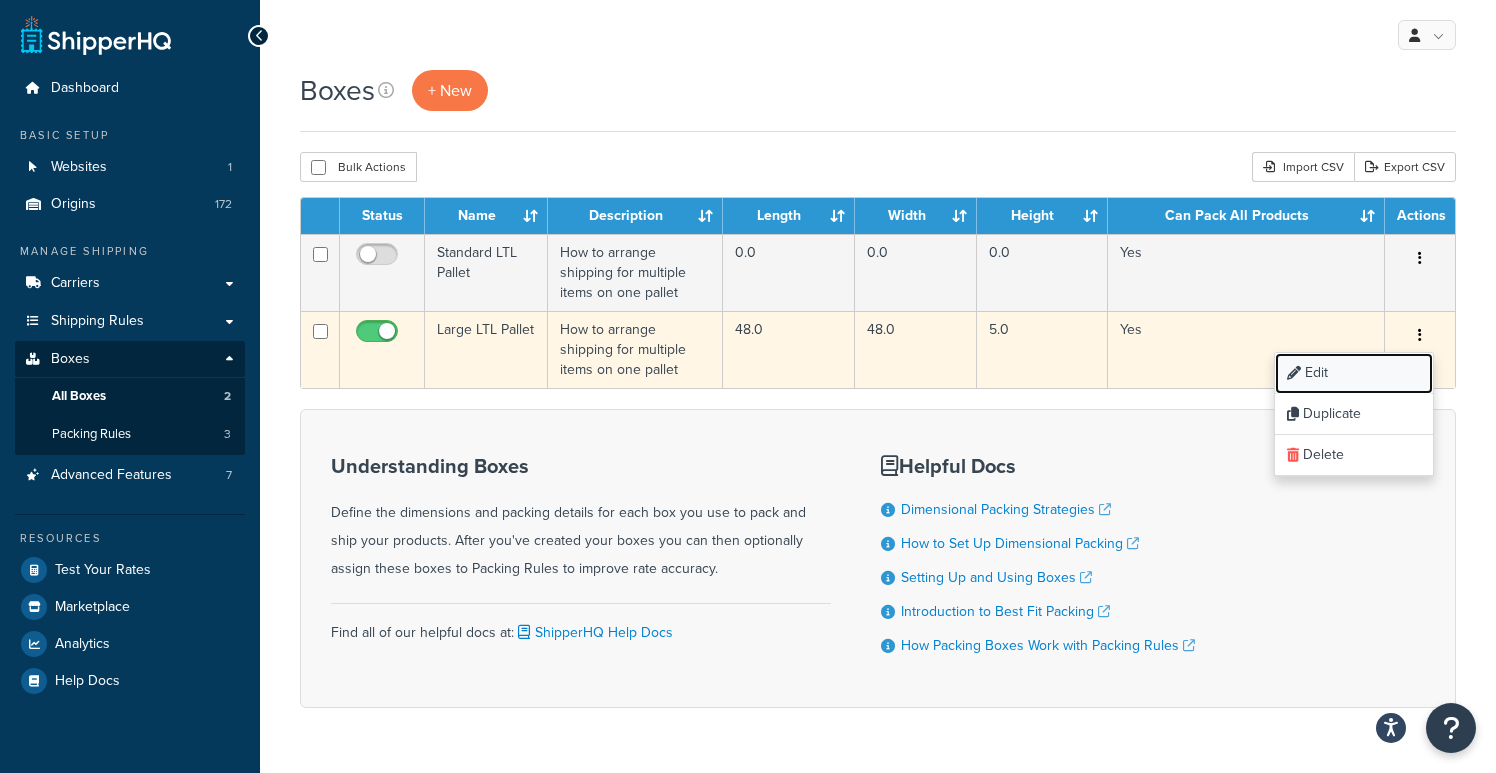 click on "Edit" at bounding box center [1354, 373] 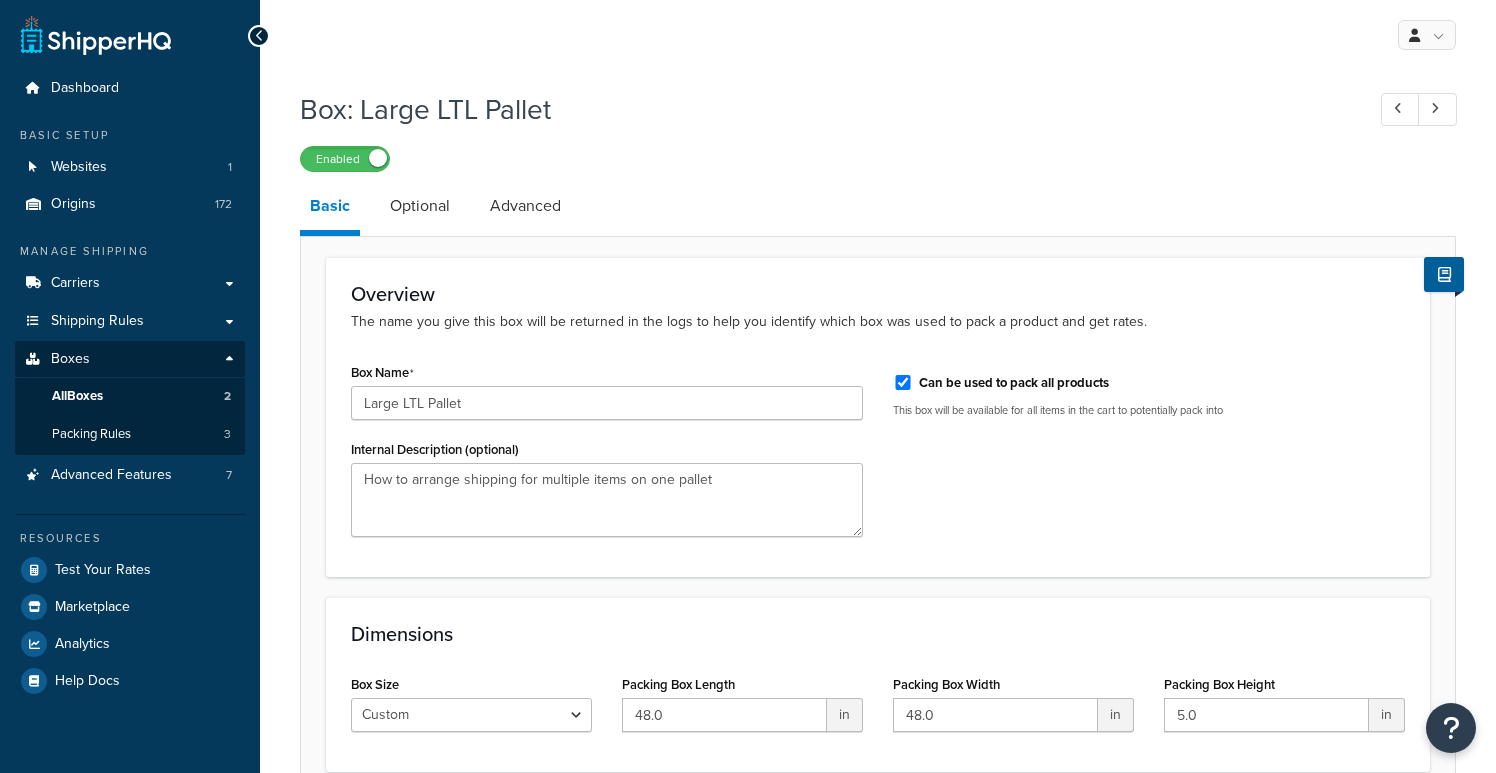 scroll, scrollTop: 0, scrollLeft: 0, axis: both 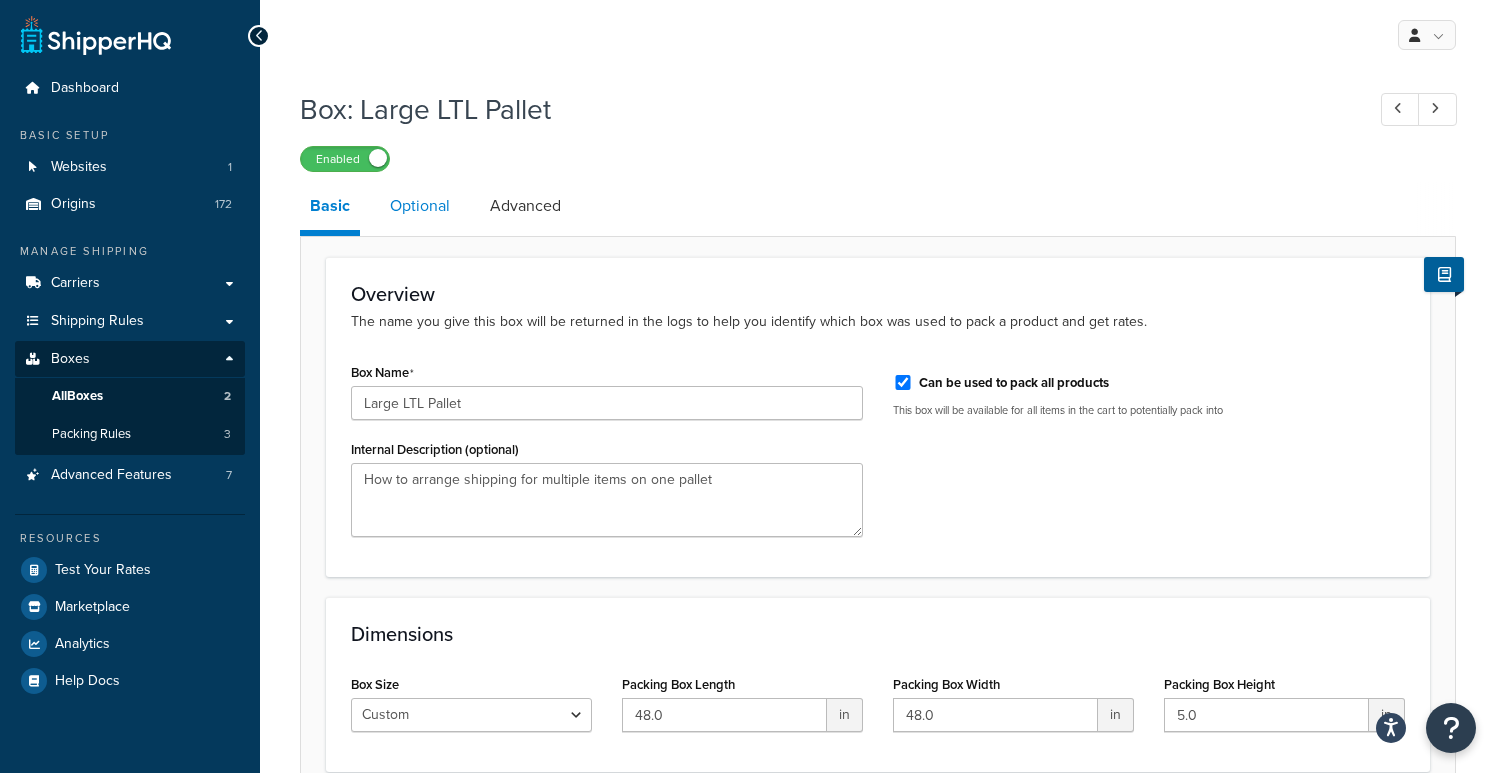 click on "Optional" at bounding box center [420, 206] 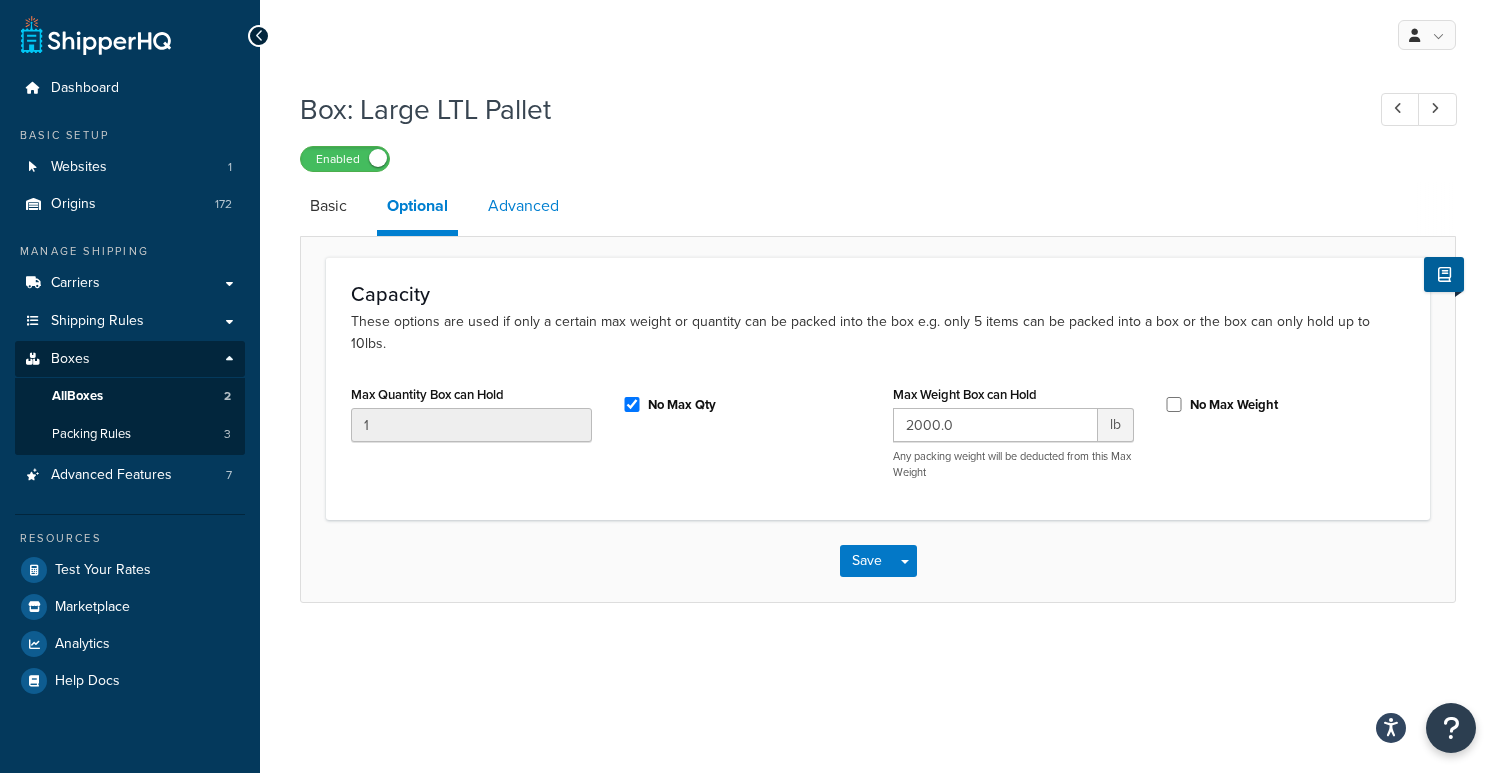 click on "Advanced" at bounding box center (523, 206) 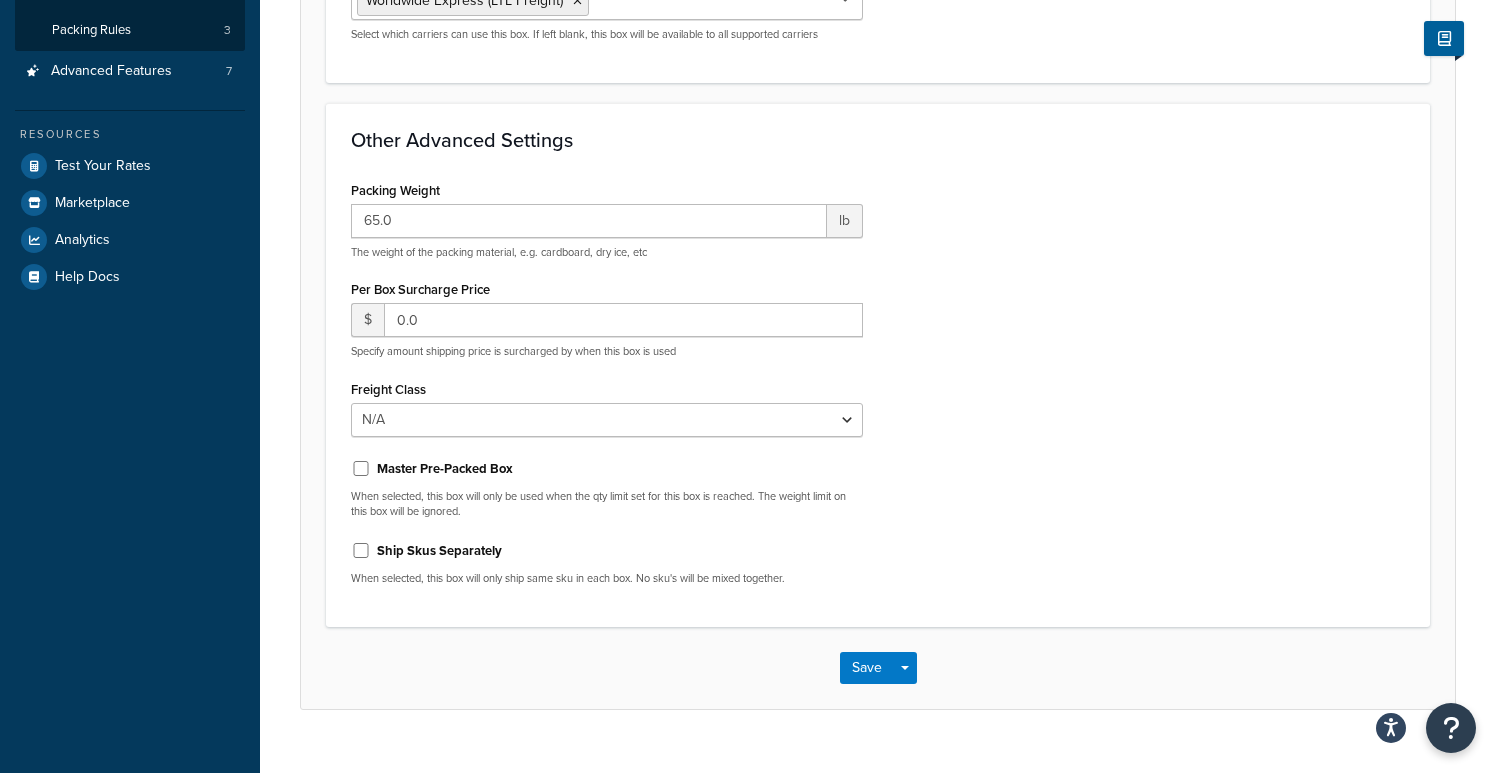 scroll, scrollTop: 412, scrollLeft: 0, axis: vertical 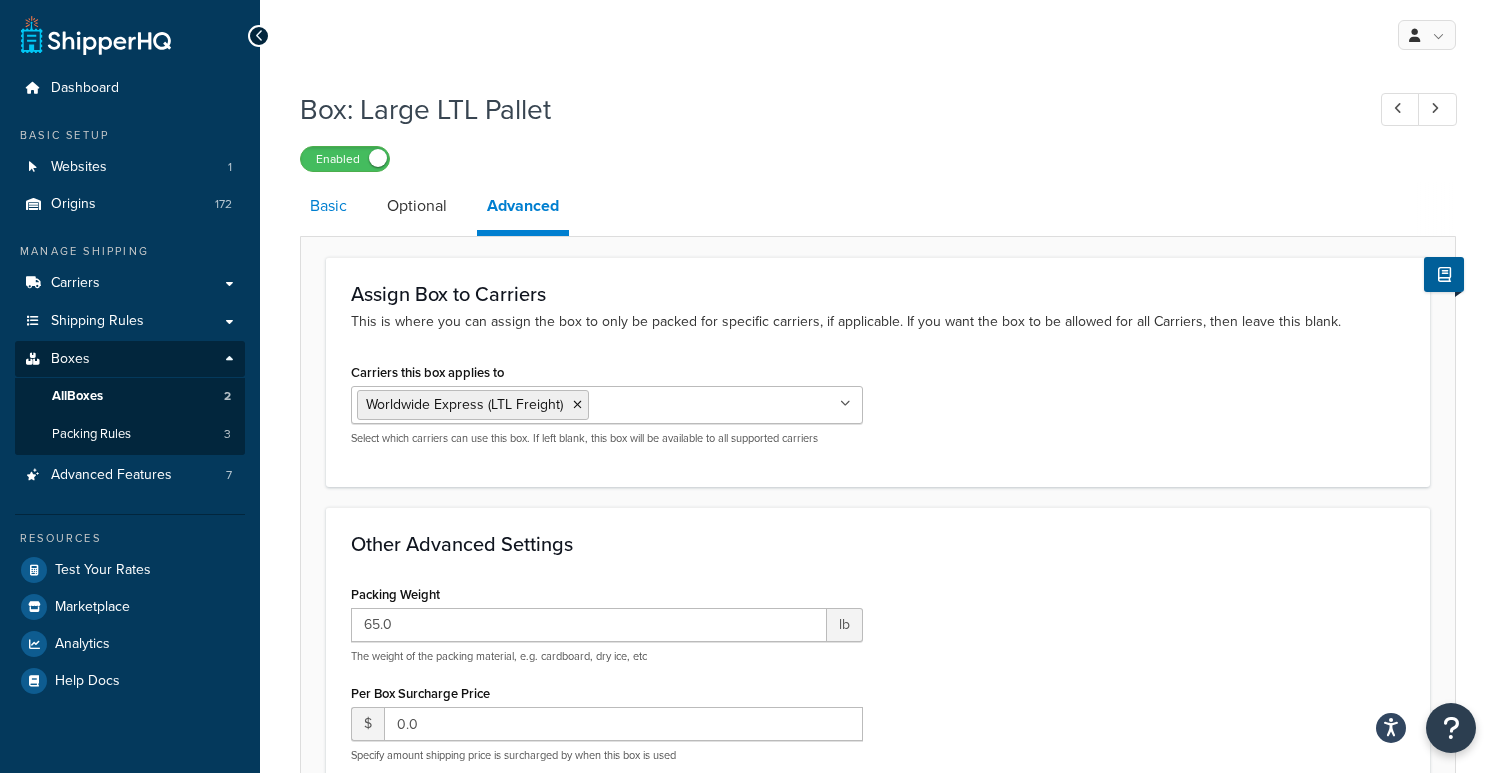 click on "Basic" at bounding box center [328, 206] 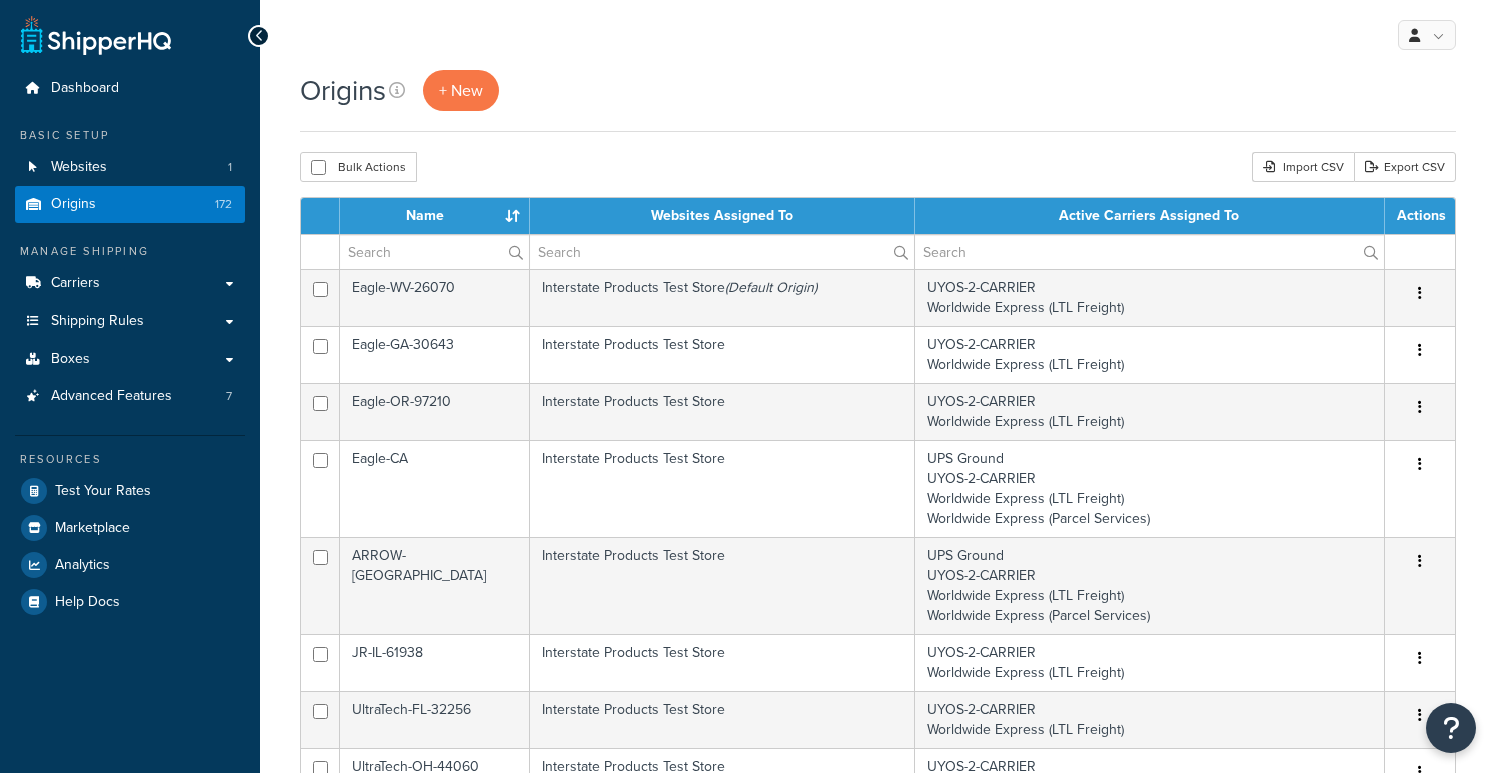 scroll, scrollTop: 0, scrollLeft: 0, axis: both 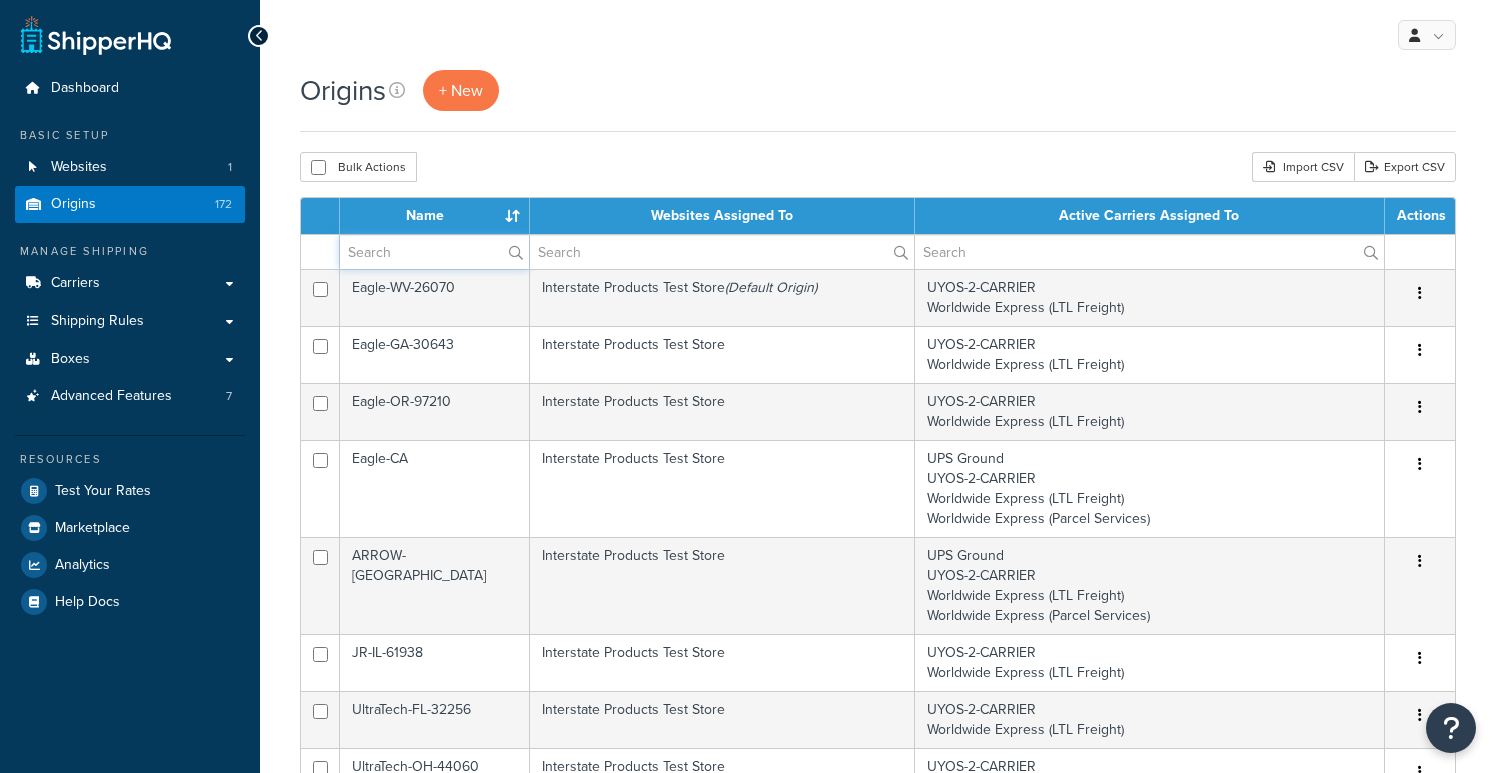 click at bounding box center (434, 252) 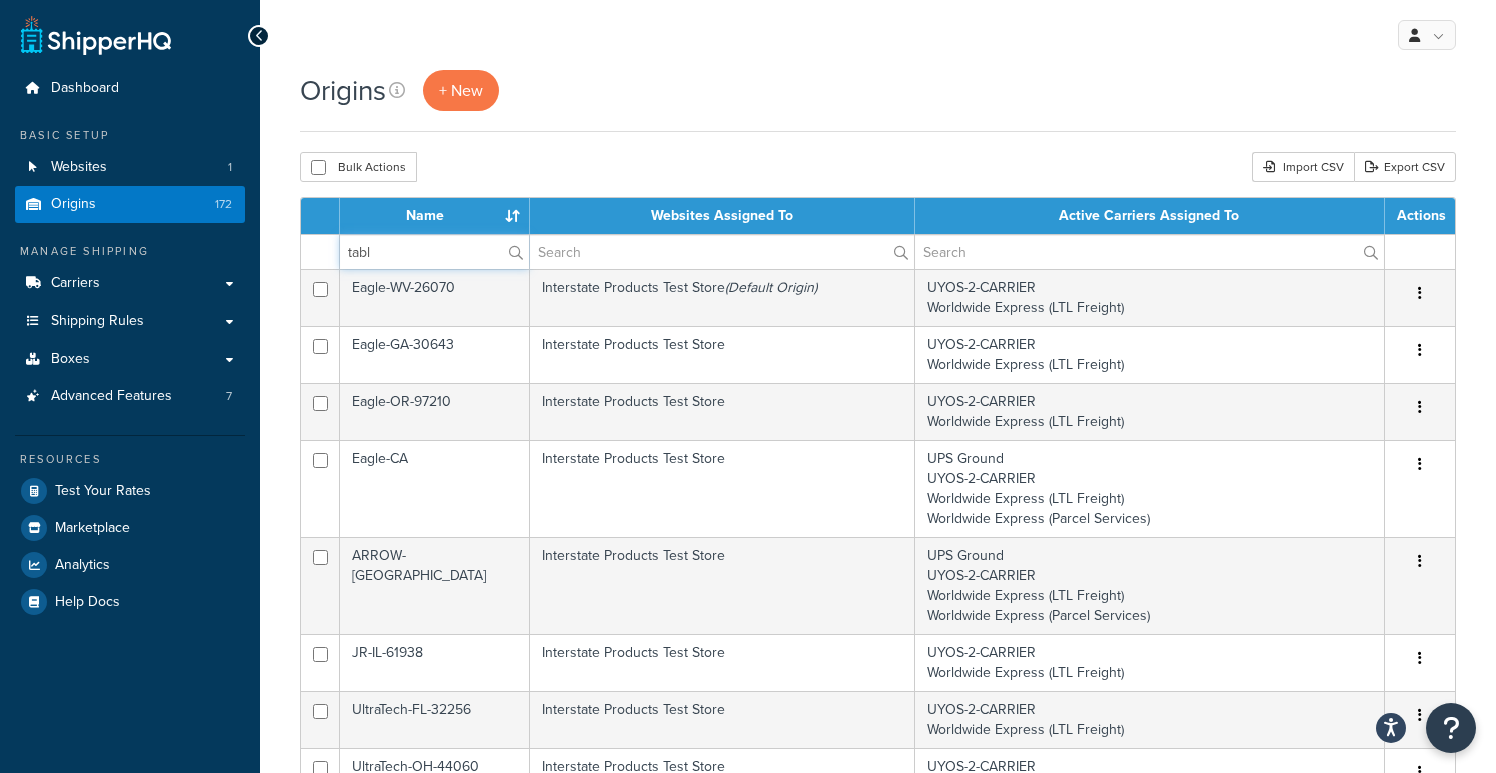 type on "table" 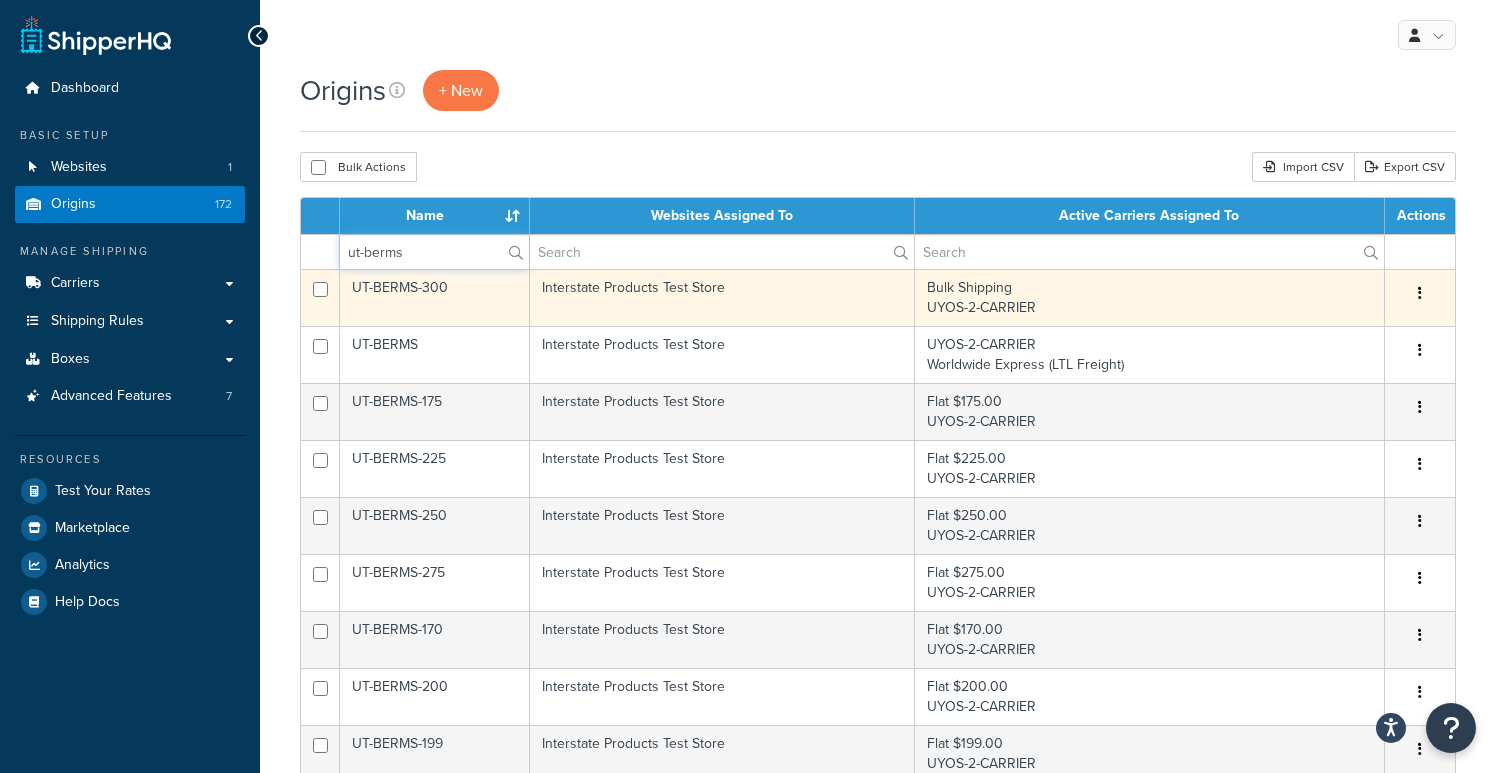 type on "ut-berms" 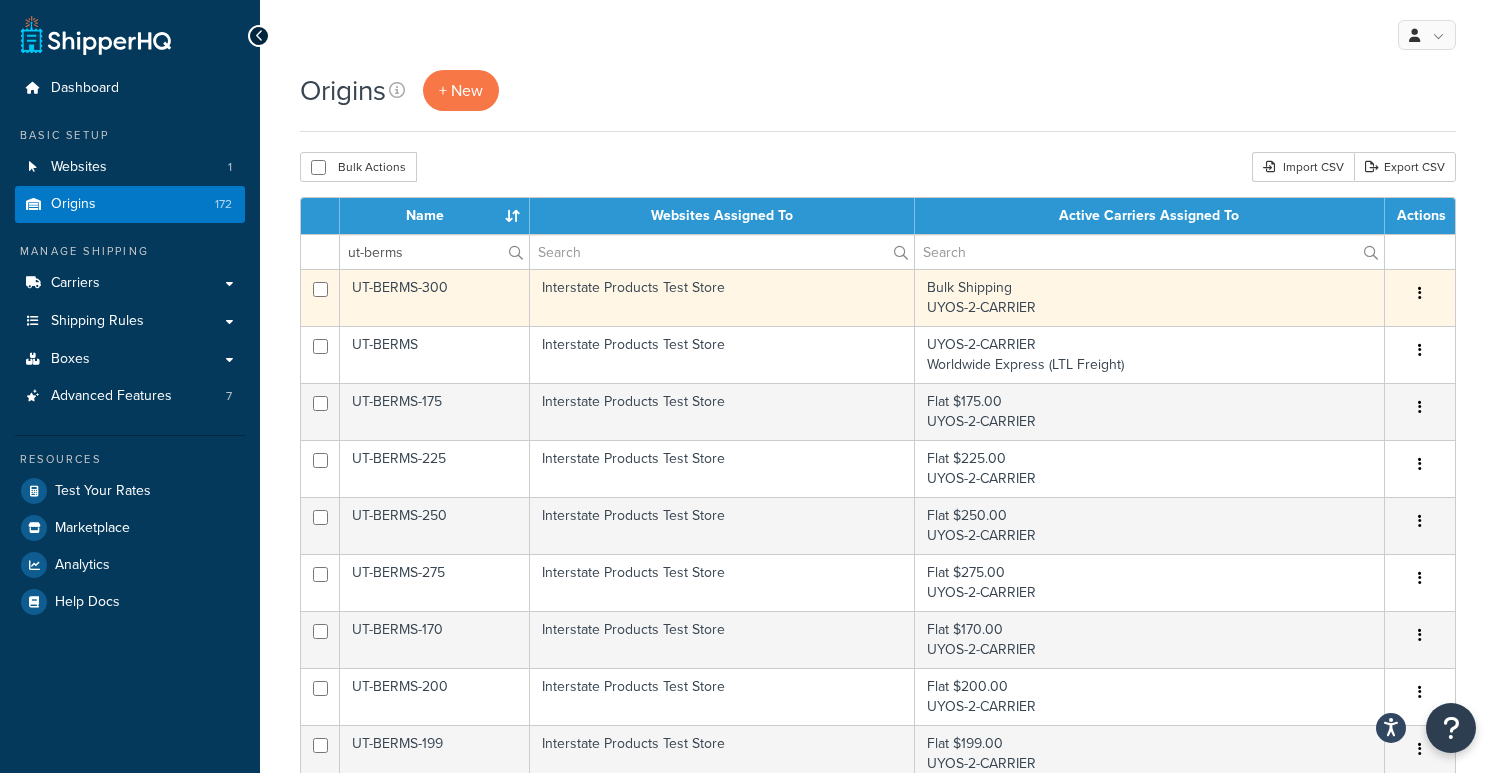 click at bounding box center [1420, 293] 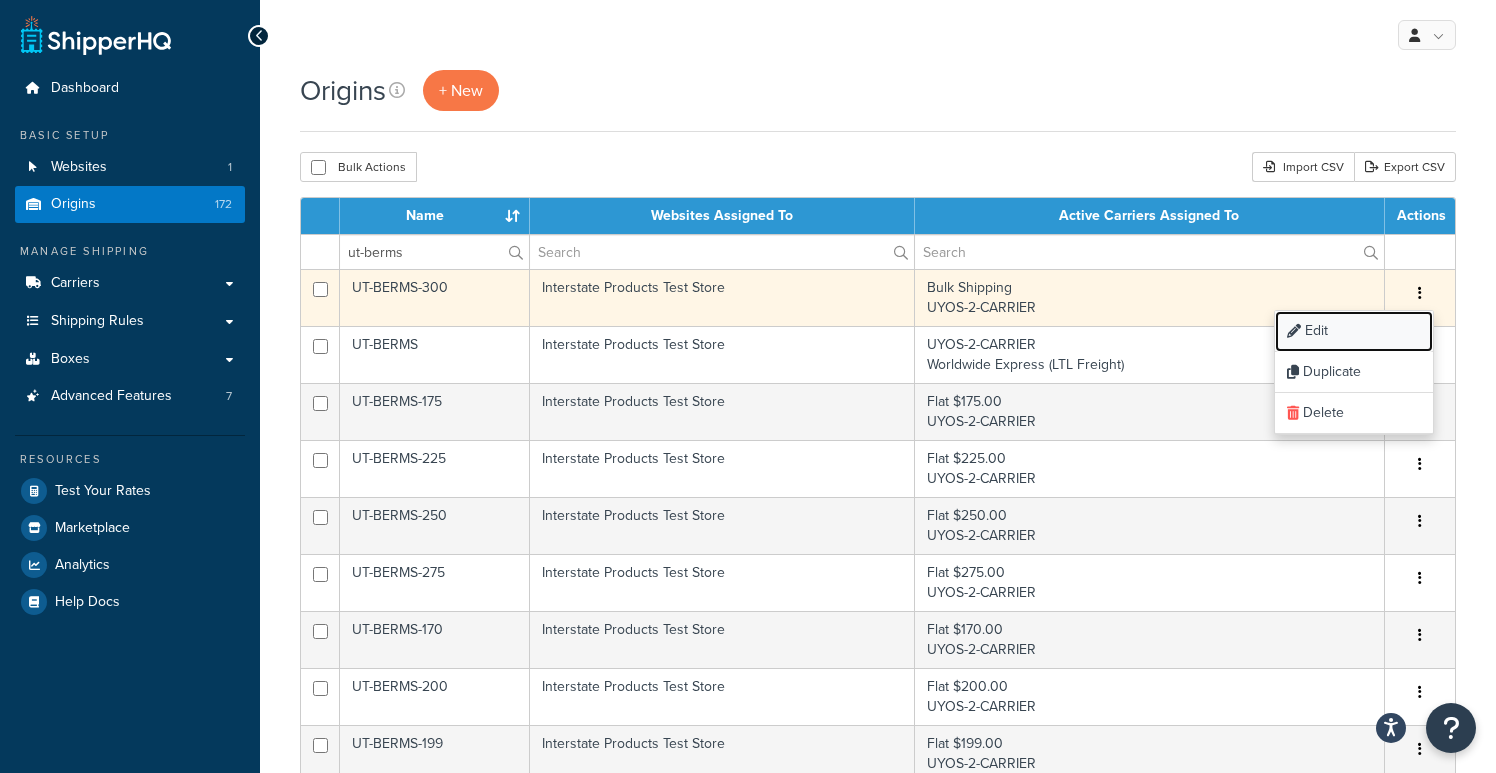 click on "Edit" at bounding box center (1354, 331) 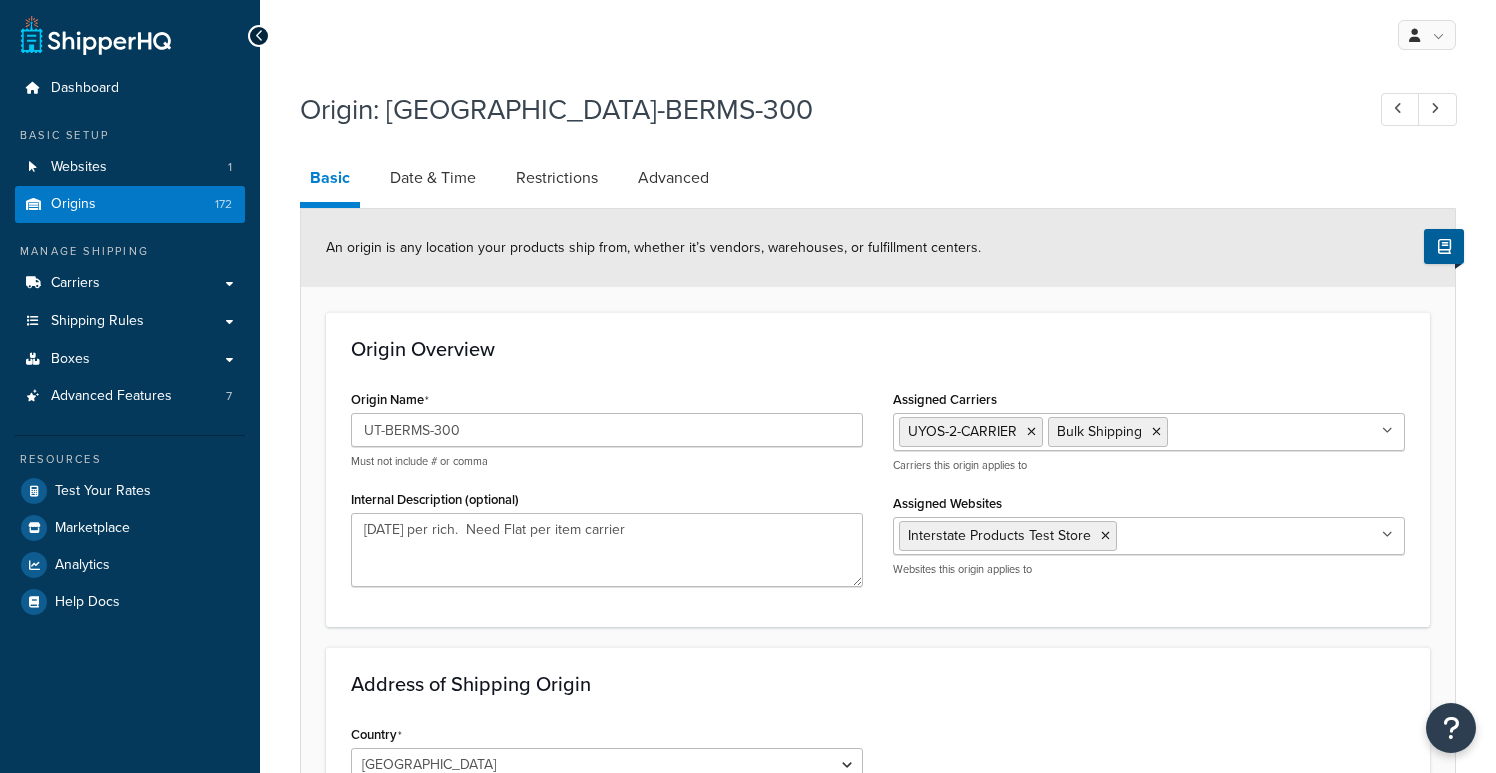 select on "9" 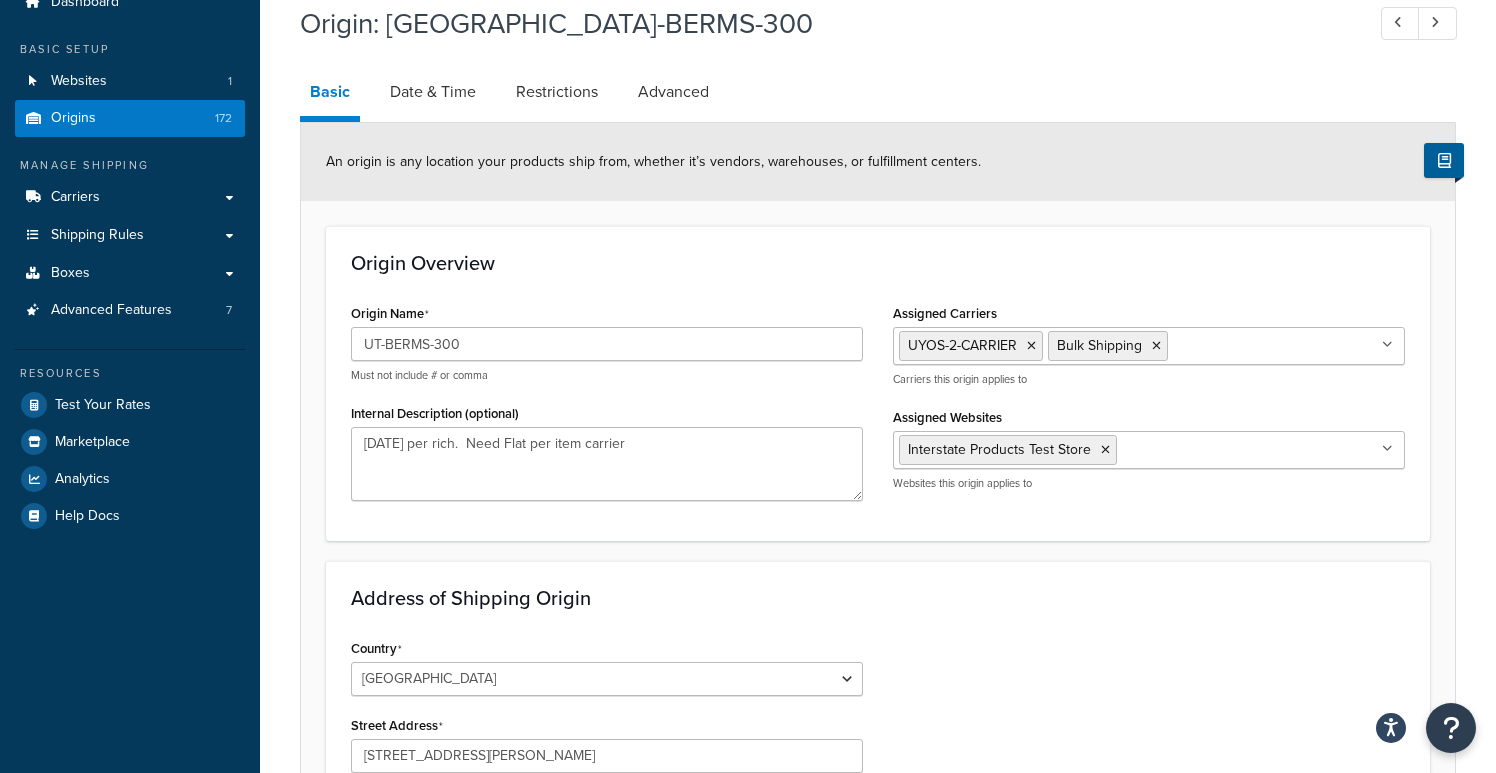 scroll, scrollTop: 0, scrollLeft: 0, axis: both 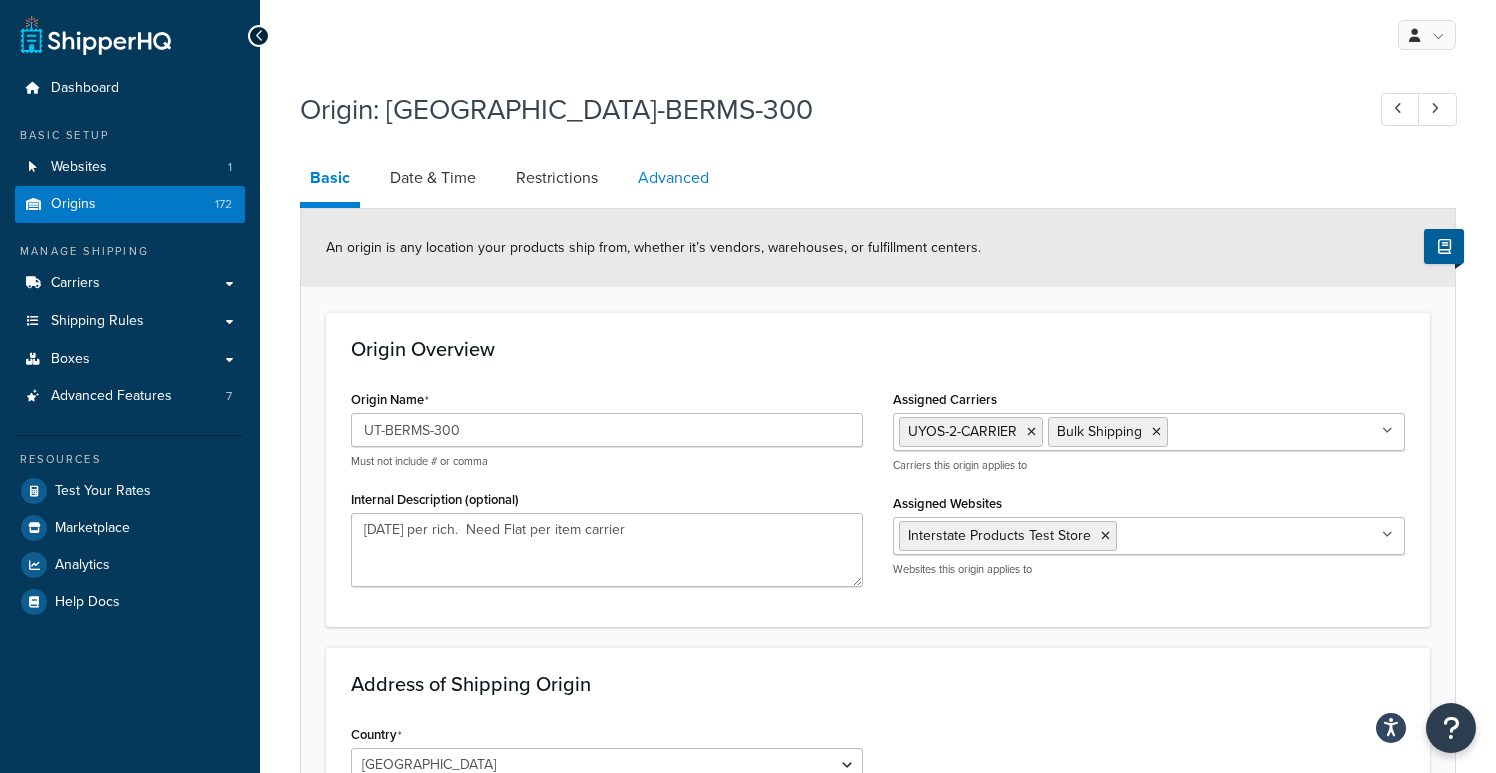 click on "Advanced" at bounding box center [673, 178] 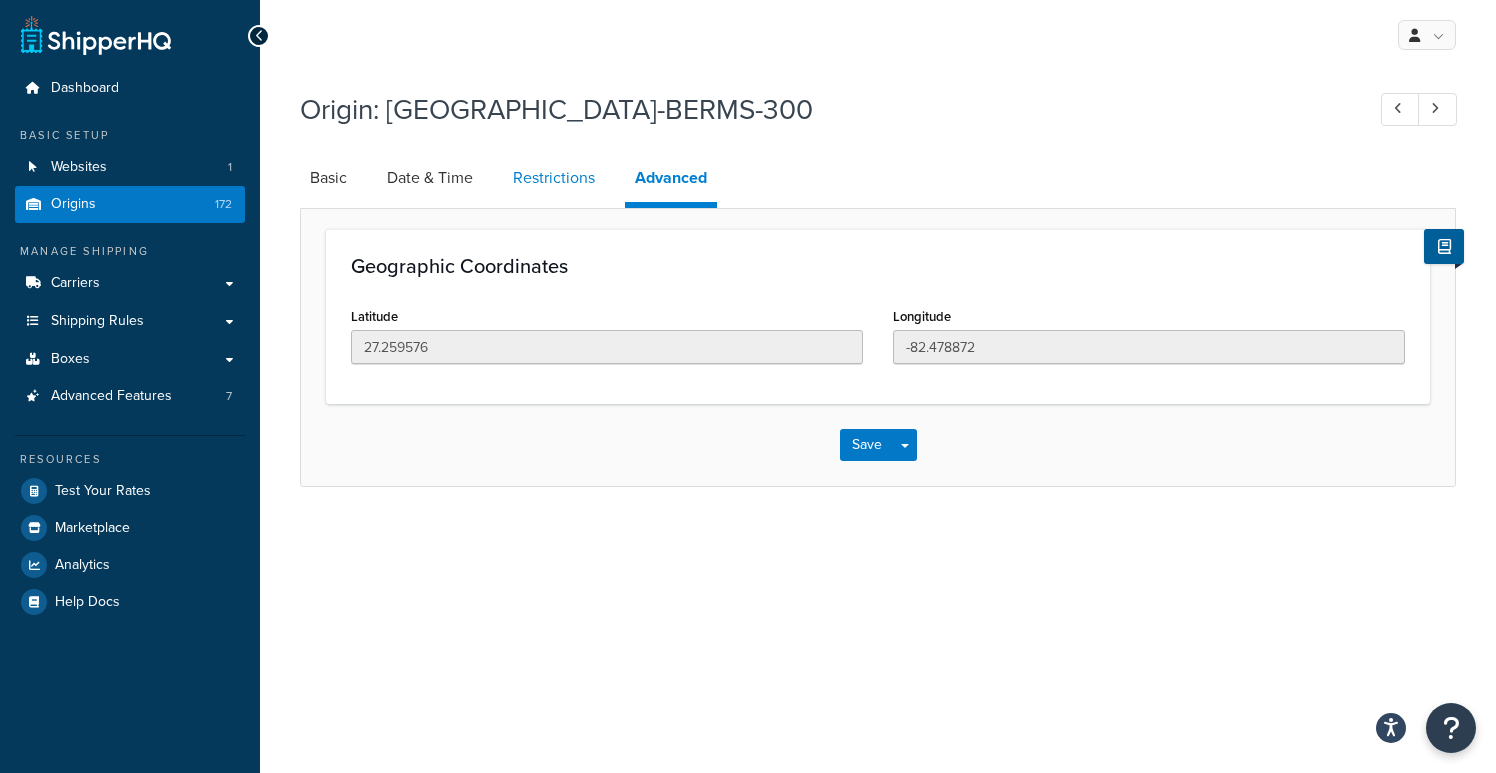 click on "Restrictions" at bounding box center (554, 178) 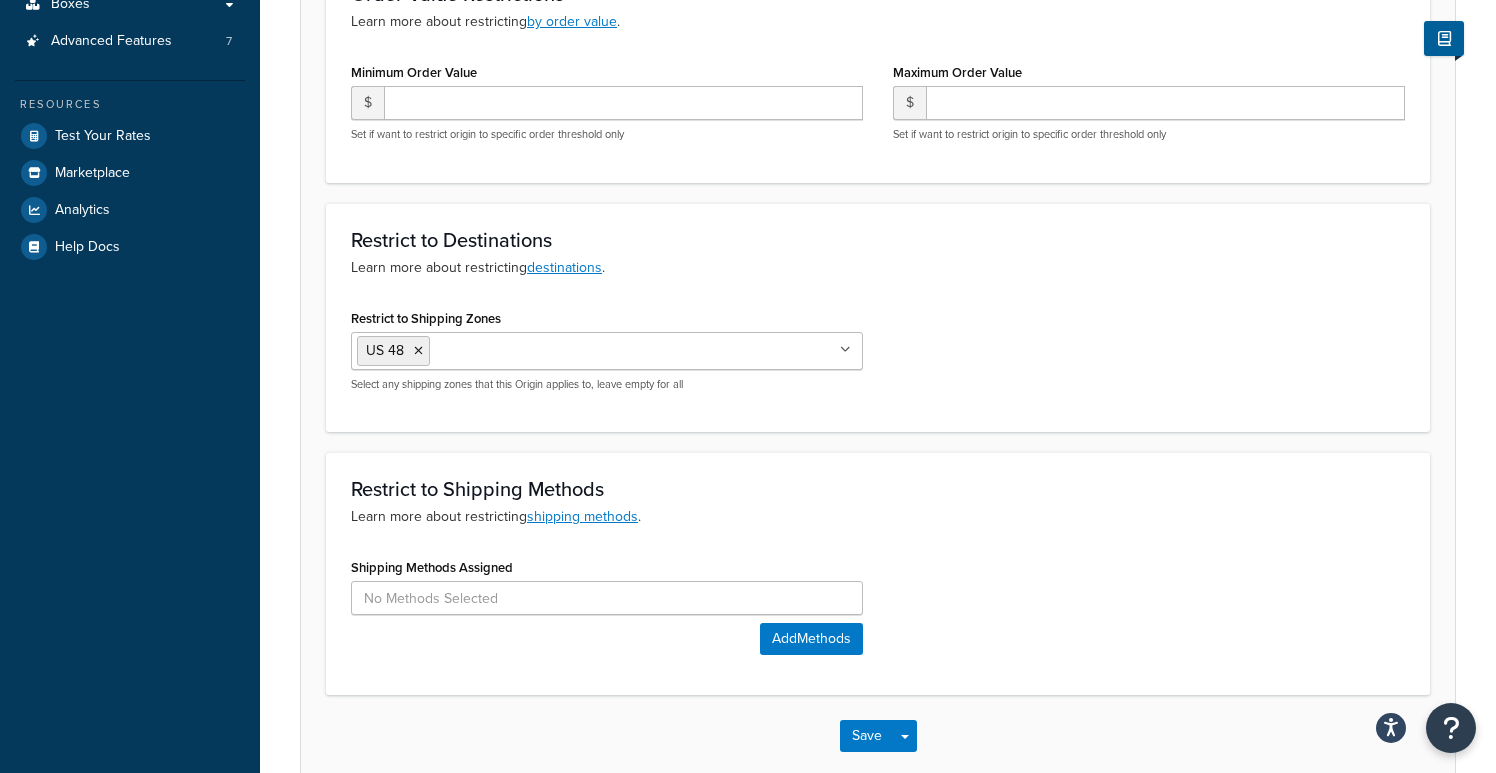 scroll, scrollTop: 420, scrollLeft: 0, axis: vertical 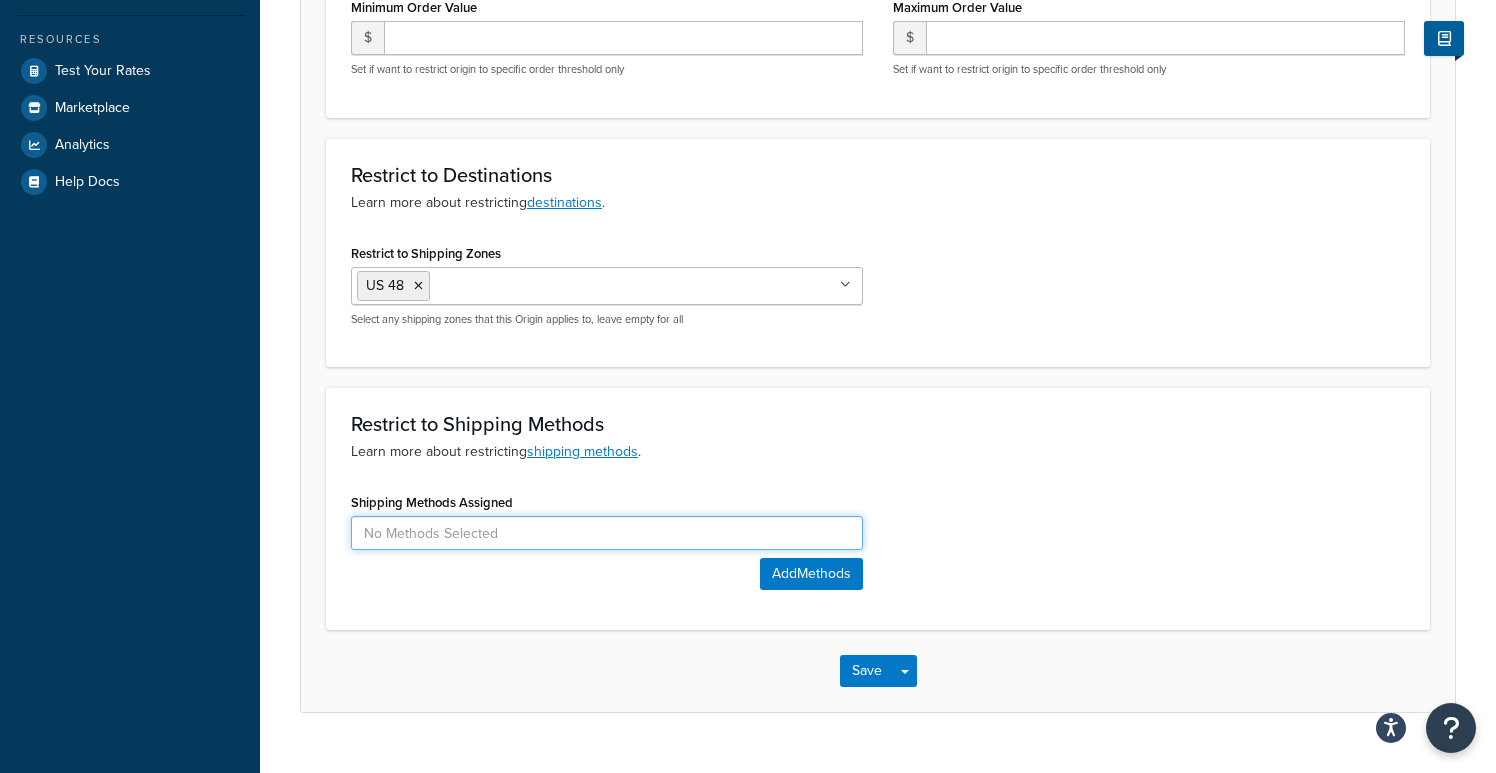 click at bounding box center (607, 533) 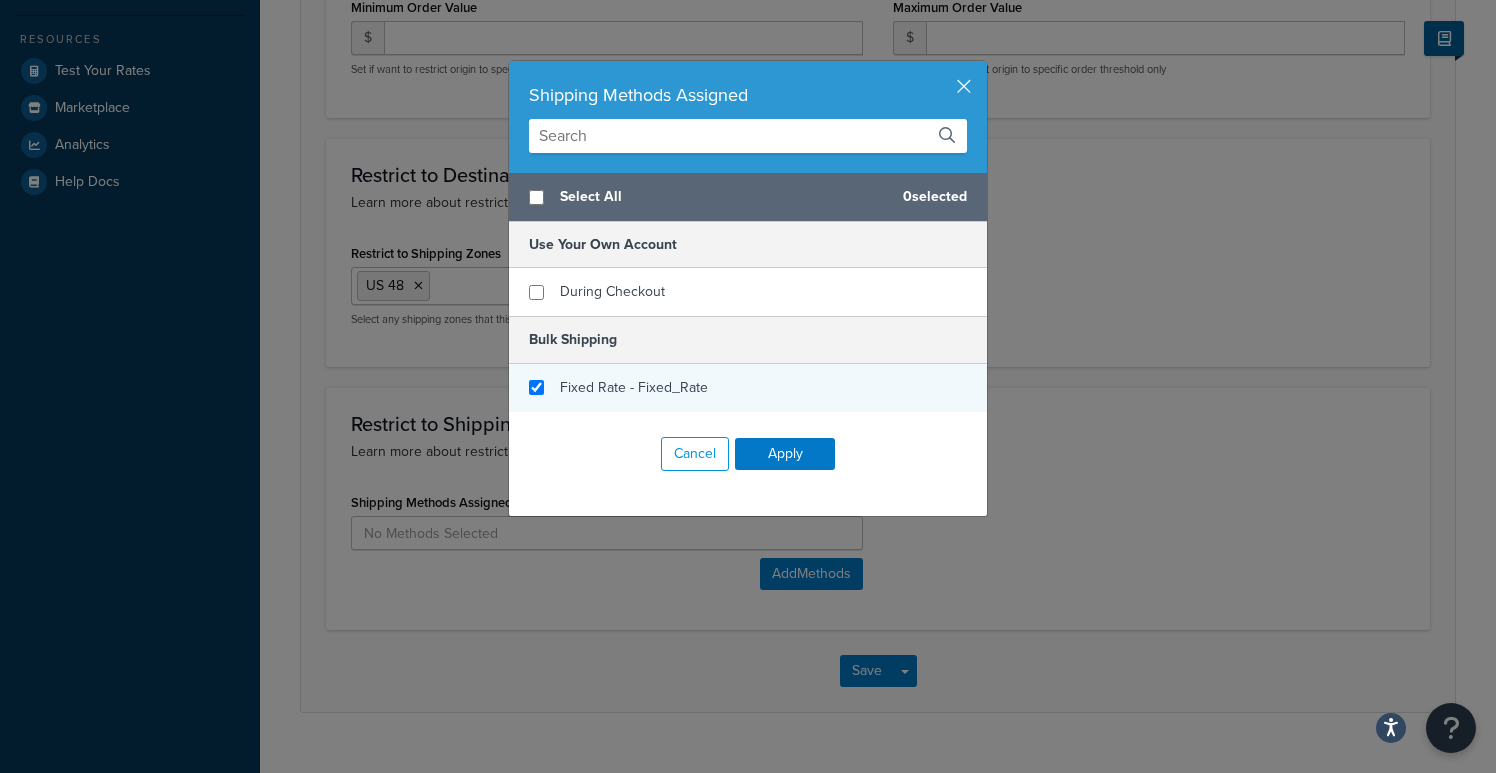 click on "Fixed Rate - Fixed_Rate" at bounding box center (748, 388) 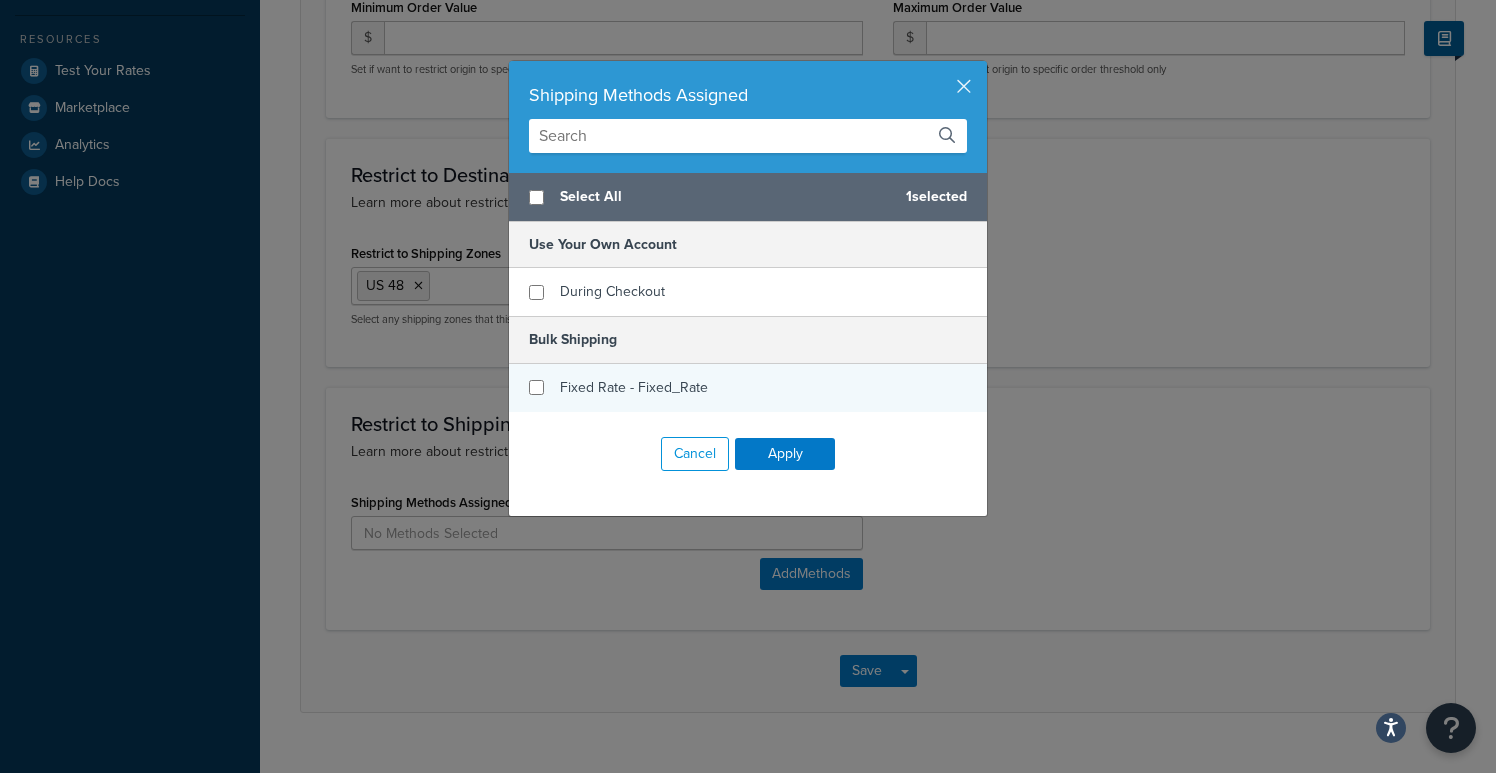 checkbox on "false" 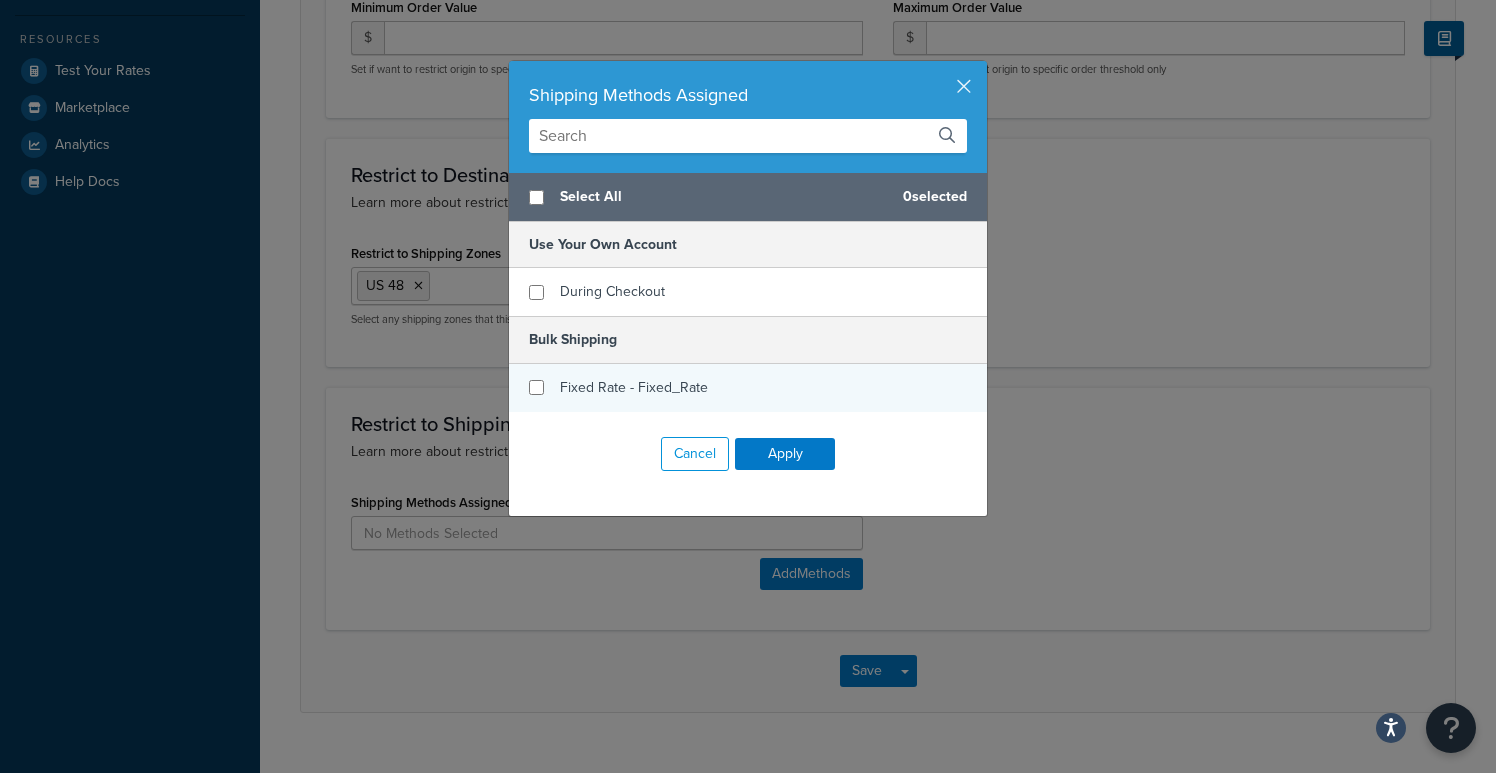 click on "Fixed Rate - Fixed_Rate" at bounding box center [634, 387] 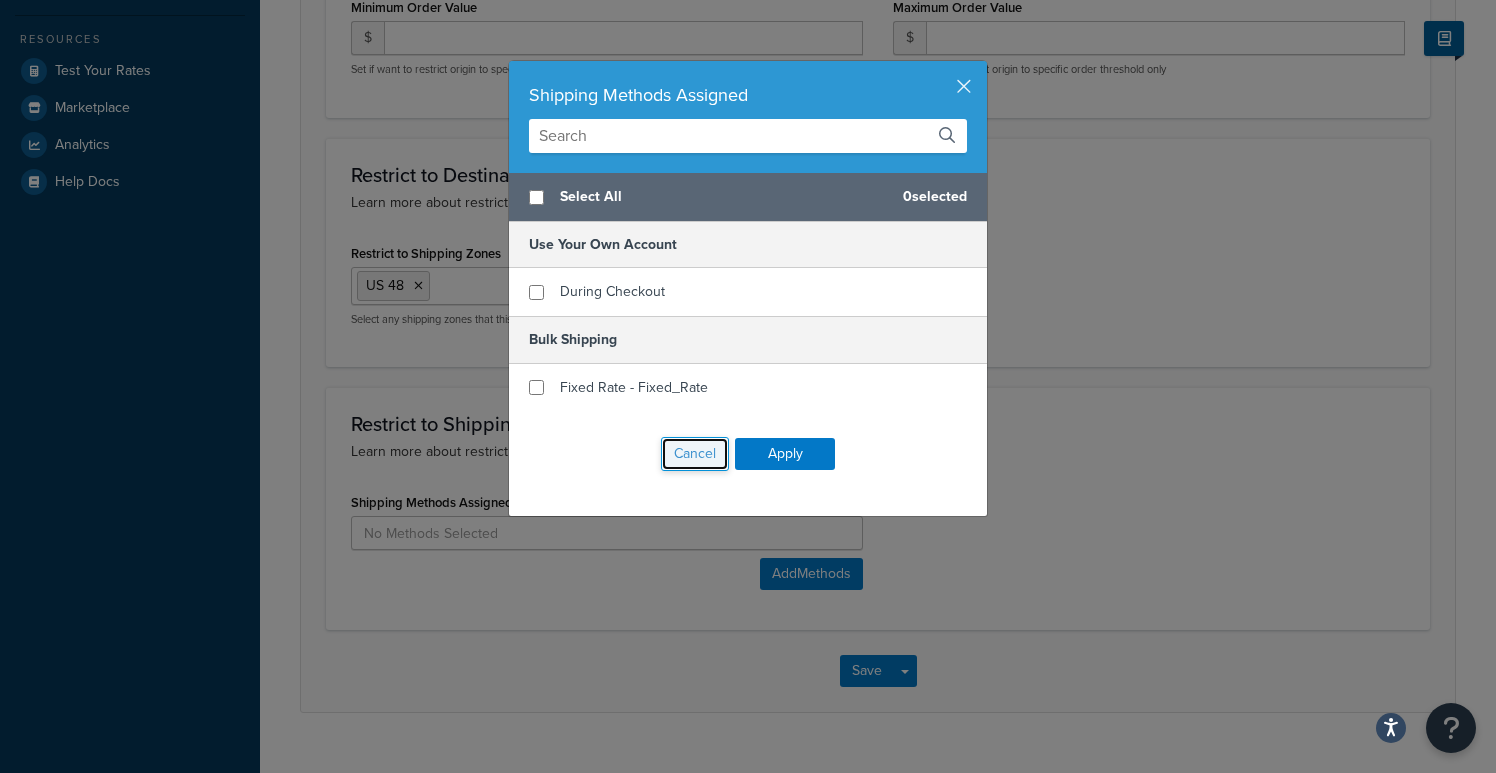 click on "Cancel" at bounding box center [695, 454] 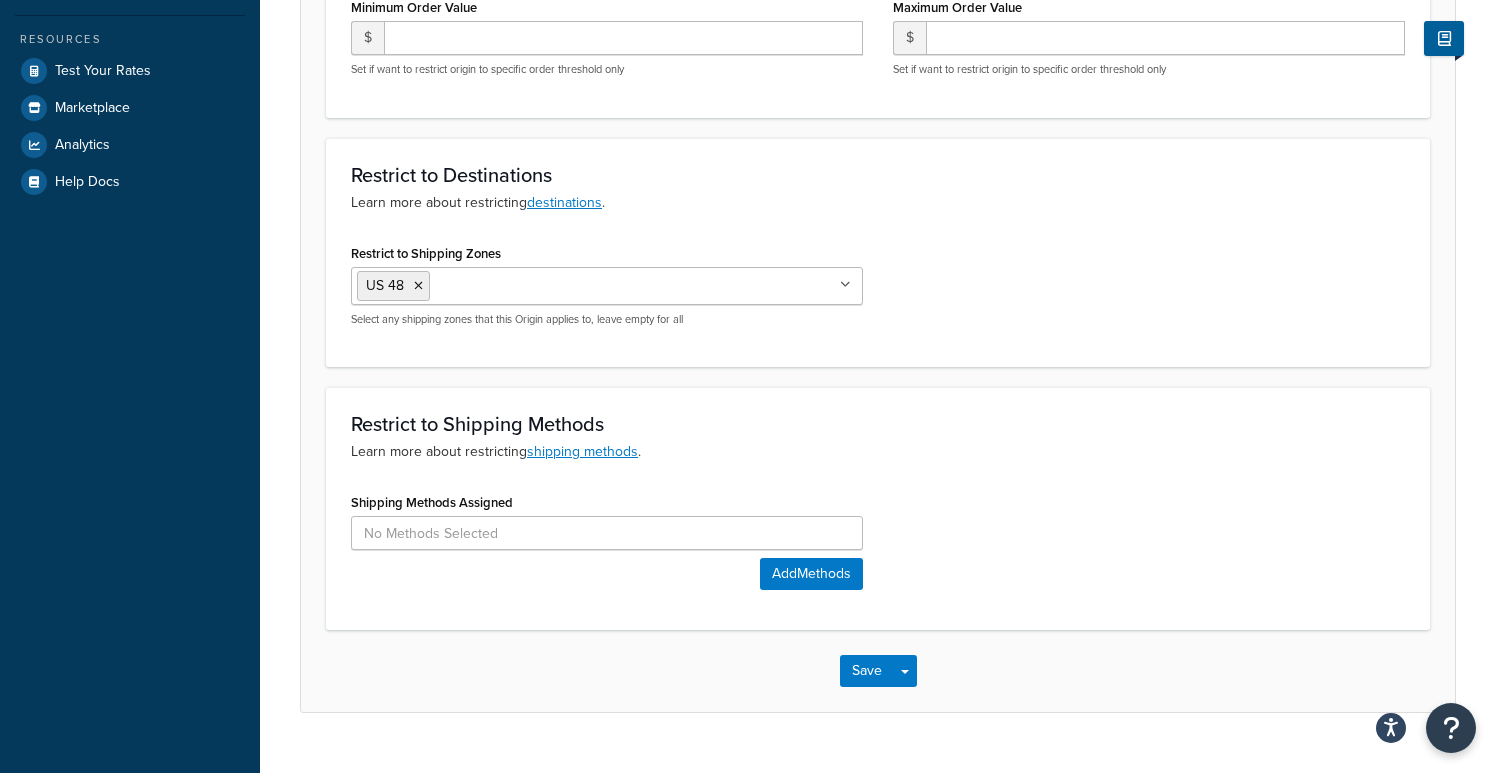 click on "Restrict to Shipping Methods Learn more about restricting  shipping methods . Shipping Methods Assigned Add  Methods" at bounding box center (878, 508) 